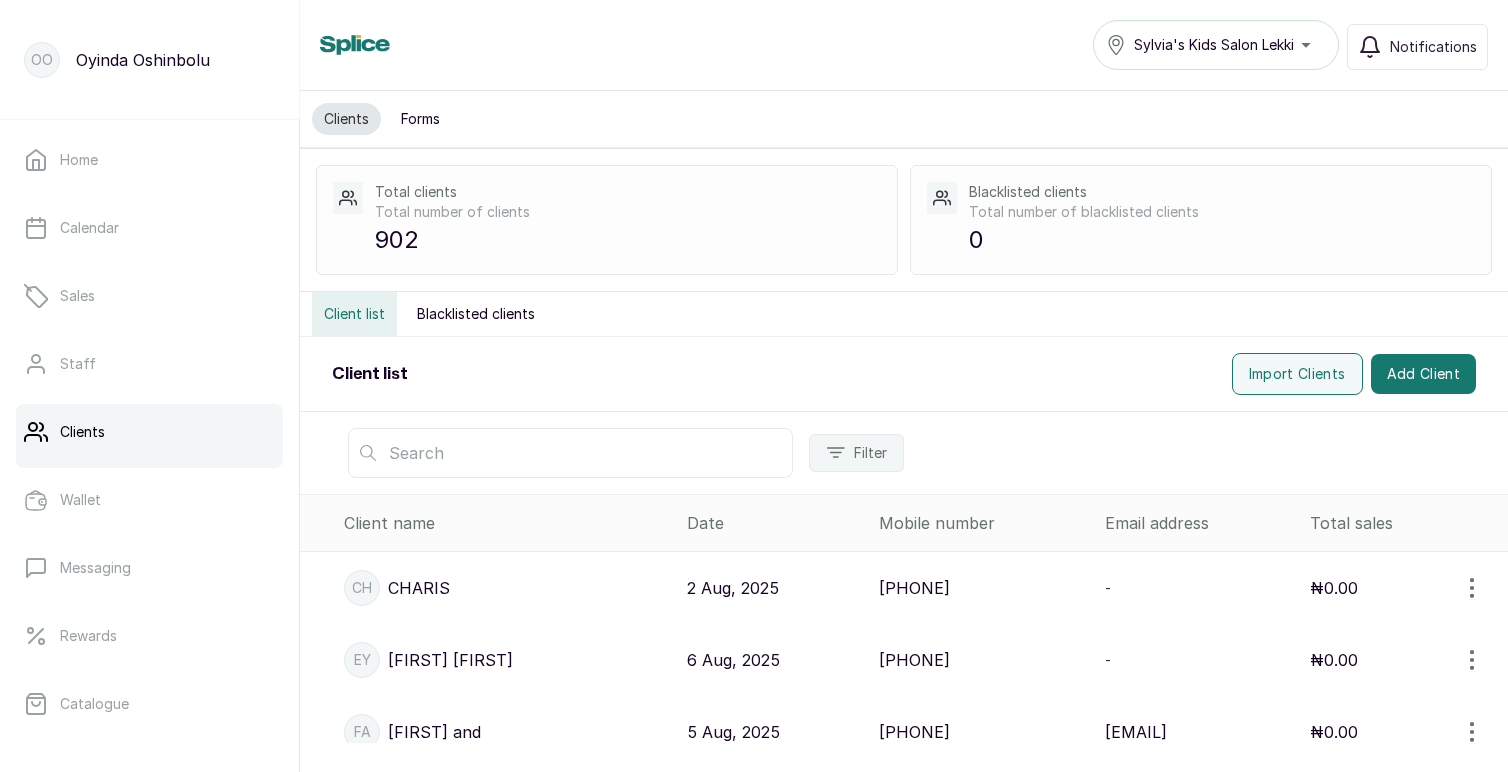 scroll, scrollTop: 0, scrollLeft: 0, axis: both 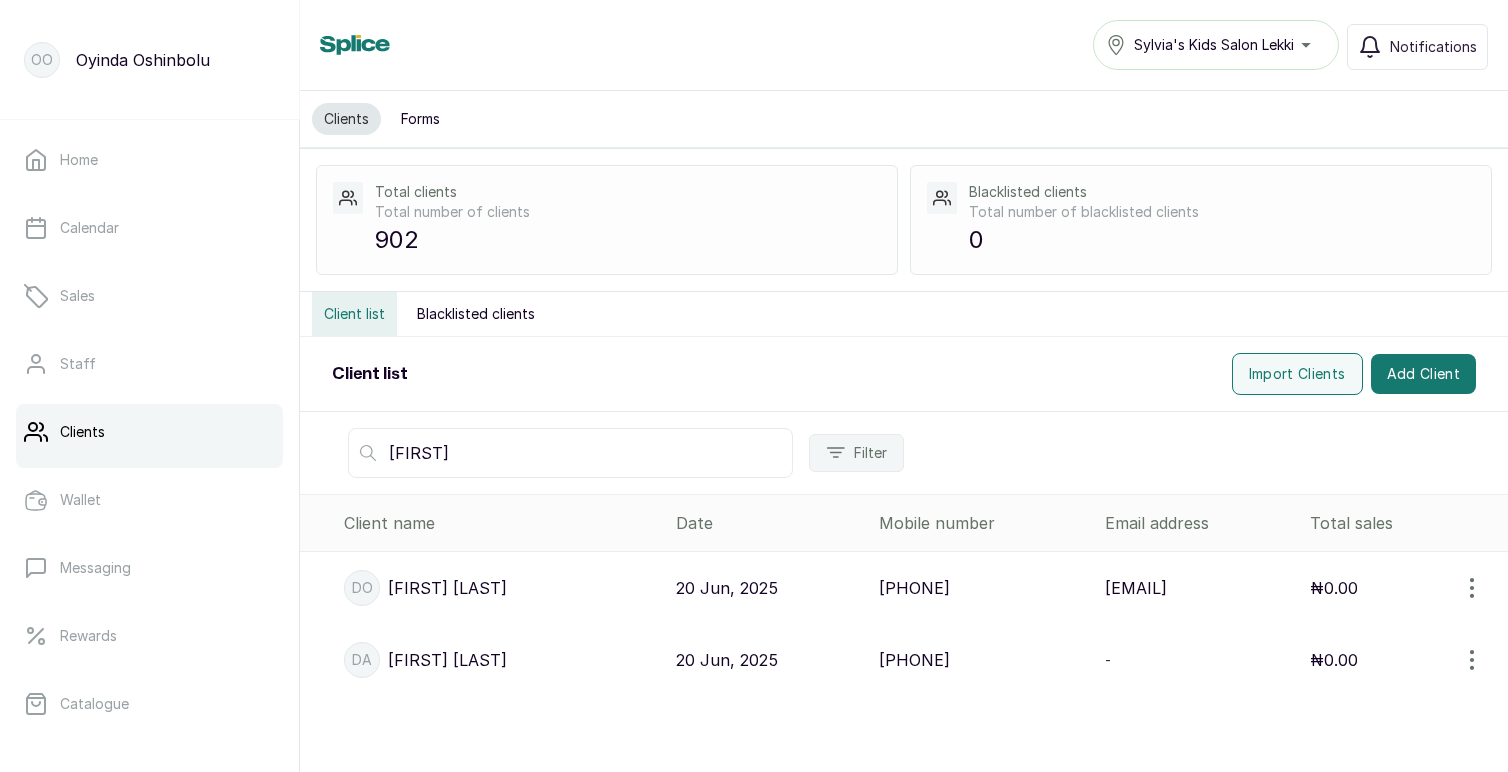 type on "daniella" 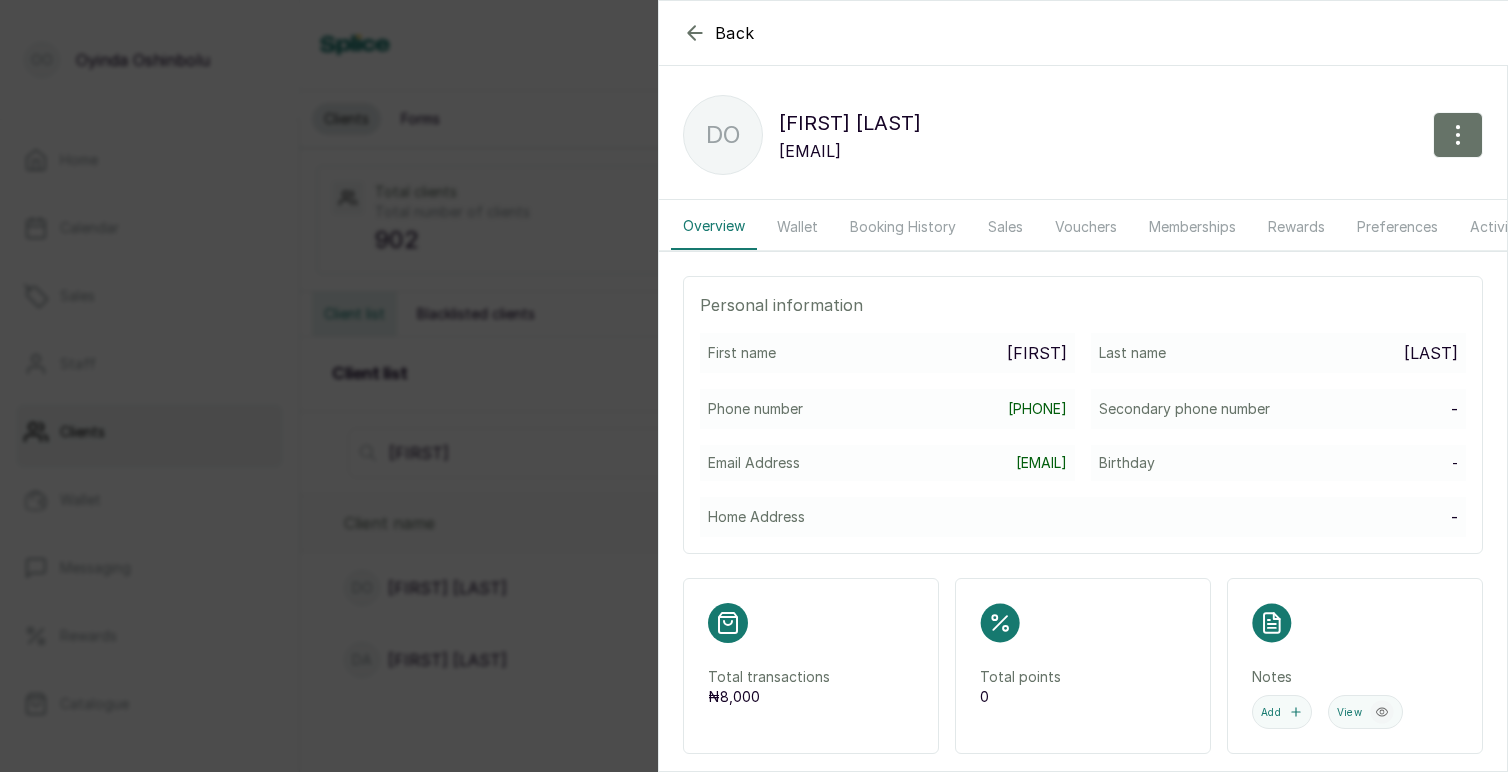 click on "Booking History" at bounding box center [903, 227] 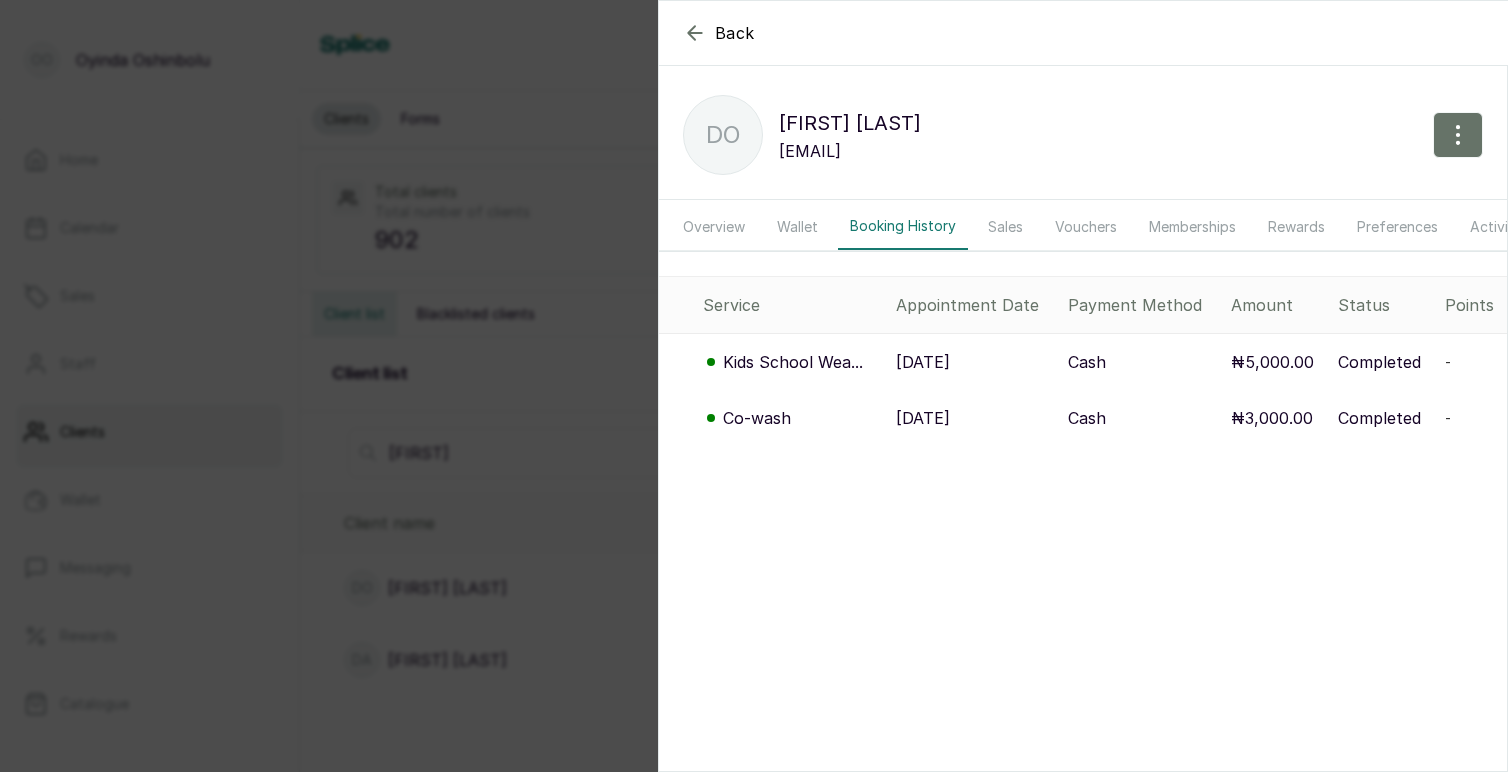 click on "Kids School Wea..." at bounding box center (793, 362) 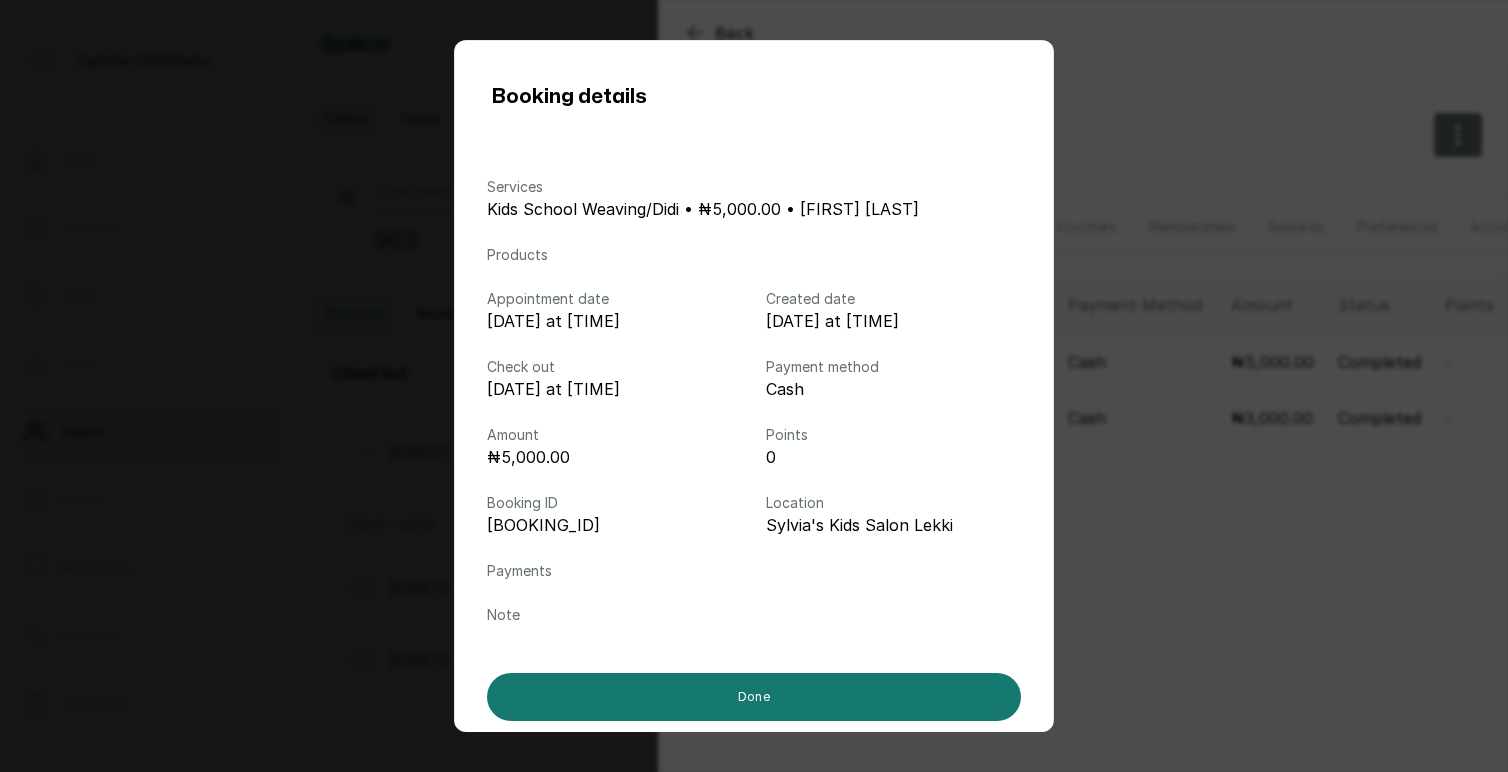 click on "Booking details Services Kids School Weaving/Didi • ₦5,000.00 • Mariam M Products Appointment date Oct 29, 2023 at 01:00 pm Created date Jun 30, 2025 at 07:35 pm Check out Oct 29, 2023 at 03:00 pm Payment method Cash Amount ₦5,000.00 Points 0 Booking ID FRESHAA5528544 Location Sylvia's Kids Salon Lekki Payments Note Done" at bounding box center [754, 386] 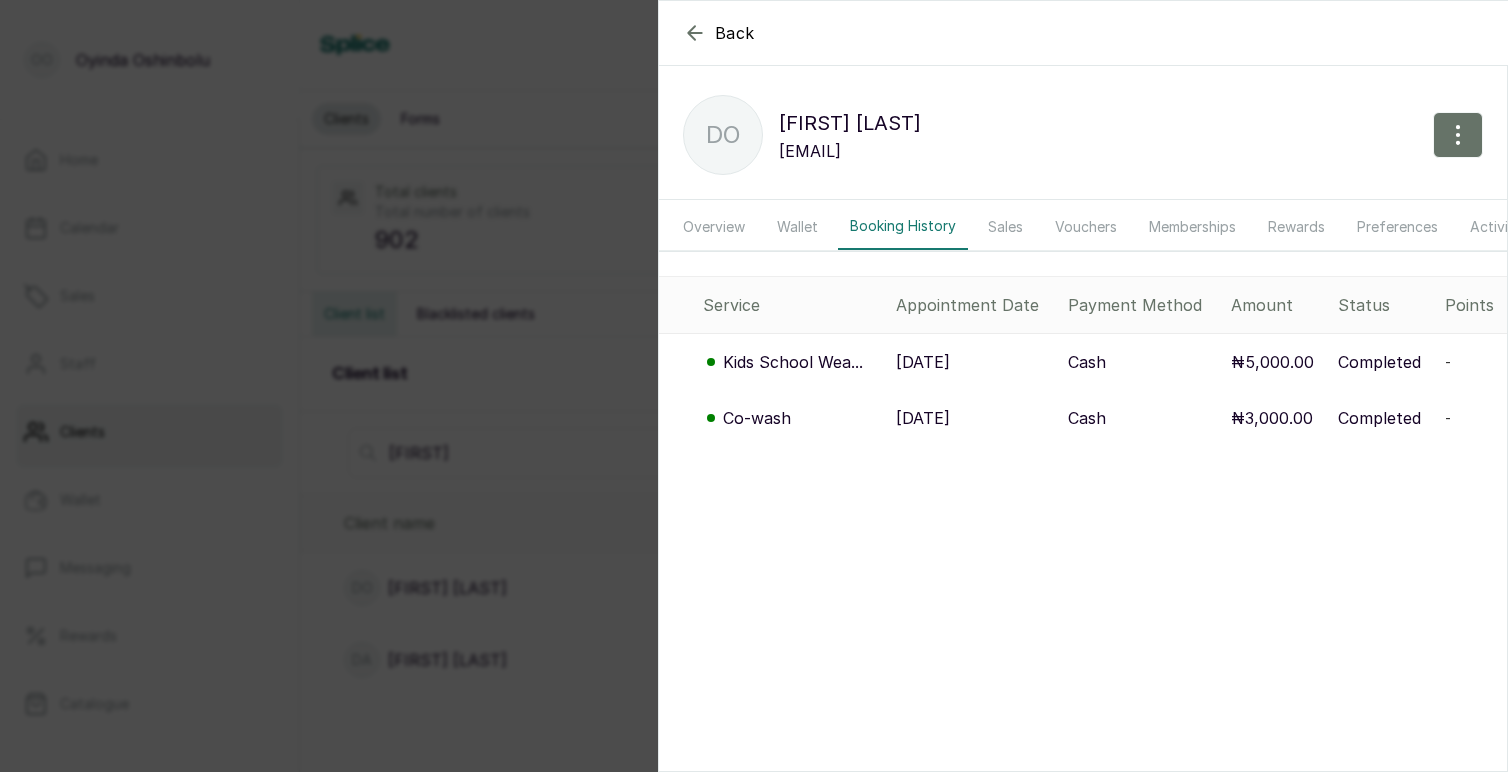 click on "29 Oct, 2023" at bounding box center (923, 418) 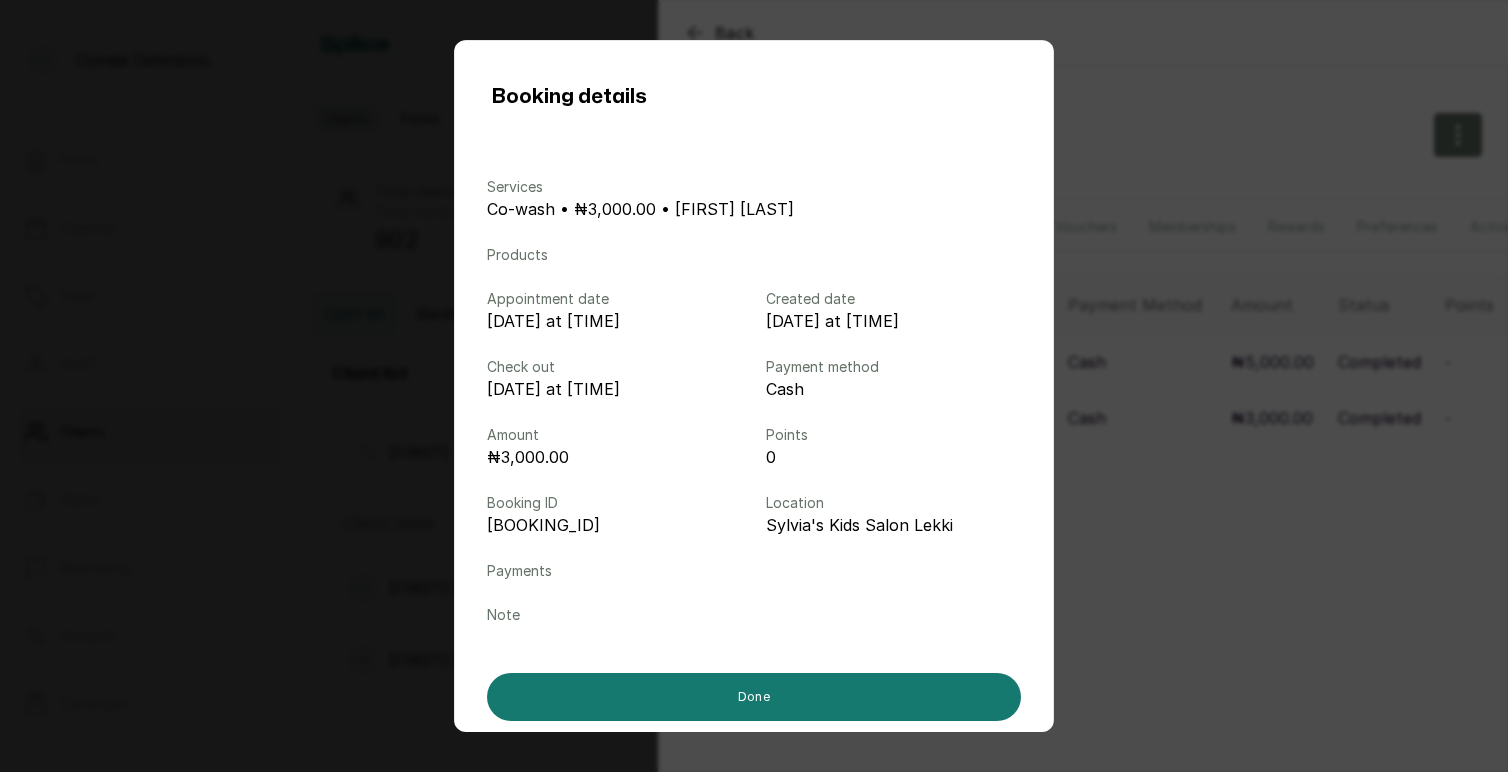 click on "Booking details Services Co-wash • ₦3,000.00 • Mariam M Products Appointment date Oct 29, 2023 at 11:30 am Created date Jun 30, 2025 at 07:35 pm Check out Oct 29, 2023 at 12:00 pm Payment method Cash Amount ₦3,000.00 Points 0 Booking ID FRESHA7A0838D9 Location Sylvia's Kids Salon Lekki Payments Note Done" at bounding box center [754, 386] 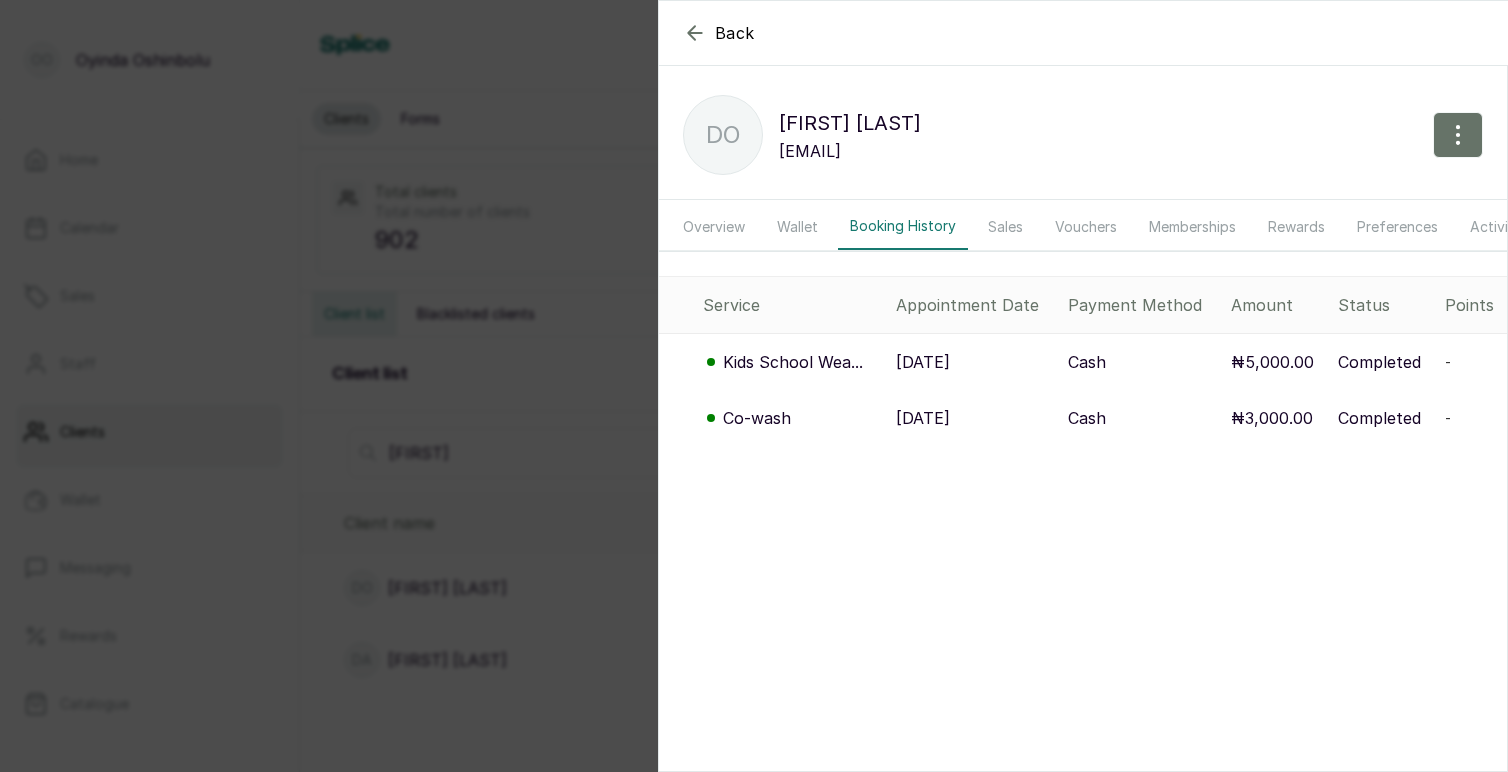 click on "Back daniella   ogunsanya do daniella   ogunsanya   ogunsanyadaniella@gmail.com Overview Wallet Booking History Sales Vouchers Memberships Rewards Preferences Activity Forms Messages Service Appointment Date Payment Method Amount Status Points Kids School Wea... 29 Oct, 2023 Cash ₦5,000.00 Completed - Co-wash 29 Oct, 2023 Cash ₦3,000.00 Completed -" at bounding box center [754, 386] 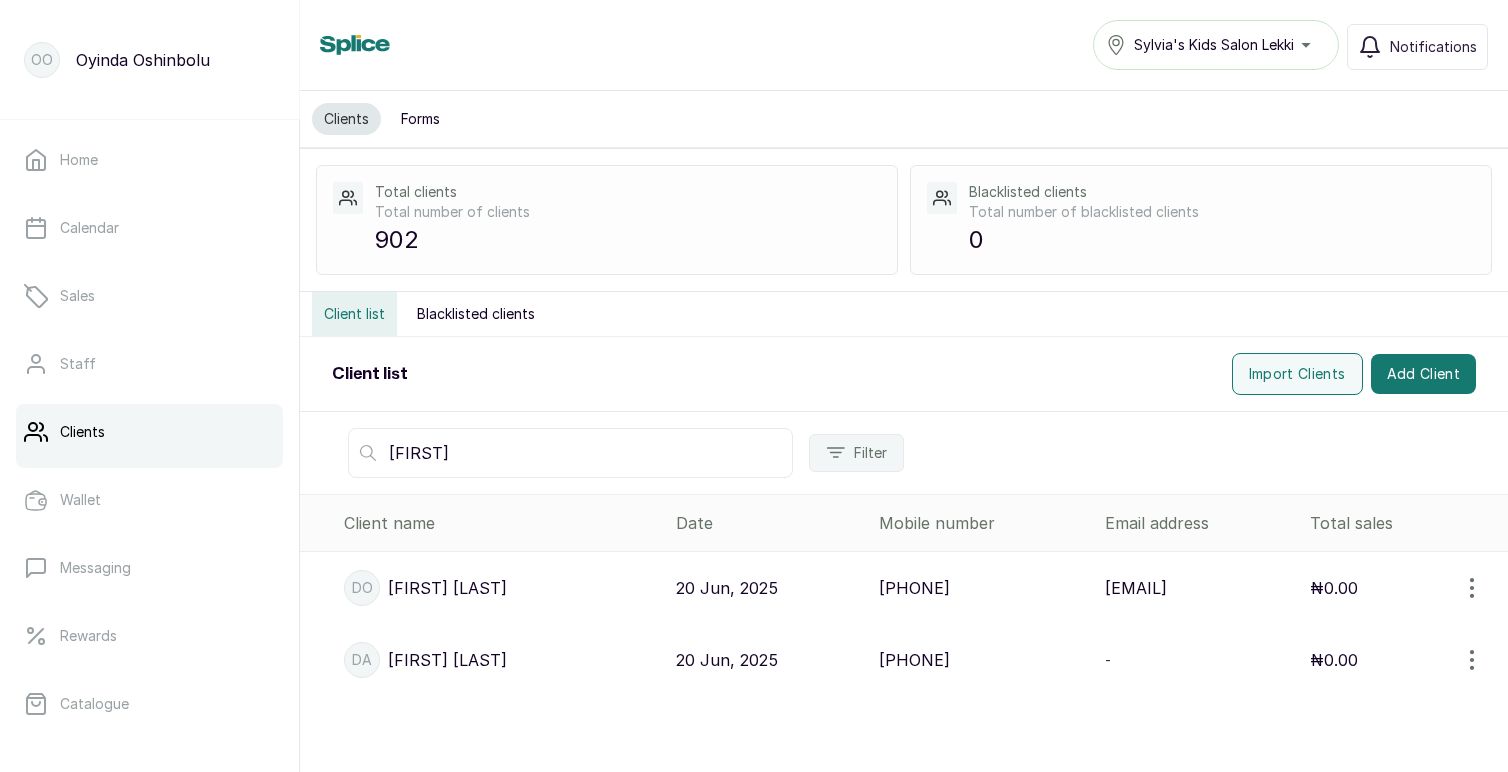 click on "Daniella   Anyarah" at bounding box center (447, 660) 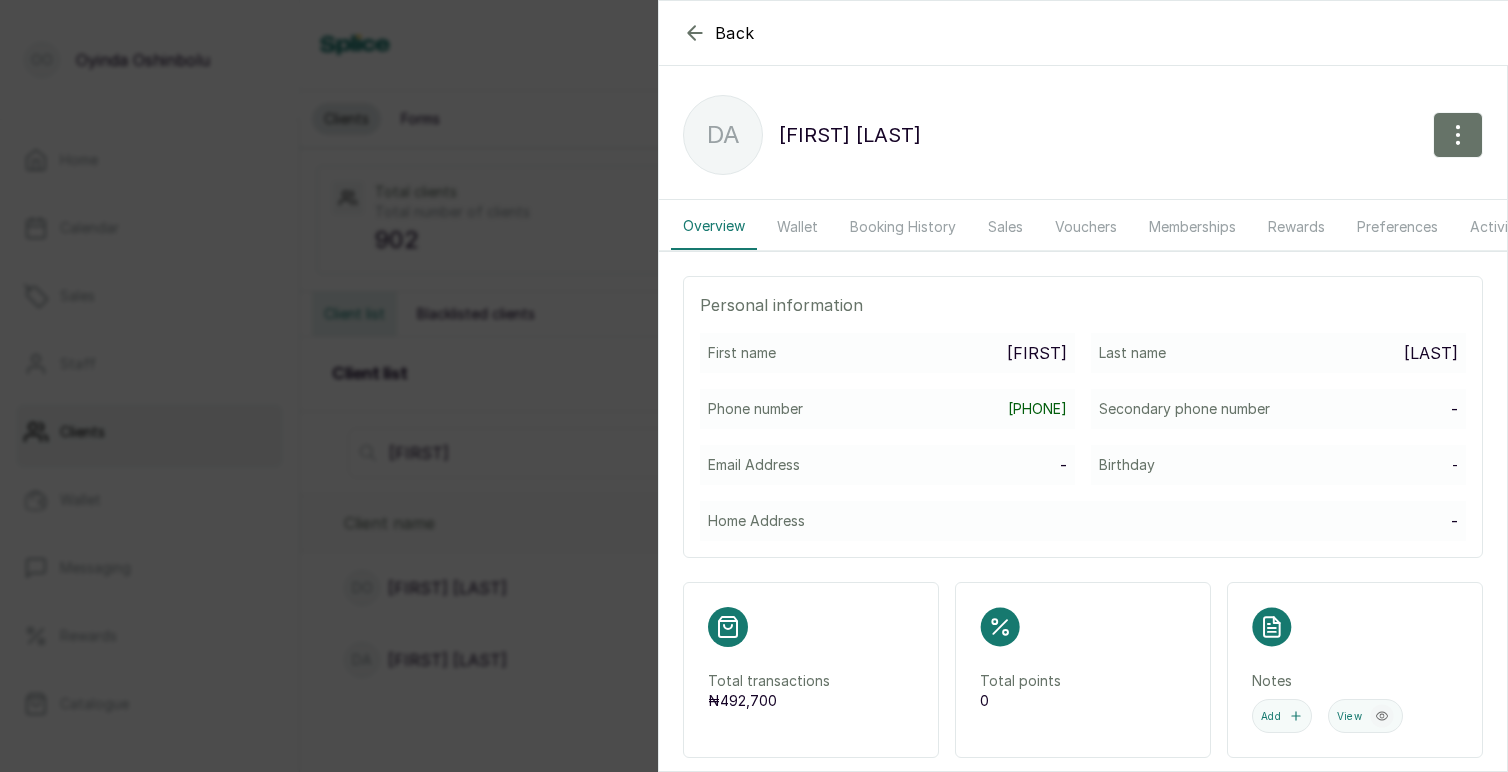 click on "Booking History" at bounding box center [903, 227] 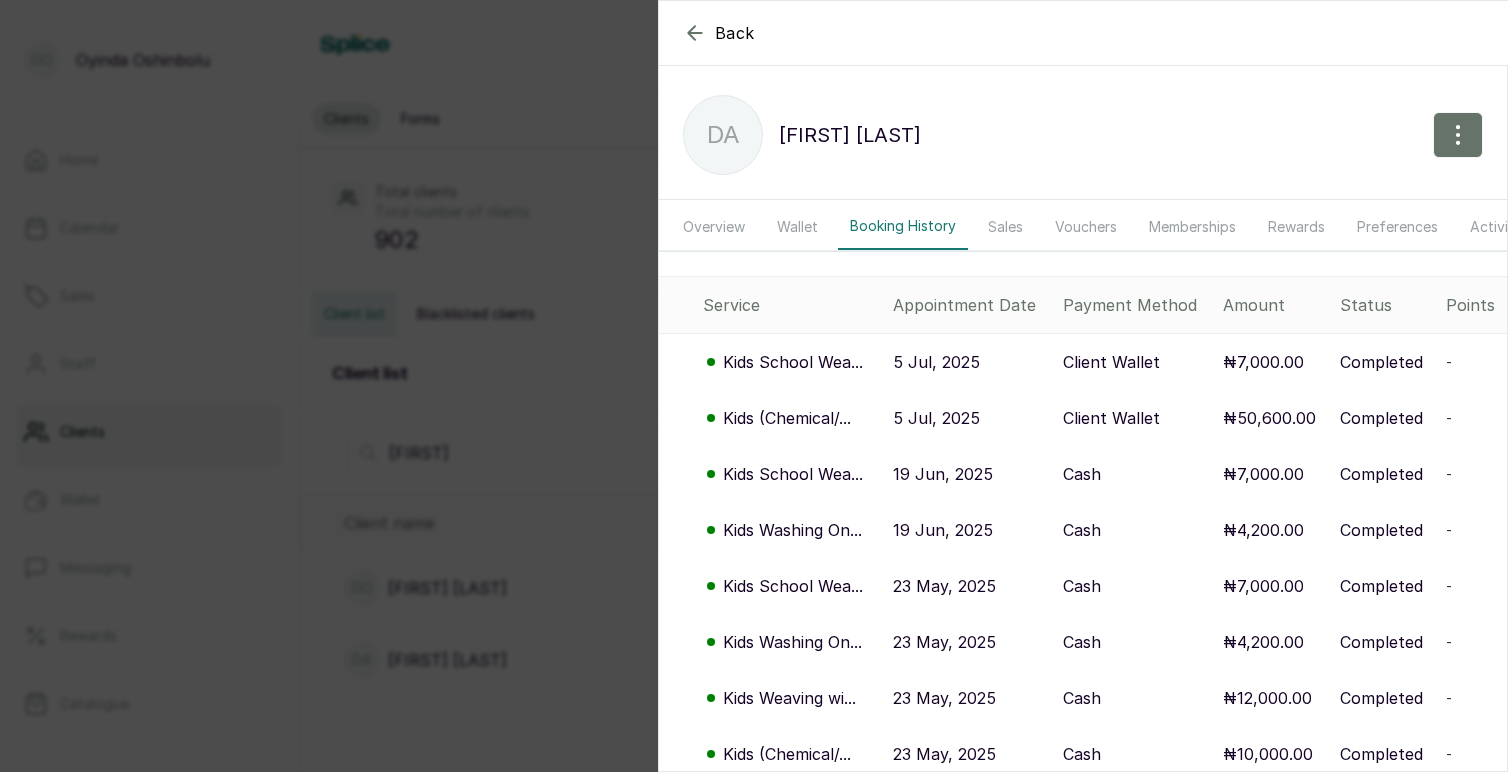 click on "Kids School Wea..." at bounding box center (793, 362) 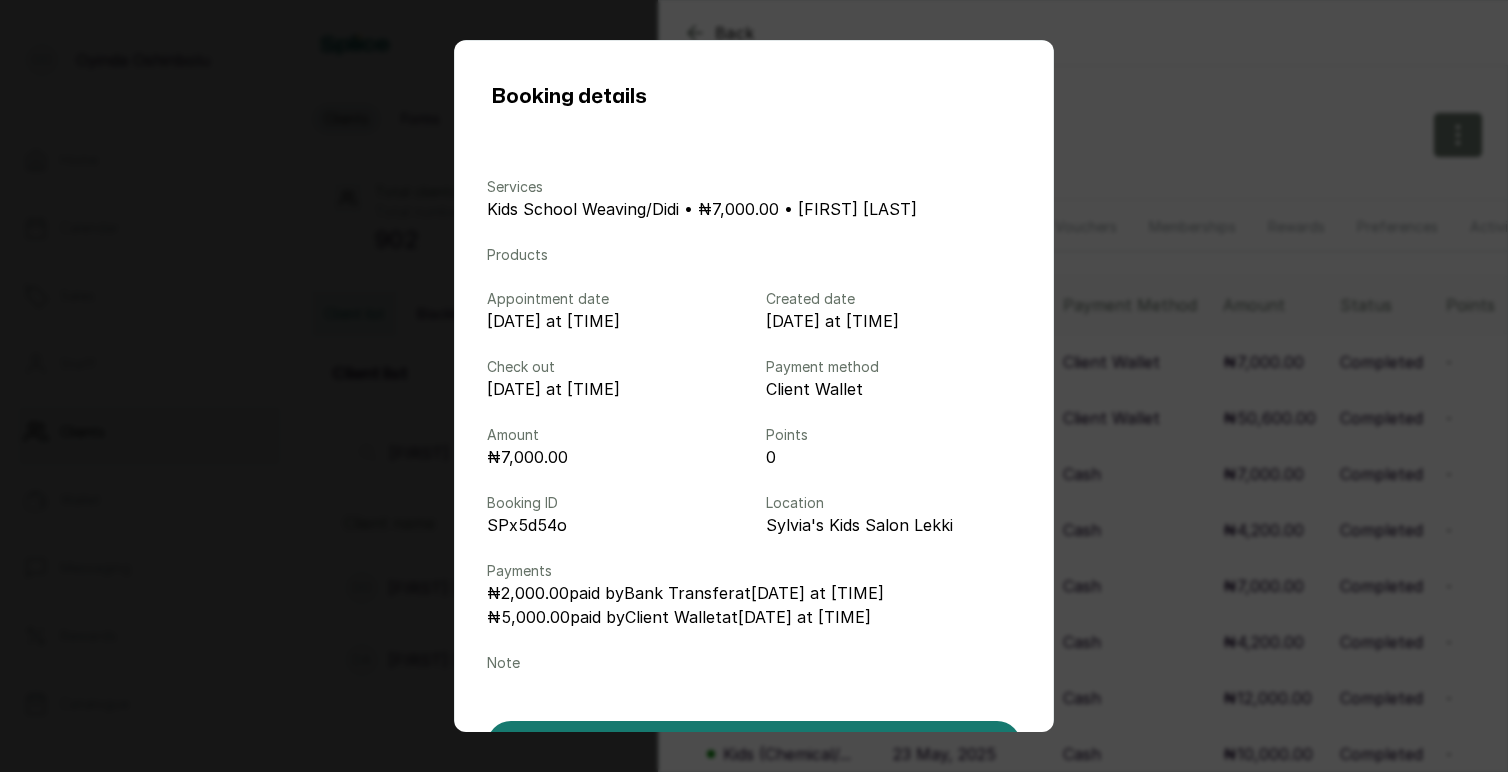 click on "Booking details Services Kids School Weaving/Didi • ₦7,000.00 • Ayo A Products Appointment date Jul 5, 2025 at 08:31 am Created date Jul 4, 2025 at 02:42 pm Check out Jul 5, 2025 at 10:31 am Payment method Client Wallet Amount ₦7,000.00 Points 0 Booking ID SPx5d54o Location Sylvia's Kids Salon Lekki Payments ₦2,000.00  paid by  Bank Transfer  at  Jul 5, 2025 at 04:27 pm ₦5,000.00  paid by  Client Wallet  at  Jul 5, 2025 at 04:27 pm Note Done" at bounding box center [754, 386] 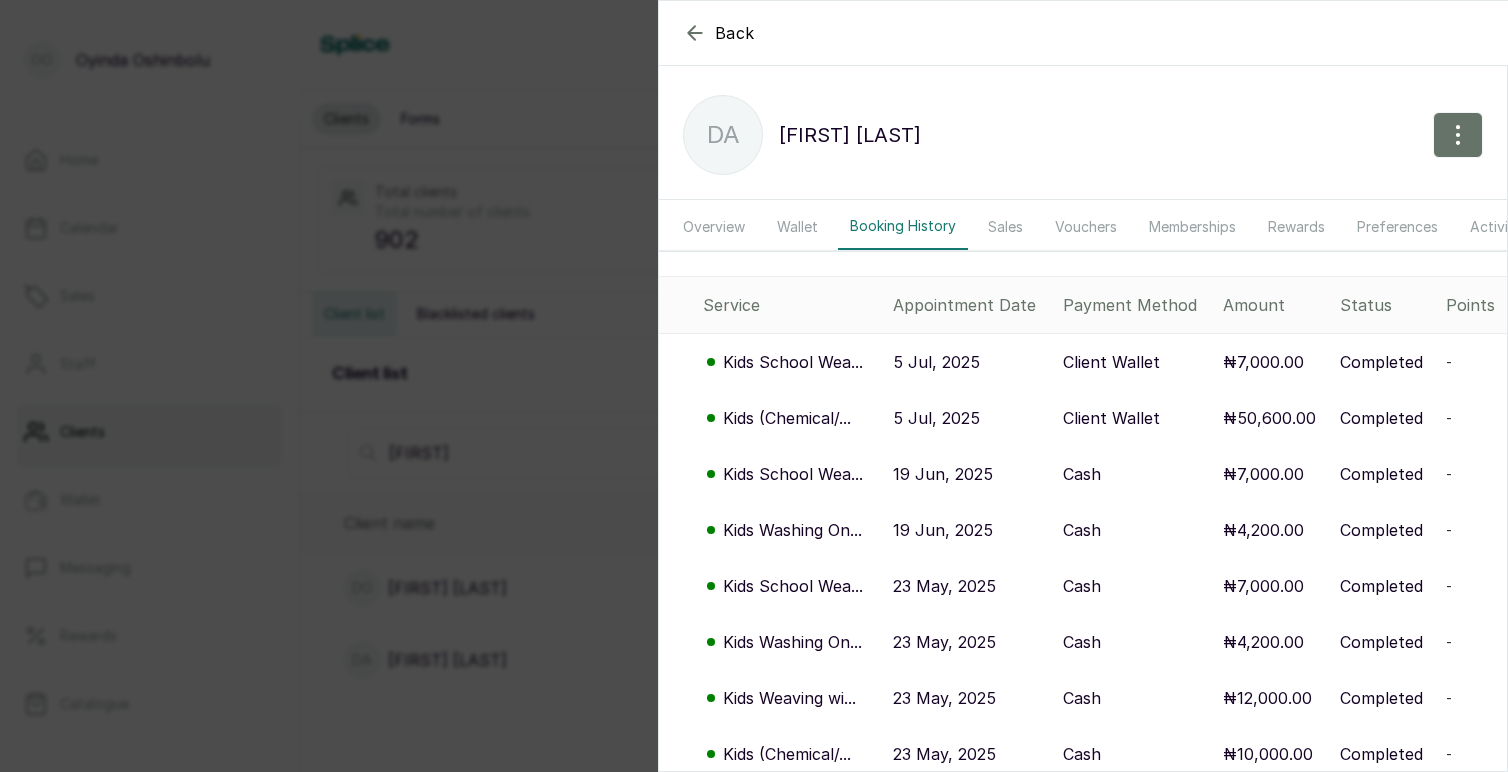 click on "Wallet" at bounding box center (797, 227) 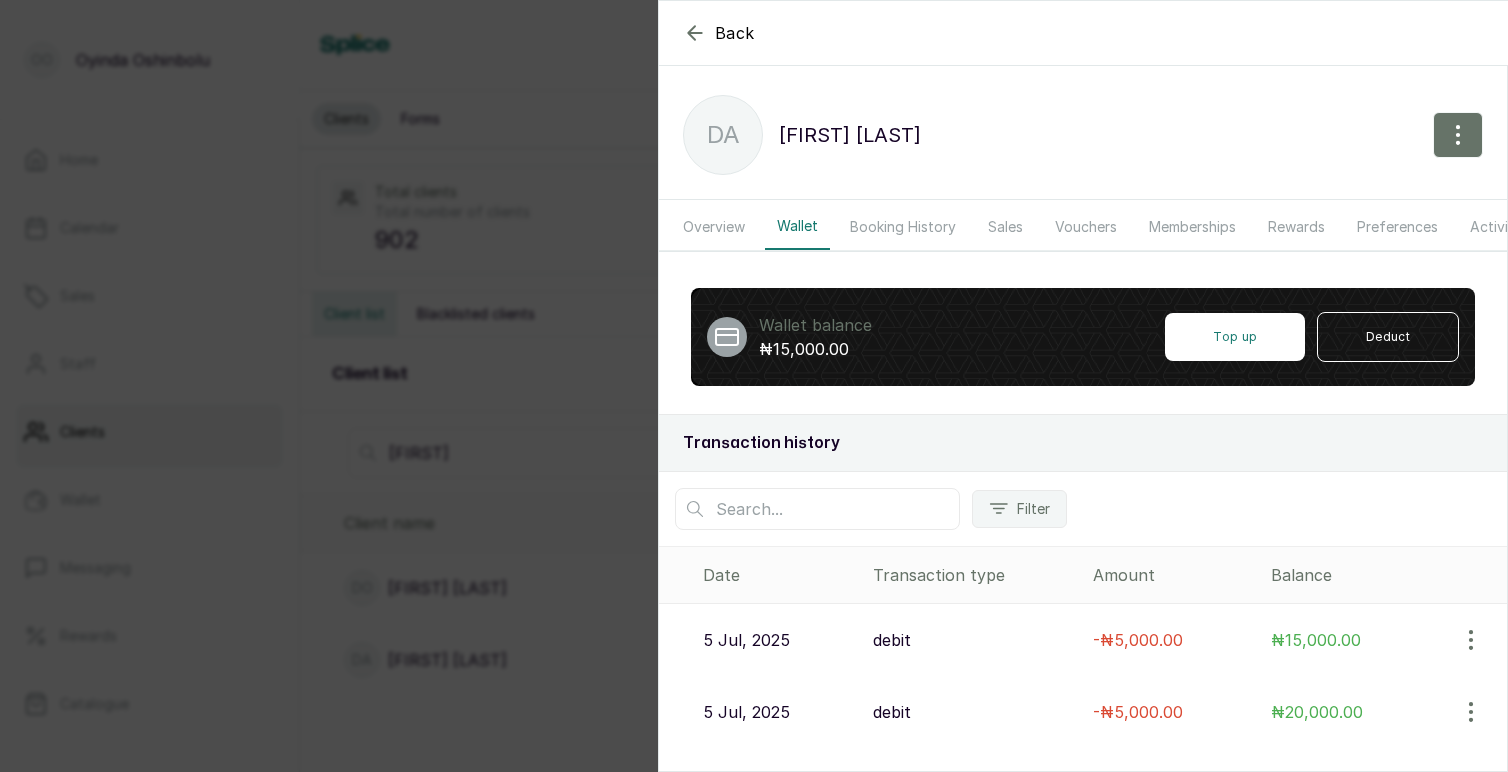 scroll, scrollTop: 49, scrollLeft: 0, axis: vertical 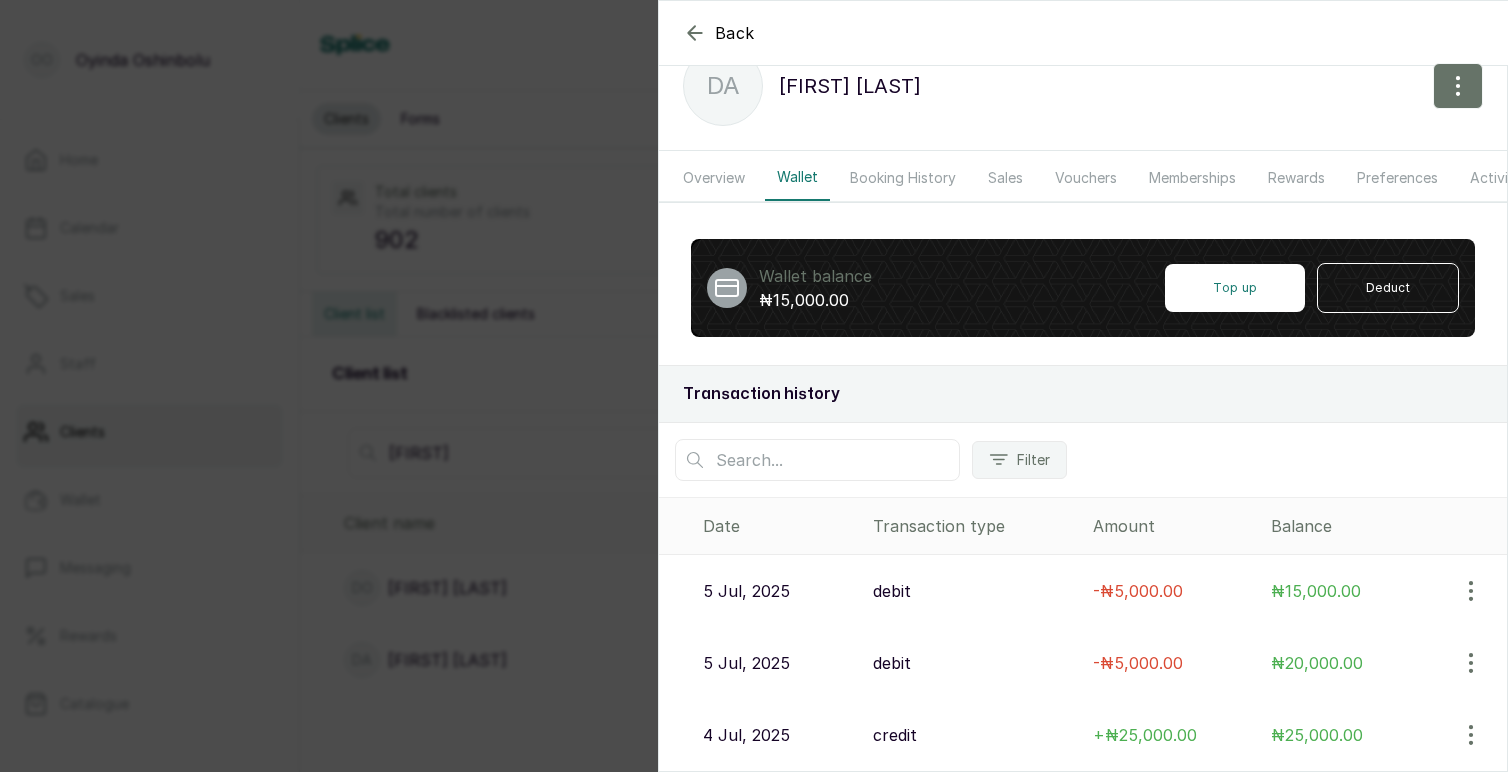 click on "Overview" at bounding box center (714, 178) 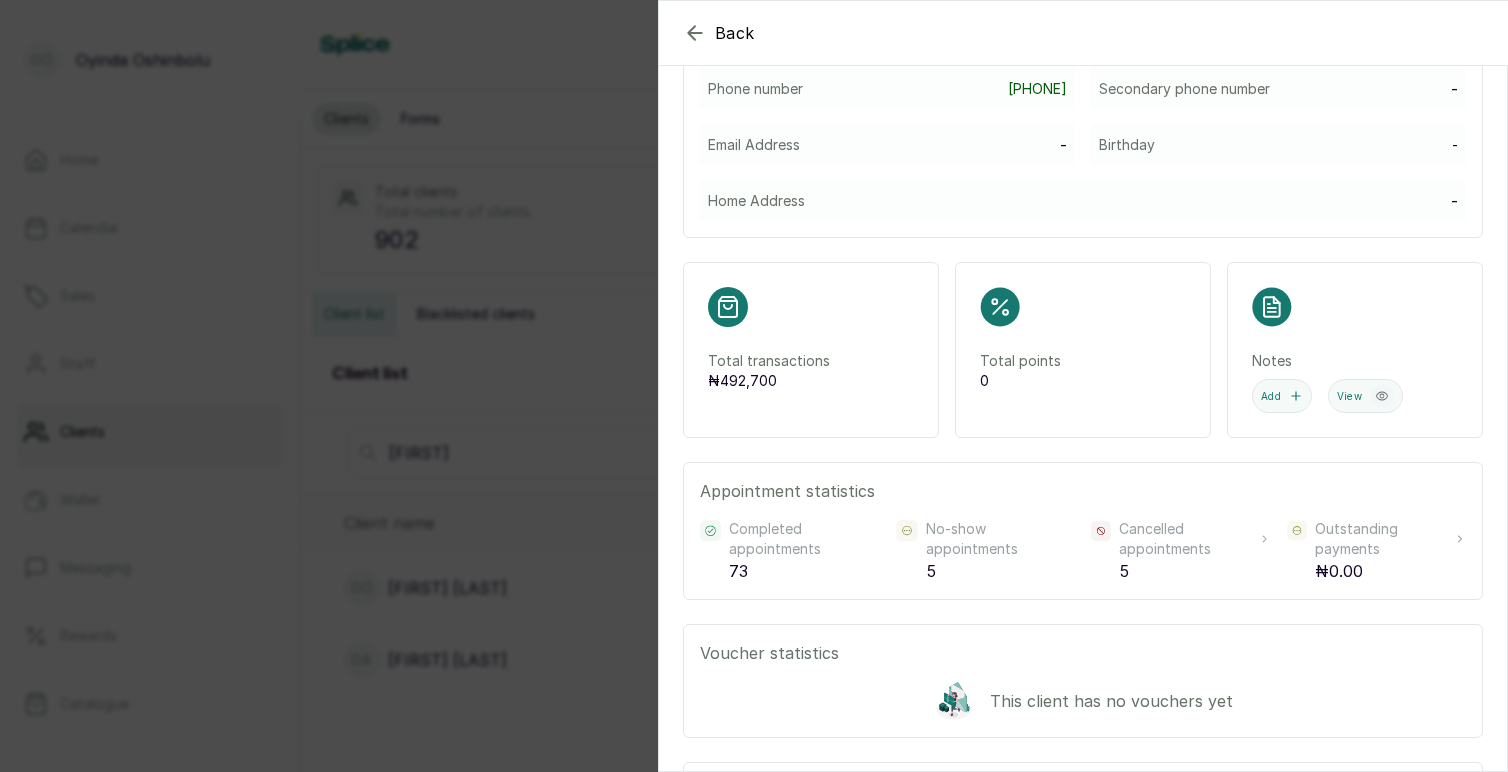 scroll, scrollTop: 369, scrollLeft: 0, axis: vertical 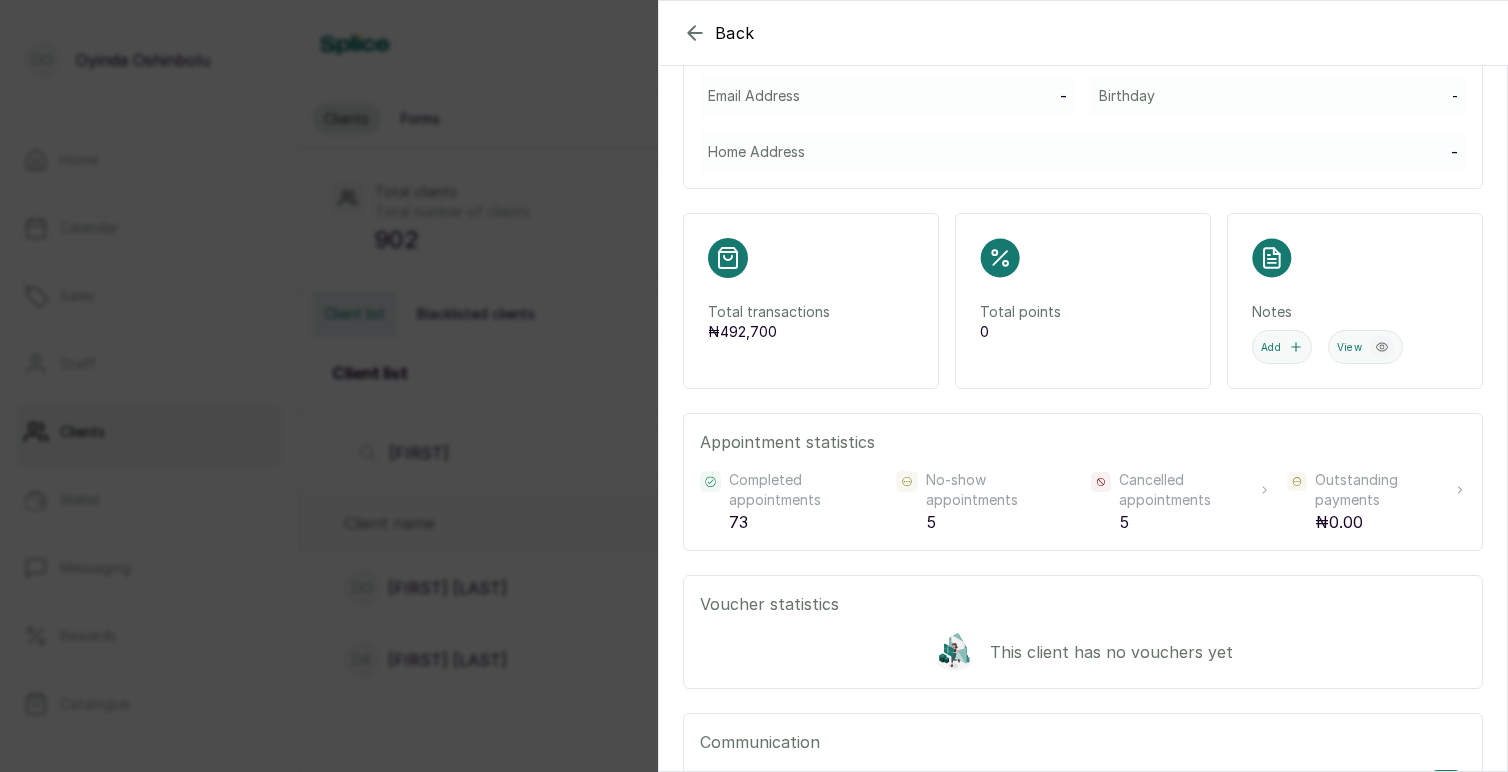 click on "Back Daniella   Anyarah DA Daniella   Anyarah   Overview Wallet Booking History Sales Vouchers Memberships Rewards Preferences Activity Forms Messages Personal information First name Daniella Last name Anyarah Phone number +2347032357144 Secondary phone number - Email Address - Birthday - Home Address - Total transactions ₦ 492,700 Total points 0 Notes Add View  Appointment statistics Completed appointments 73 No-show appointments 5 Cancelled appointments   5 Outstanding payments   ₦0.00 Voucher statistics This client has no vouchers yet Communication Receives sms reminders Receives emails Membership Assign This client has no membership assigned Key preferences Add new This client has no preferences added" at bounding box center (754, 386) 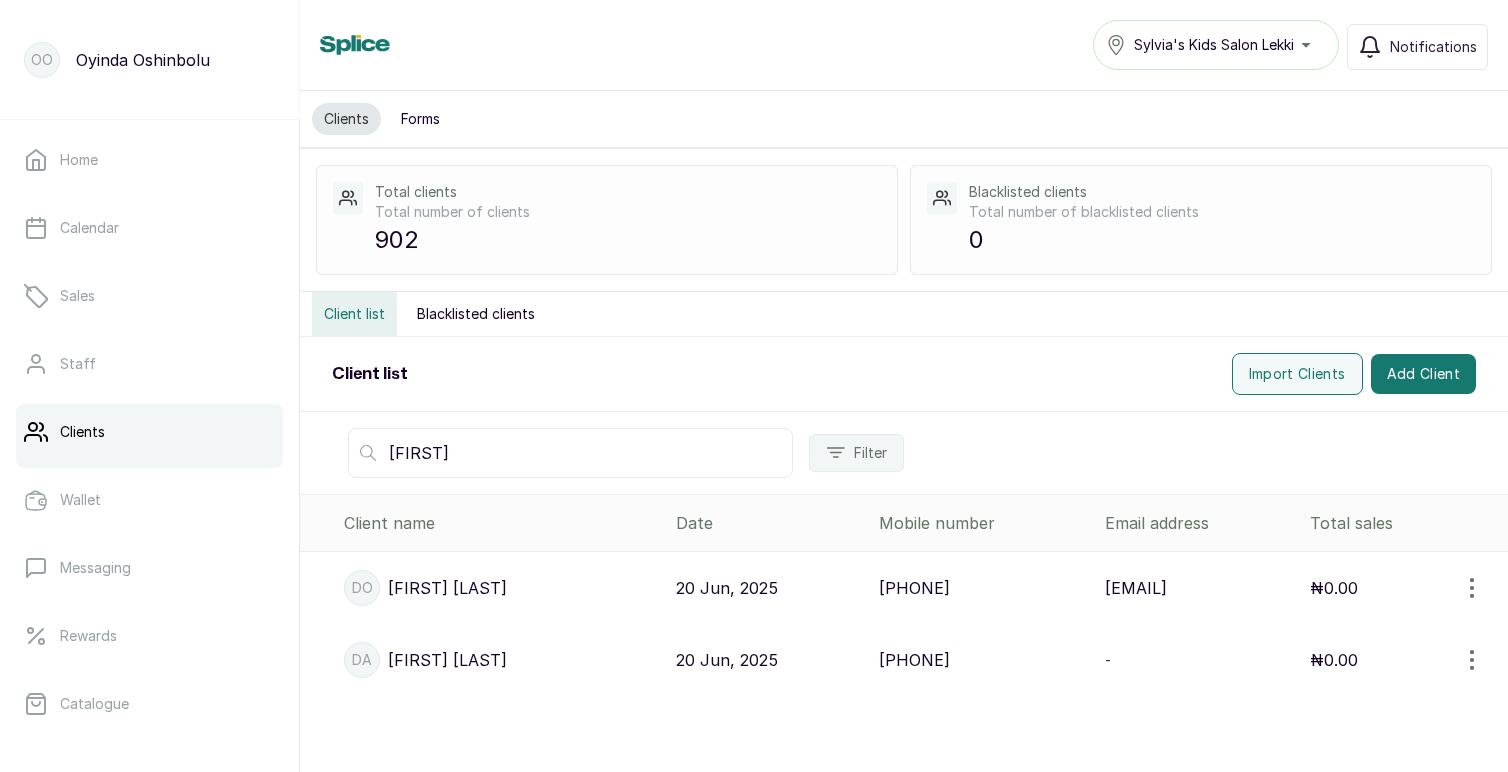 click on "+2347032357144" at bounding box center (914, 660) 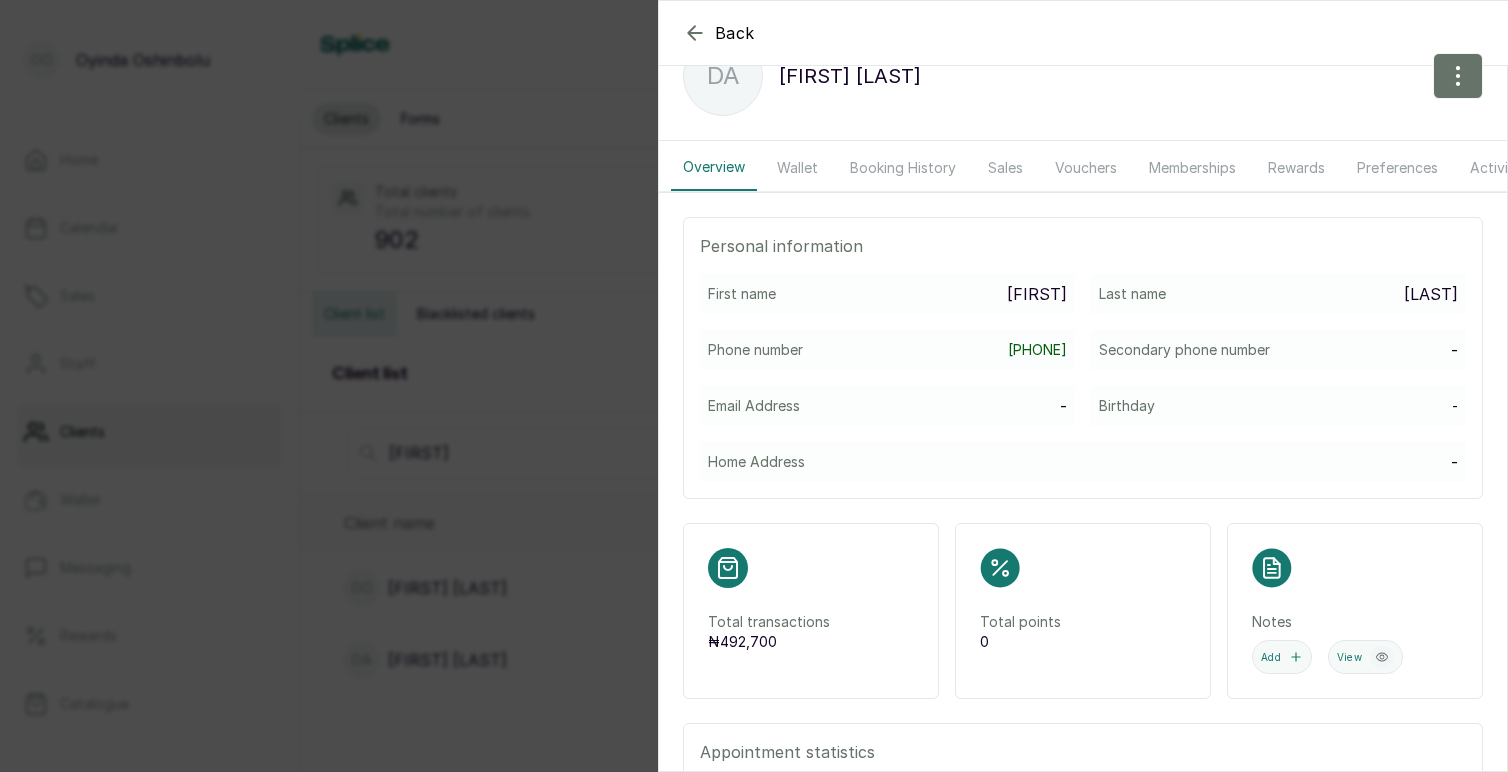 scroll, scrollTop: 76, scrollLeft: 0, axis: vertical 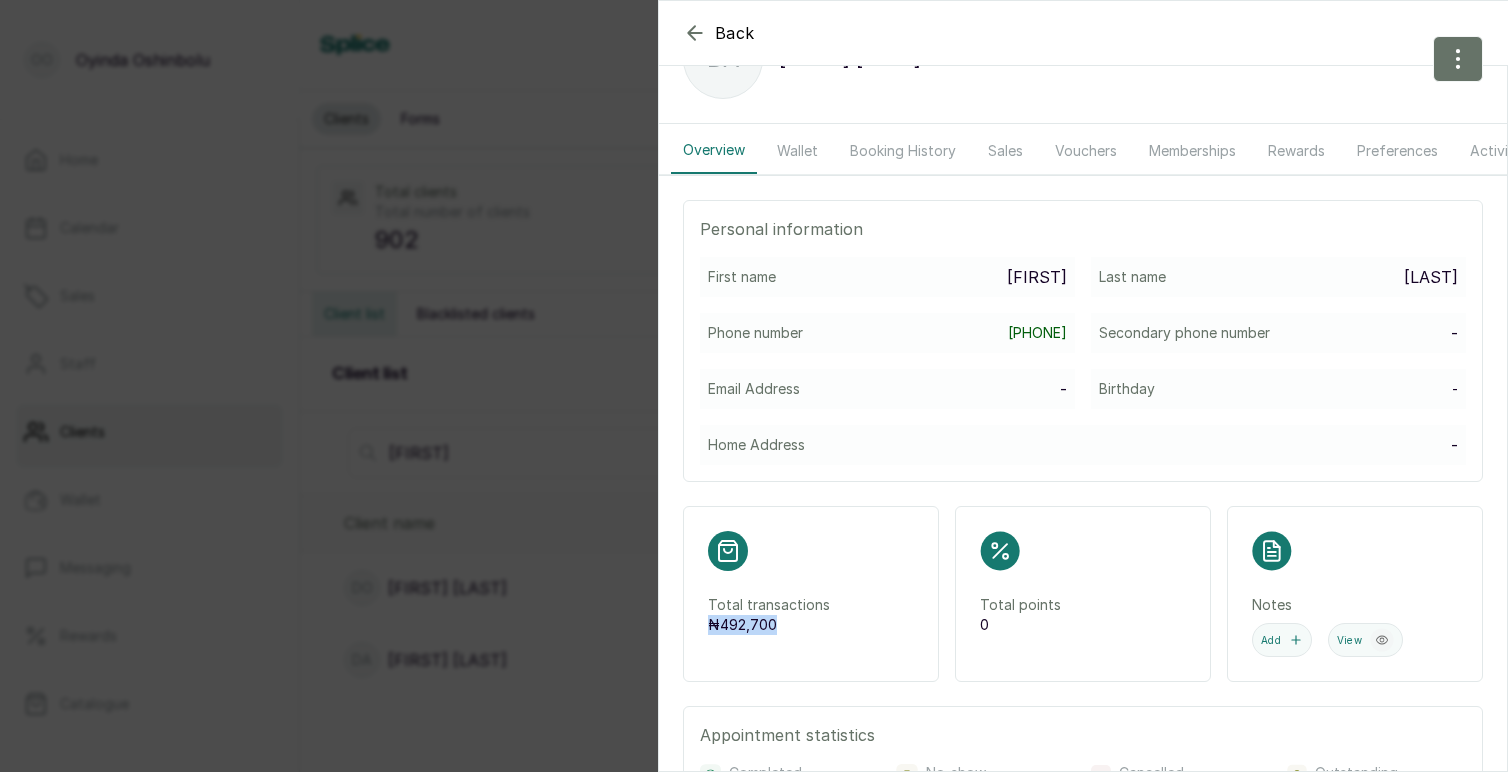 drag, startPoint x: 705, startPoint y: 625, endPoint x: 791, endPoint y: 616, distance: 86.46965 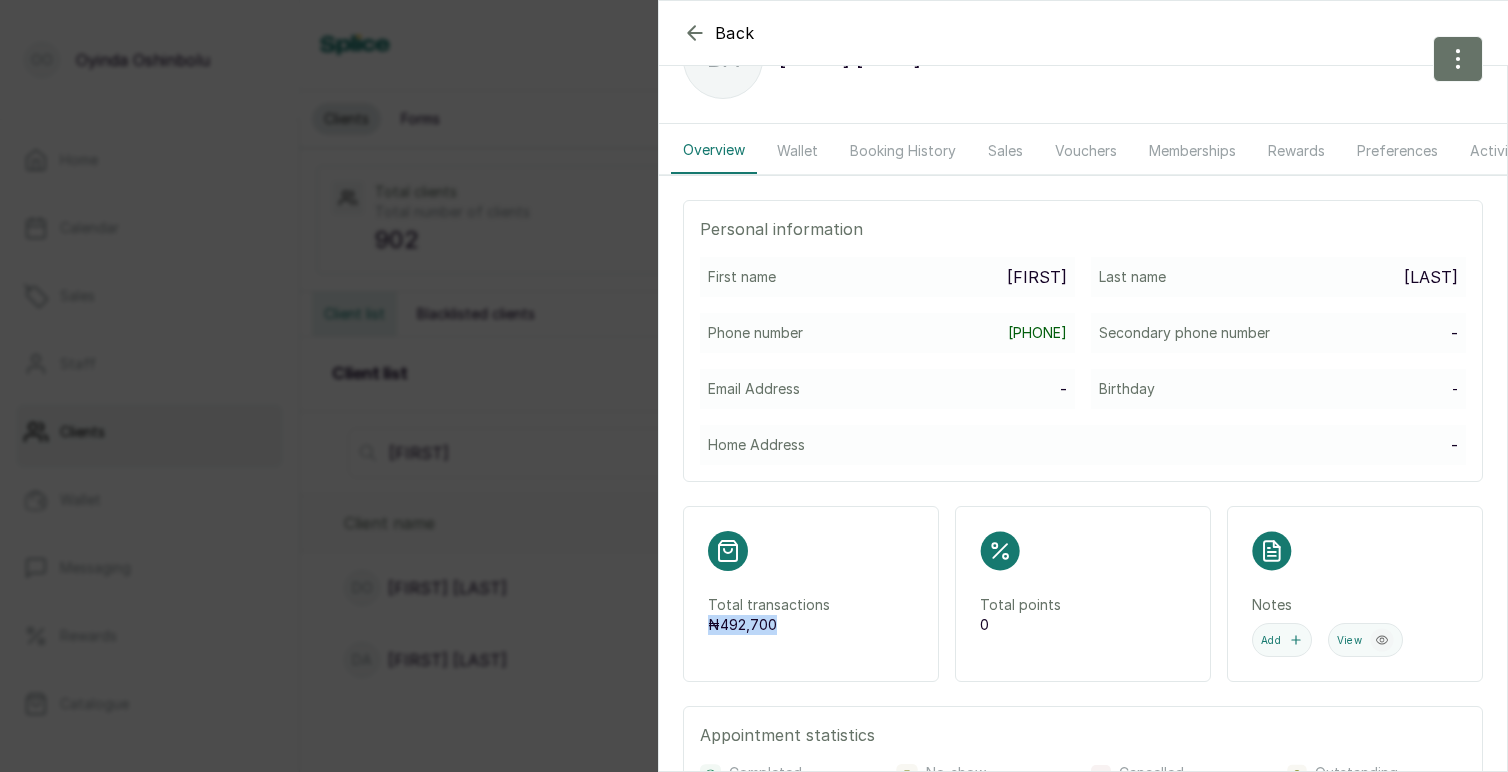 click on "Booking History" at bounding box center (903, 151) 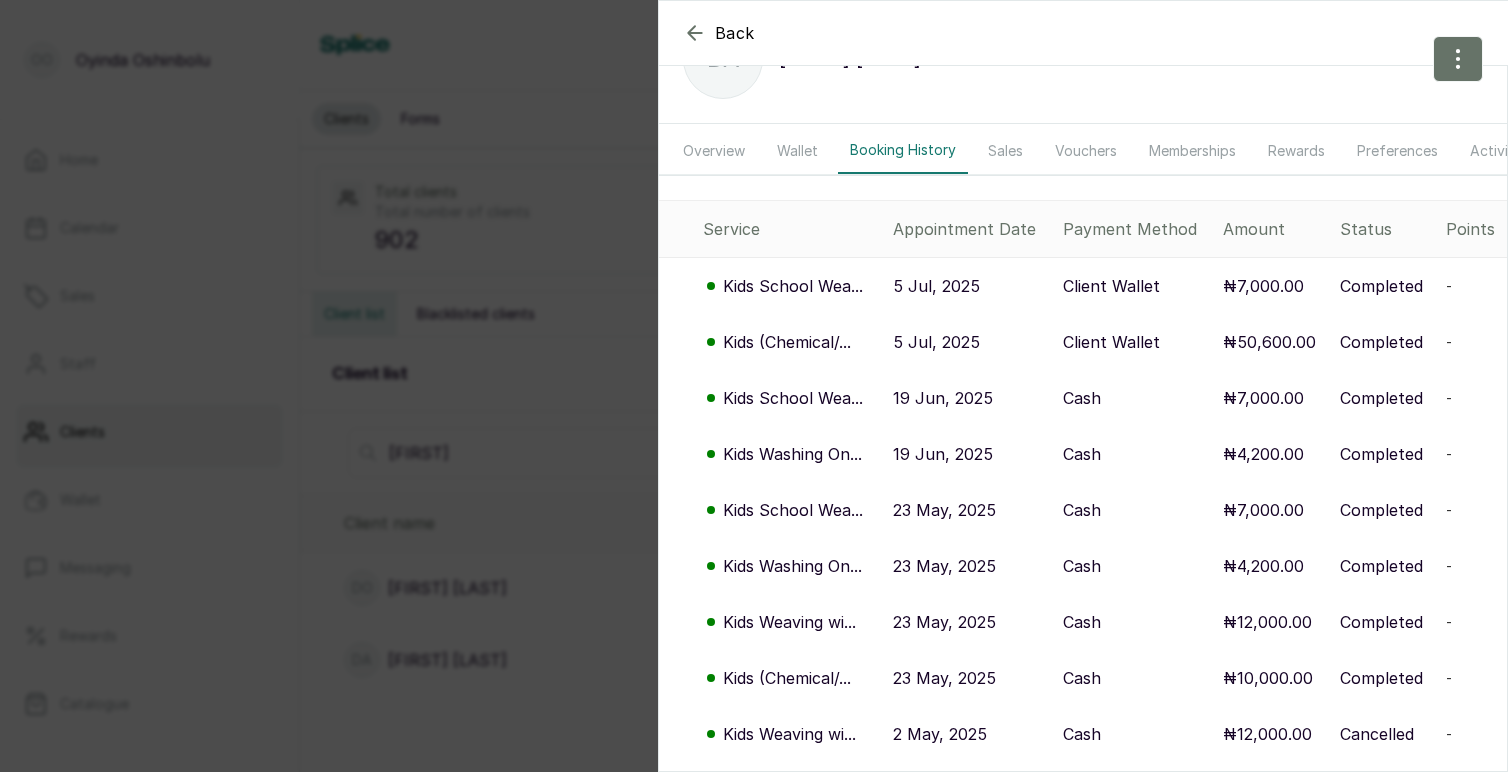 click on "Kids (Chemical/..." at bounding box center (787, 342) 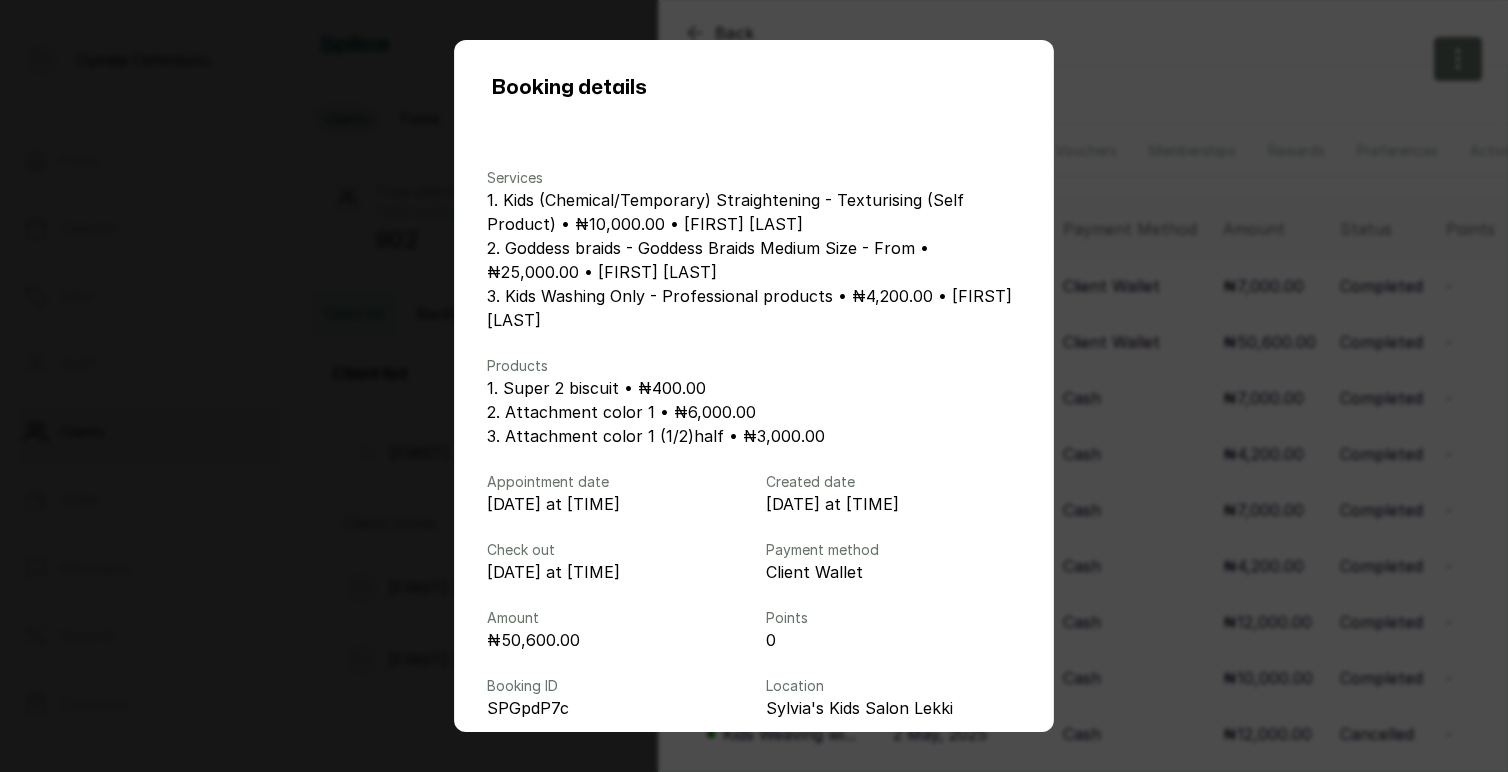 scroll, scrollTop: 17, scrollLeft: 0, axis: vertical 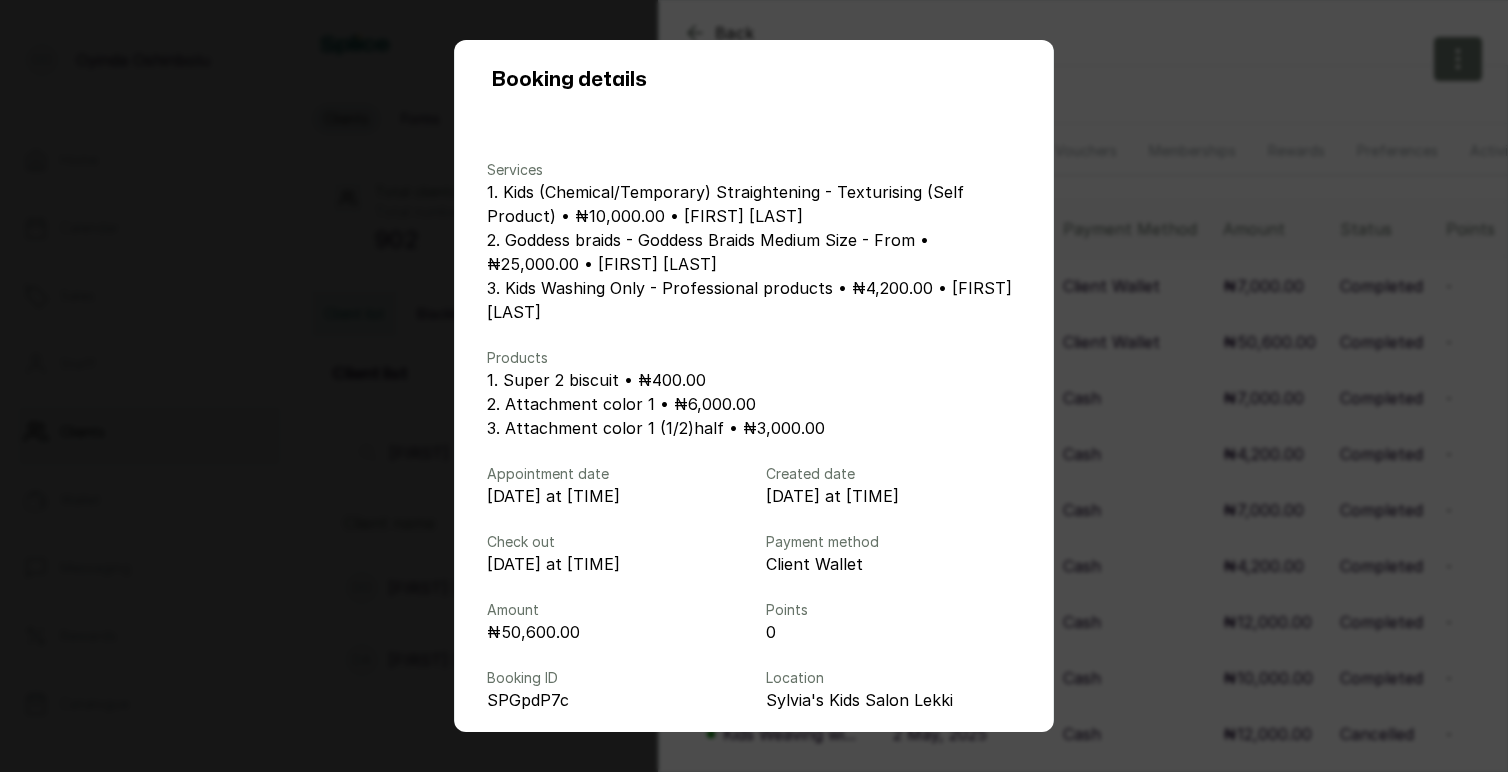 click on "Booking details Services 1. Kids (Chemical/Temporary) Straightening - Texturising (Self Product) • ₦10,000.00 • Faith F 2. Goddess braids - Goddess Braids Medium Size - From • ₦25,000.00 • Faith F 3. Kids Washing Only  - Professional products • ₦4,200.00 • Ayo A Products 1. Super 2 biscuit • ₦400.00 2. Attachment color 1 • ₦6,000.00 3. Attachment color 1 (1/2)half • ₦3,000.00 Appointment date Jul 5, 2025 at 08:01 am Created date Jul 4, 2025 at 02:13 pm Check out Jul 5, 2025 at 01:56 pm Payment method Client Wallet Amount ₦50,600.00 Points 0 Booking ID SPGpdP7c Location Sylvia's Kids Salon Lekki Payments ₦5,000.00  paid by  Client Wallet  at  Jul 5, 2025 at 07:01 pm Note Done" at bounding box center (754, 386) 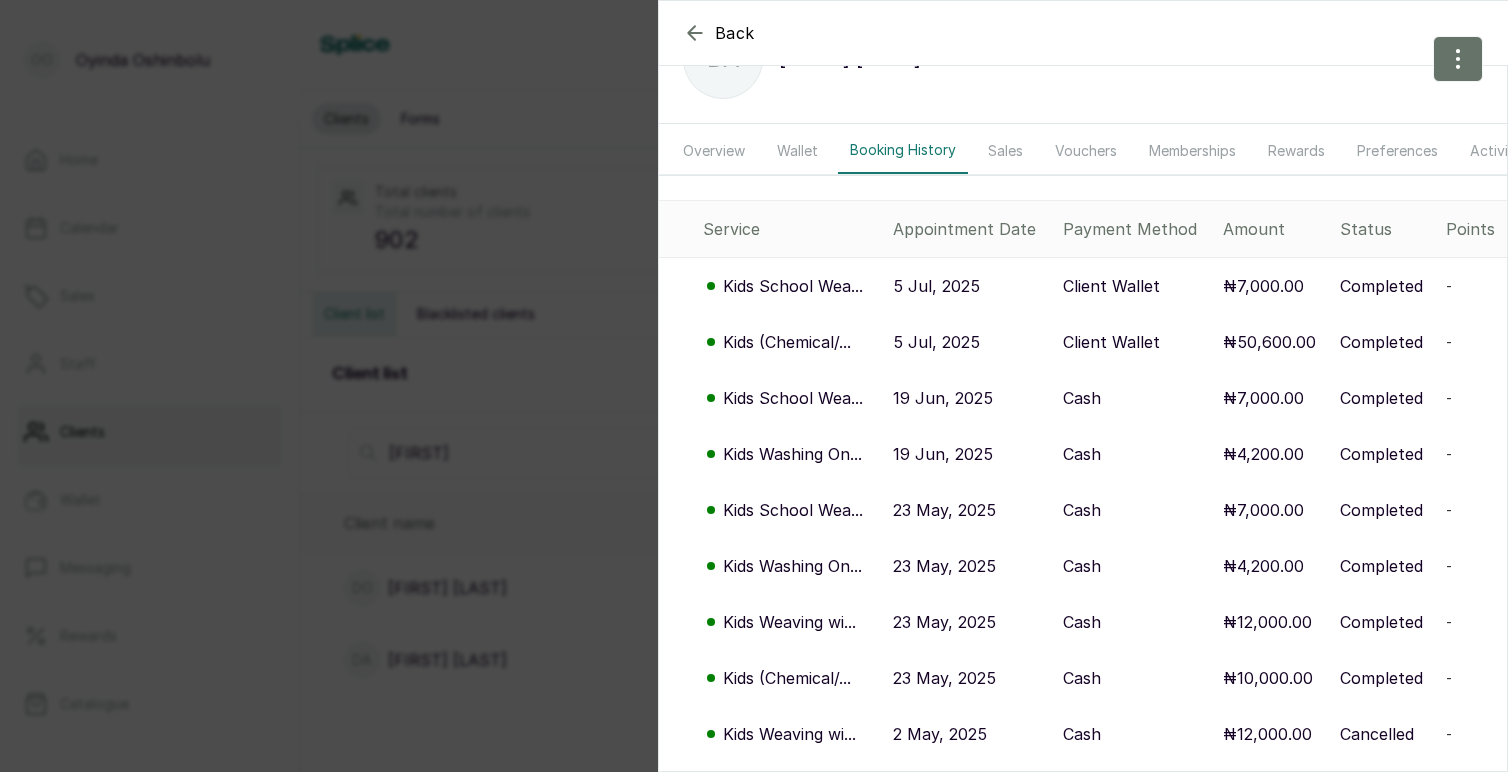 click on "Wallet" at bounding box center [797, 151] 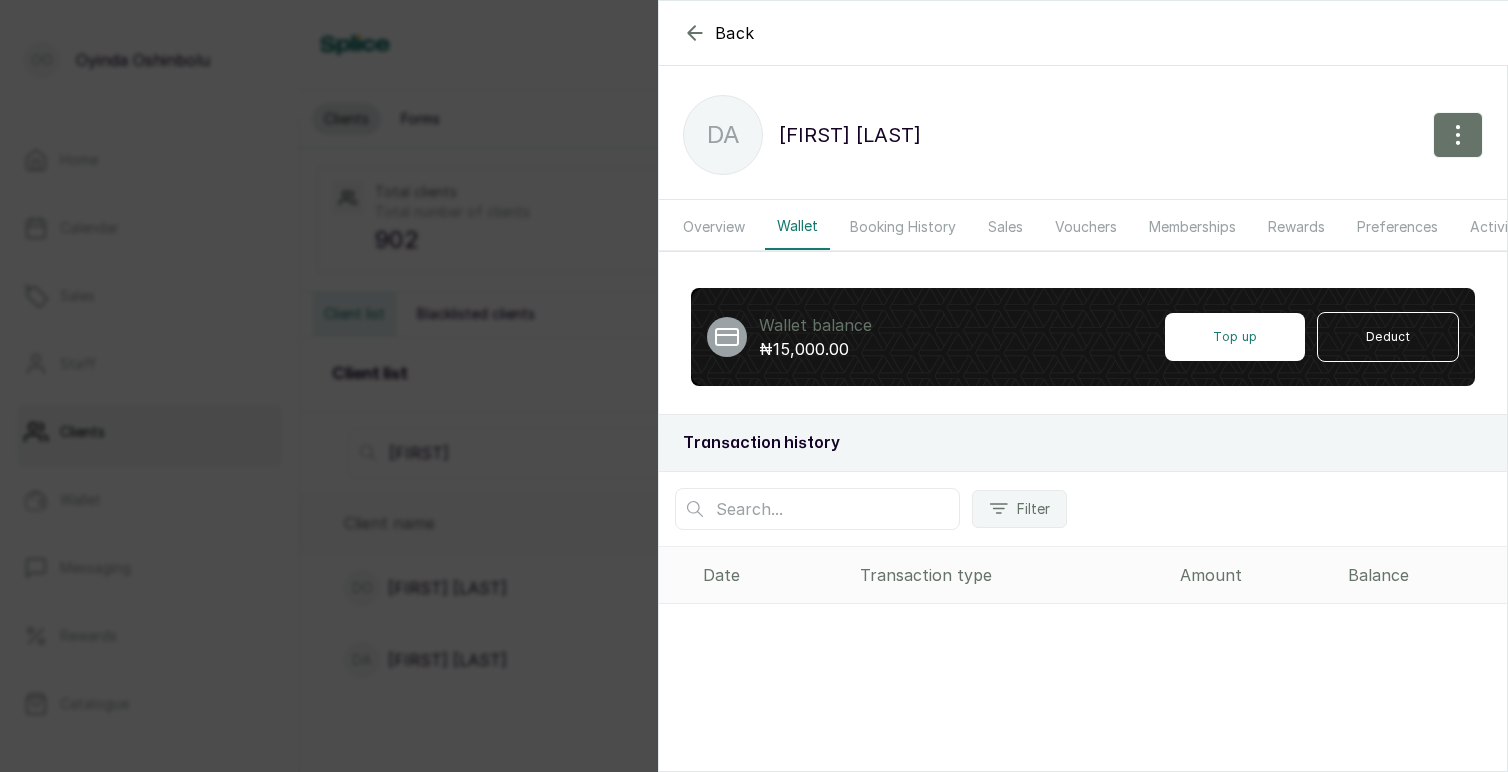 scroll, scrollTop: 0, scrollLeft: 0, axis: both 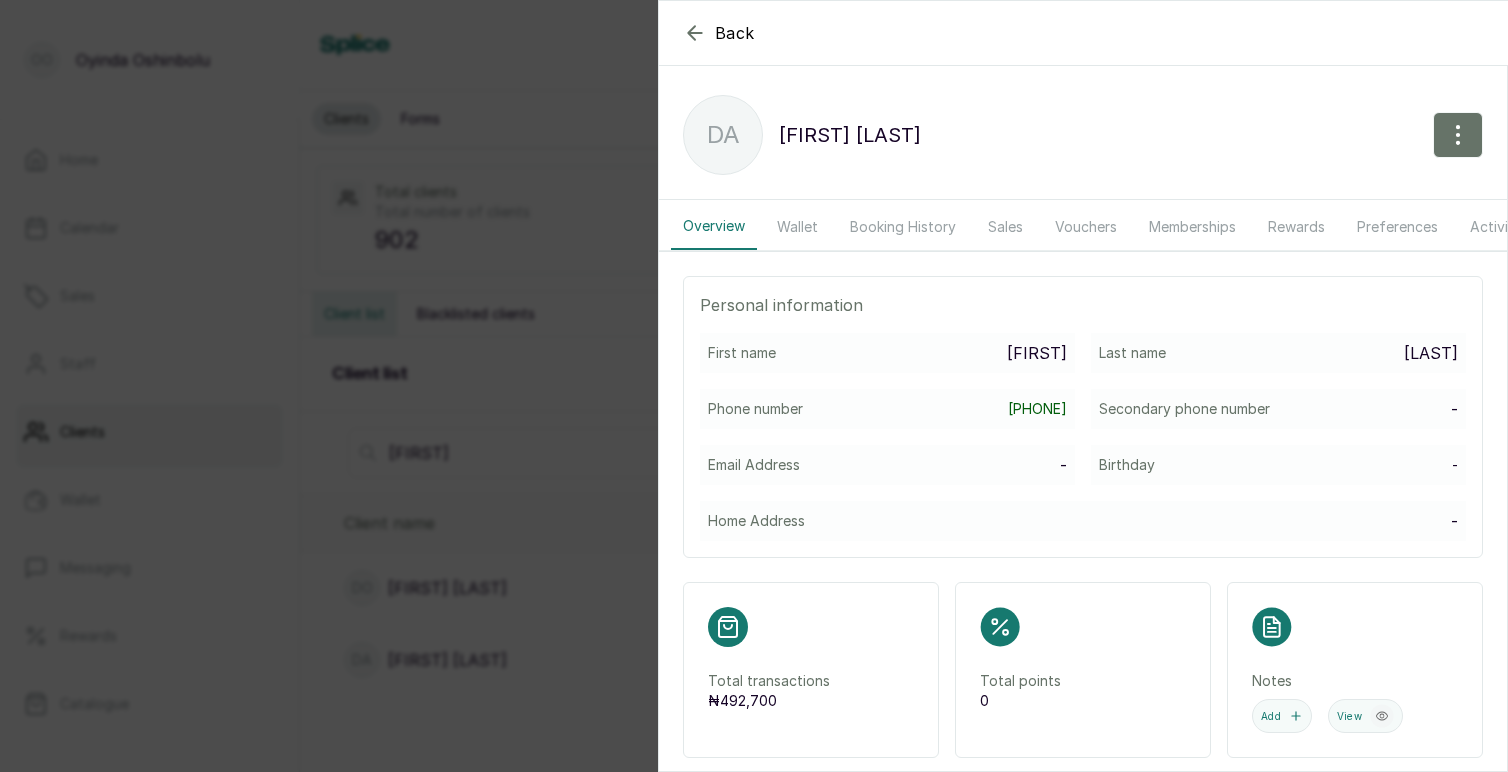 click on "Wallet" at bounding box center [797, 227] 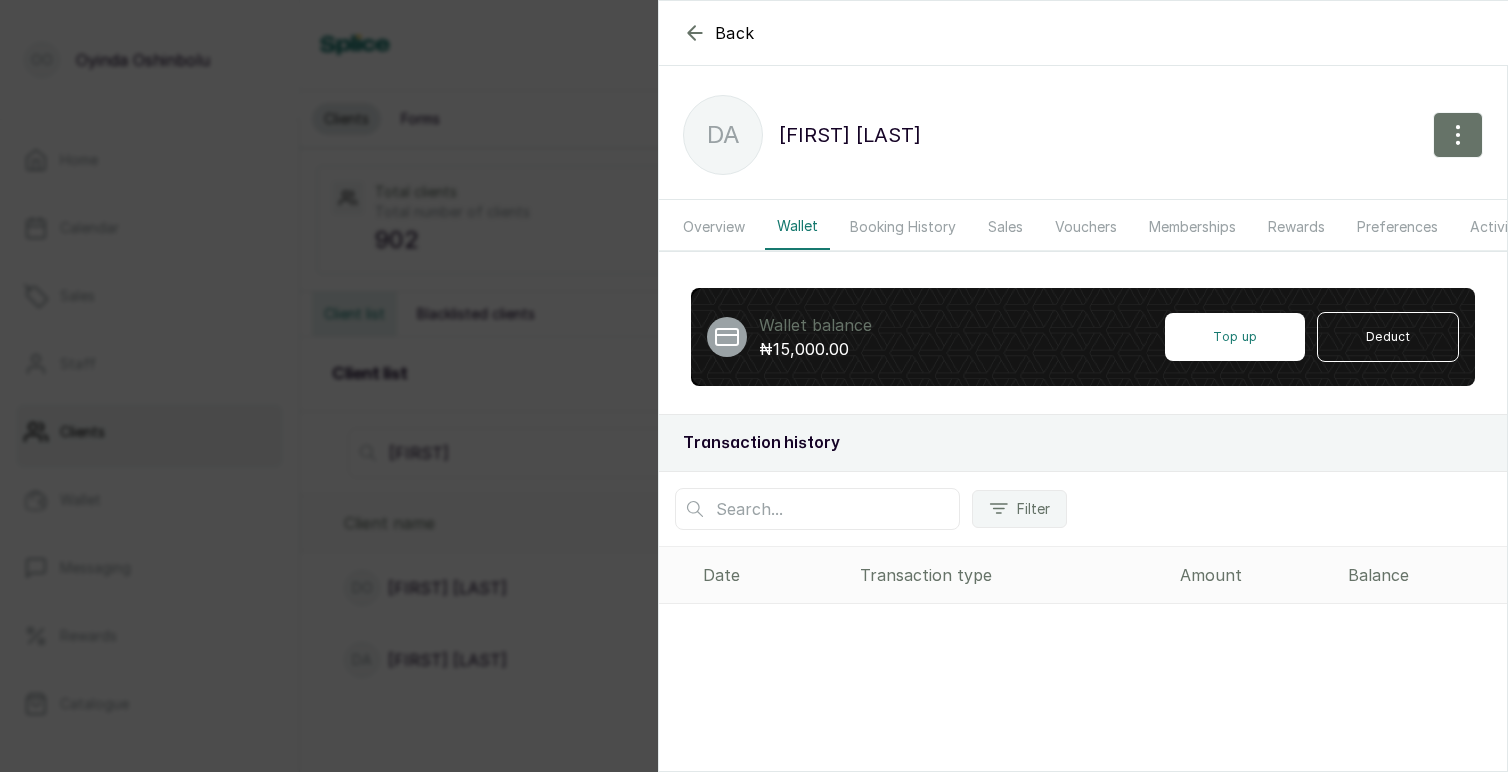 click on "Booking History" at bounding box center (903, 227) 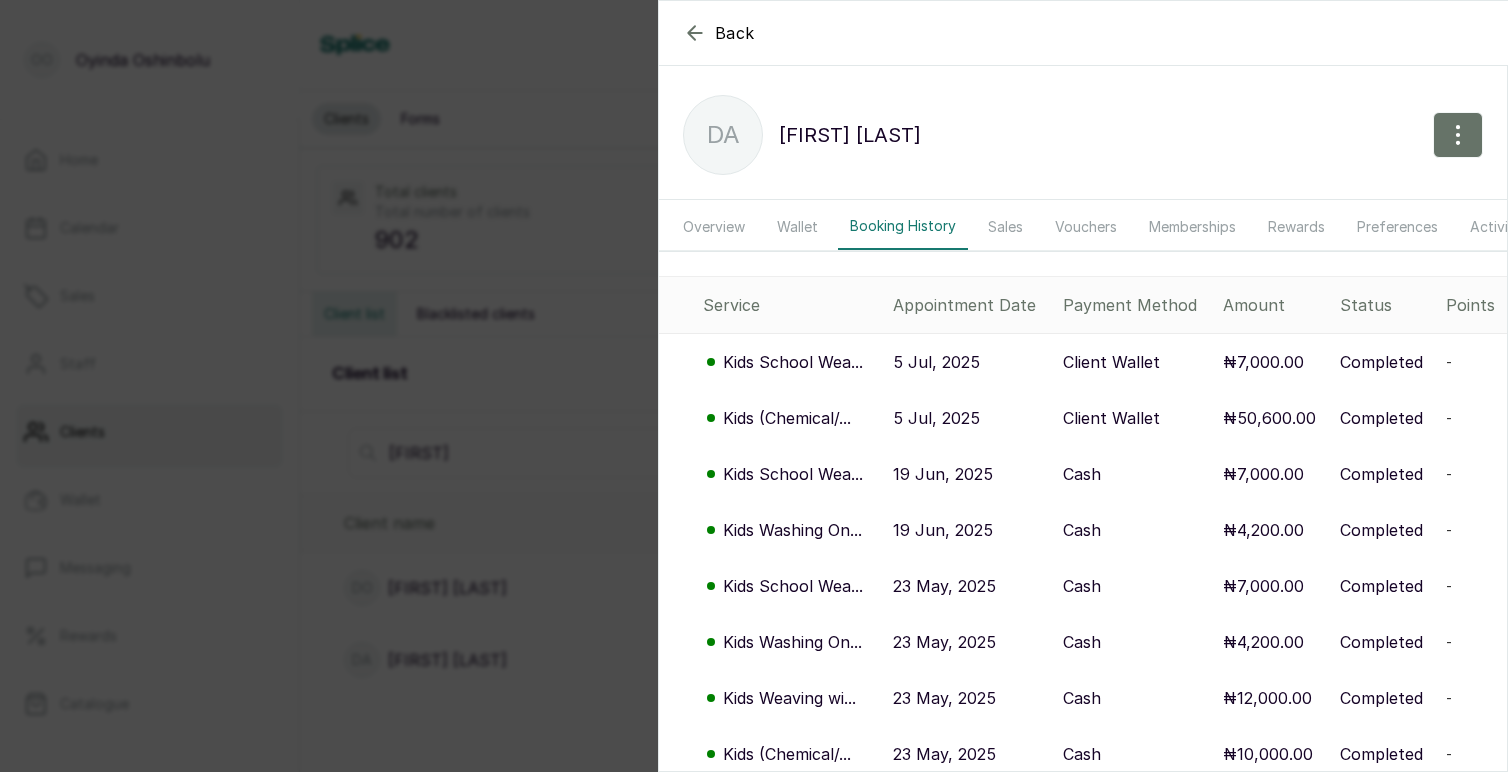 click on "Wallet" at bounding box center (797, 227) 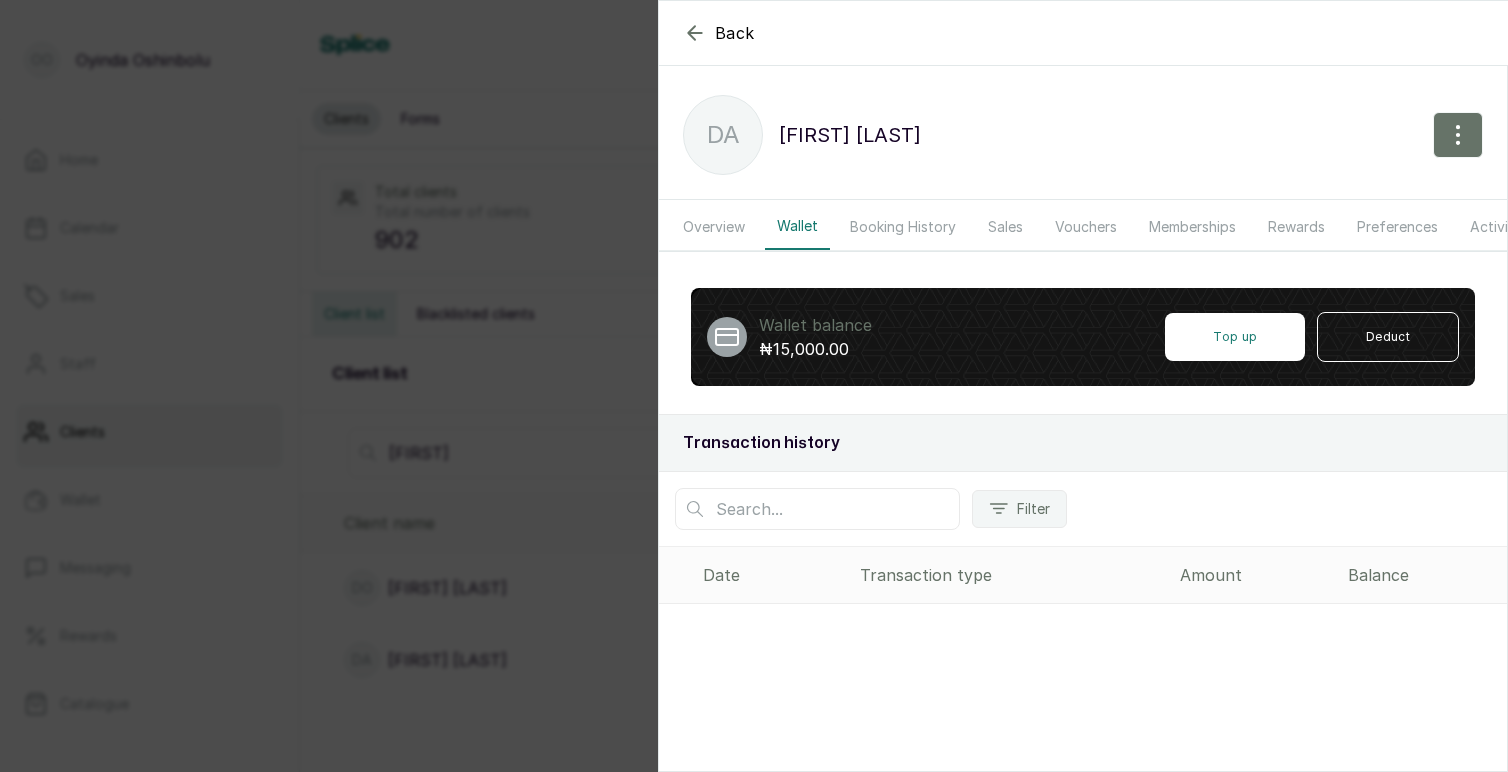 click on "Booking History" at bounding box center (903, 227) 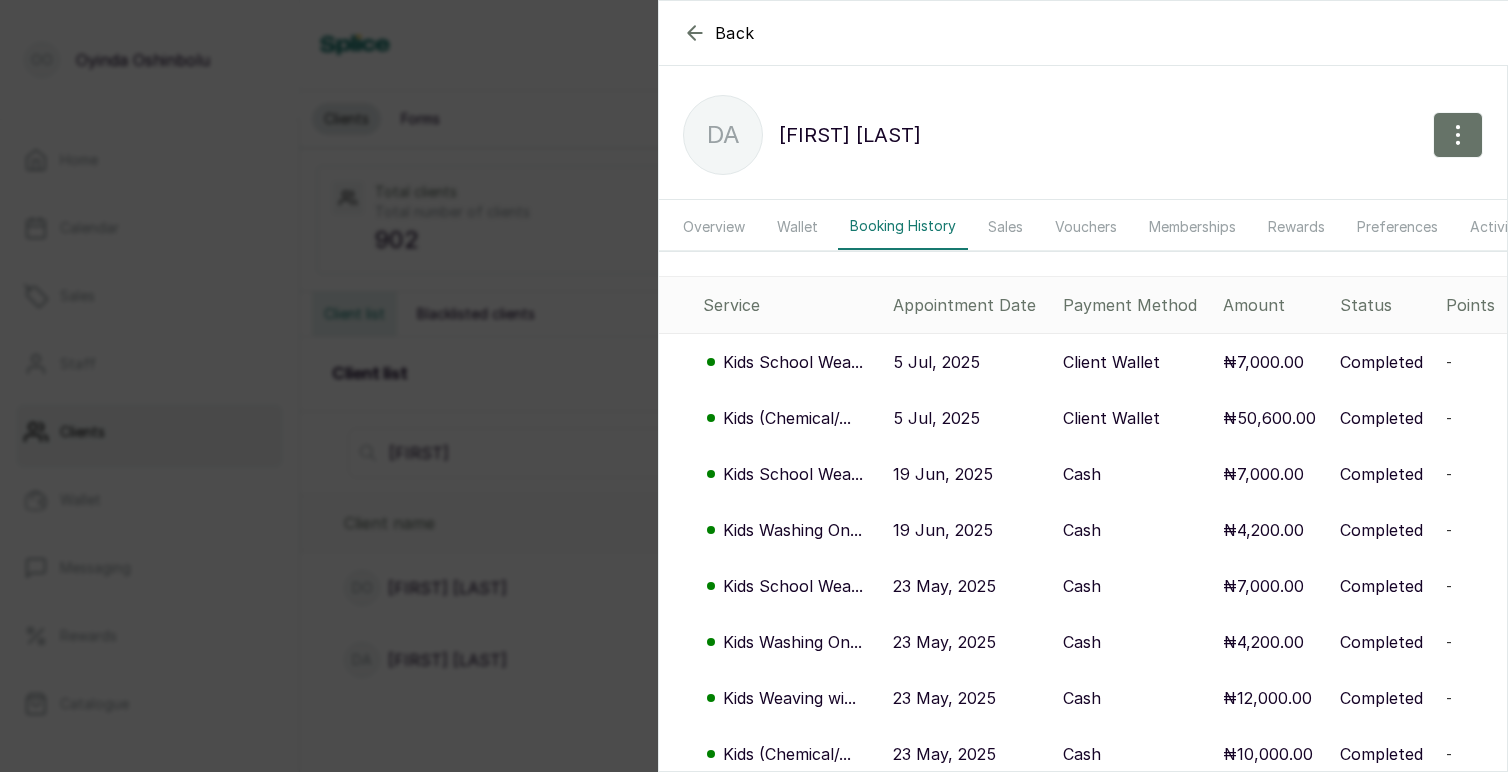 click on "Wallet" at bounding box center [797, 227] 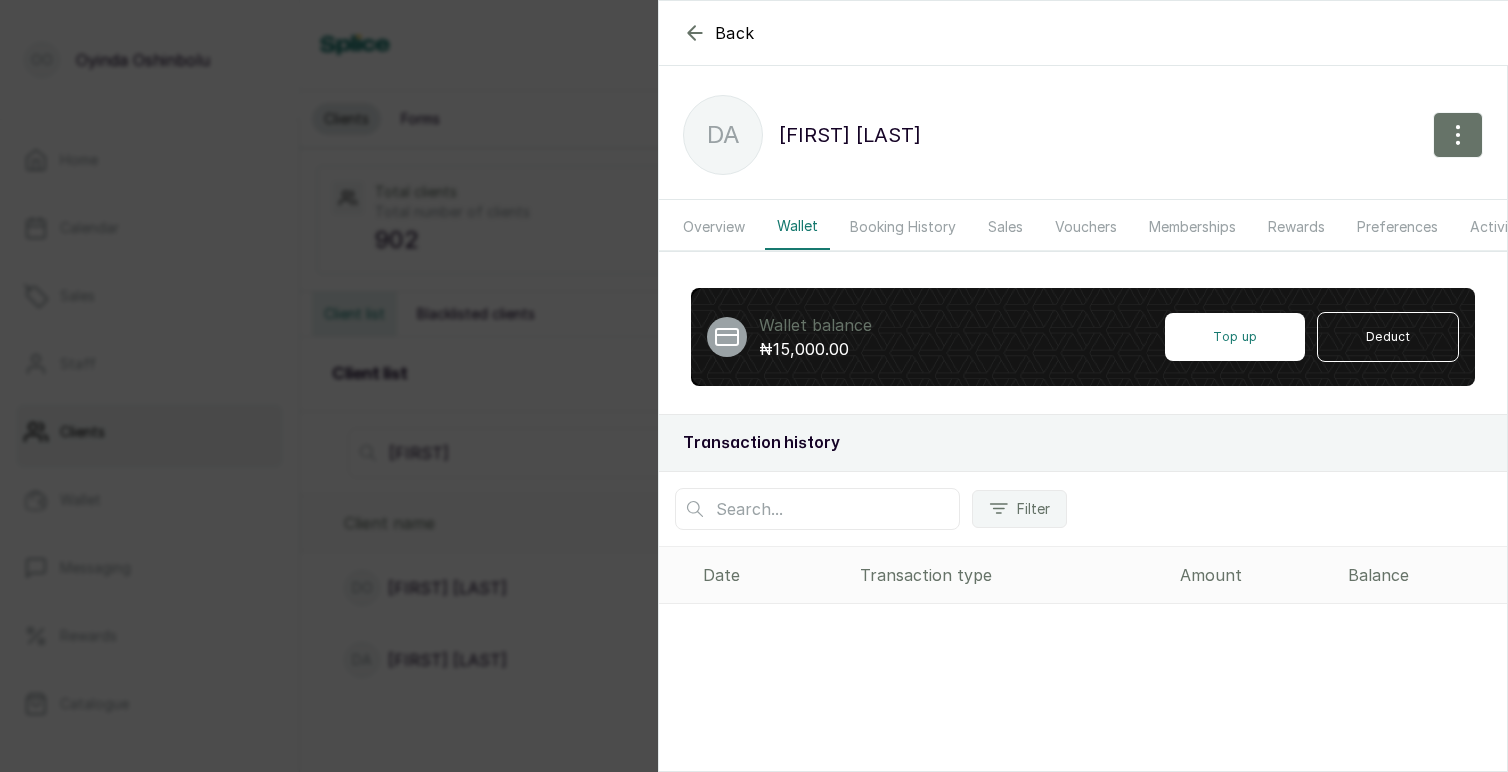 click at bounding box center (817, 509) 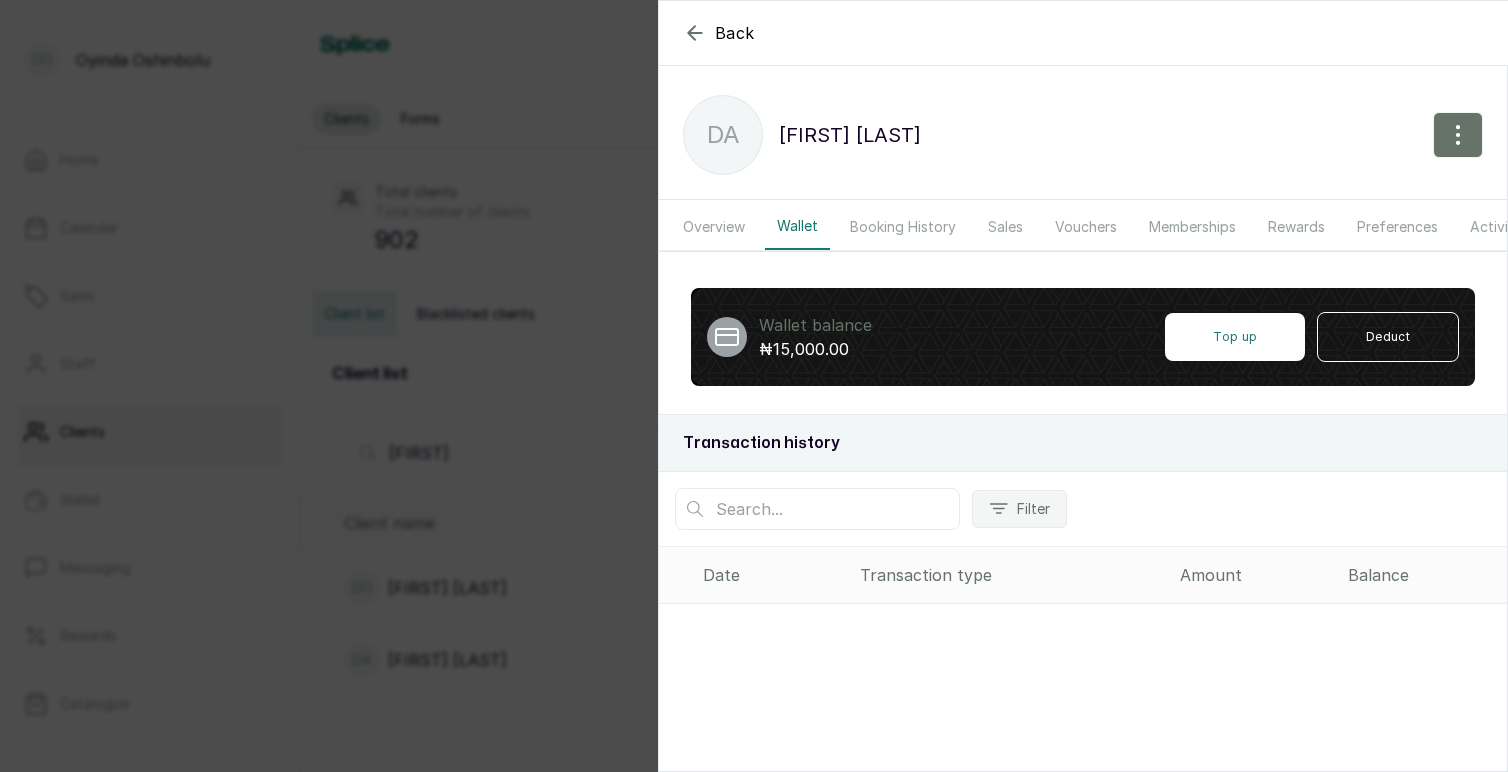click on "Filter" at bounding box center (1019, 509) 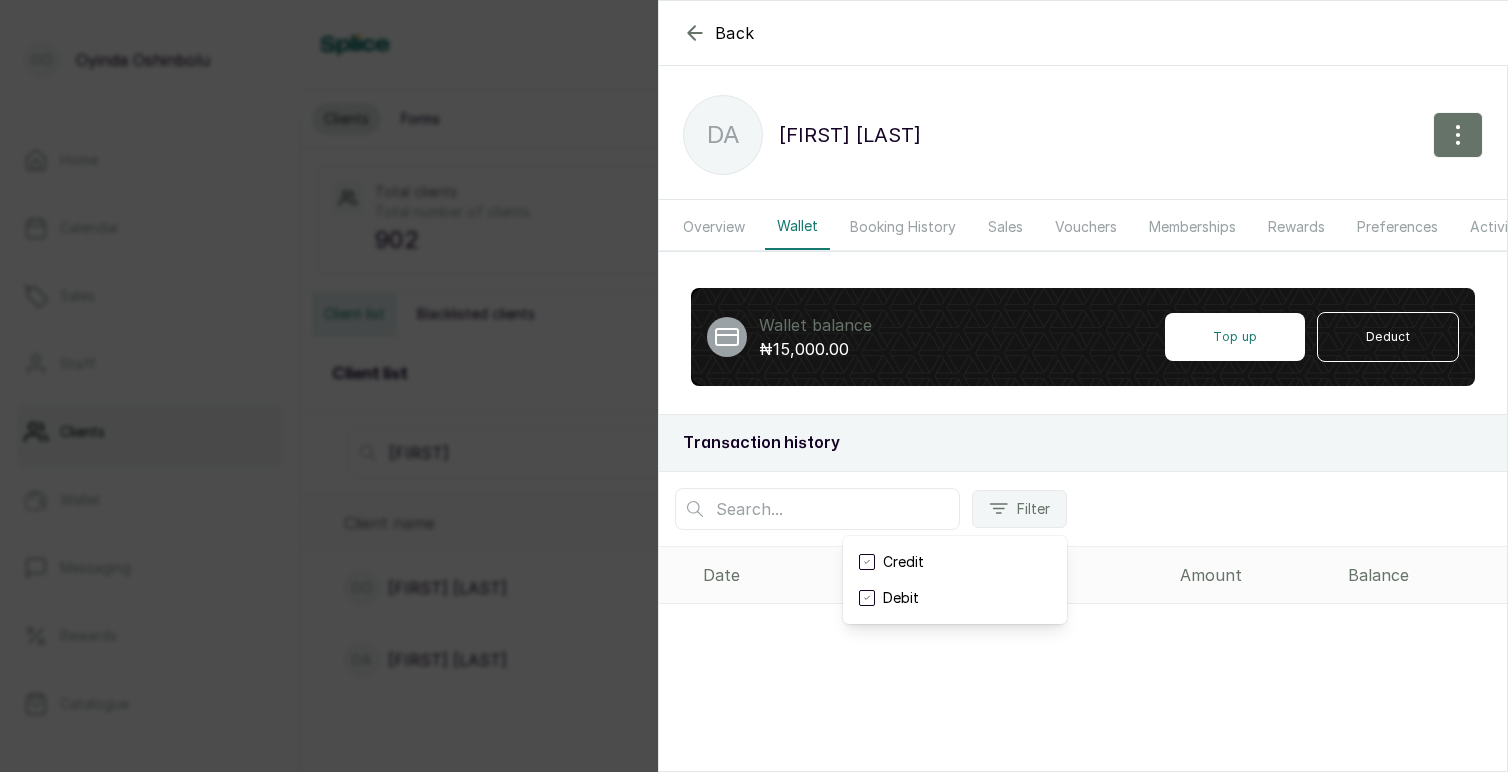 click at bounding box center (867, 562) 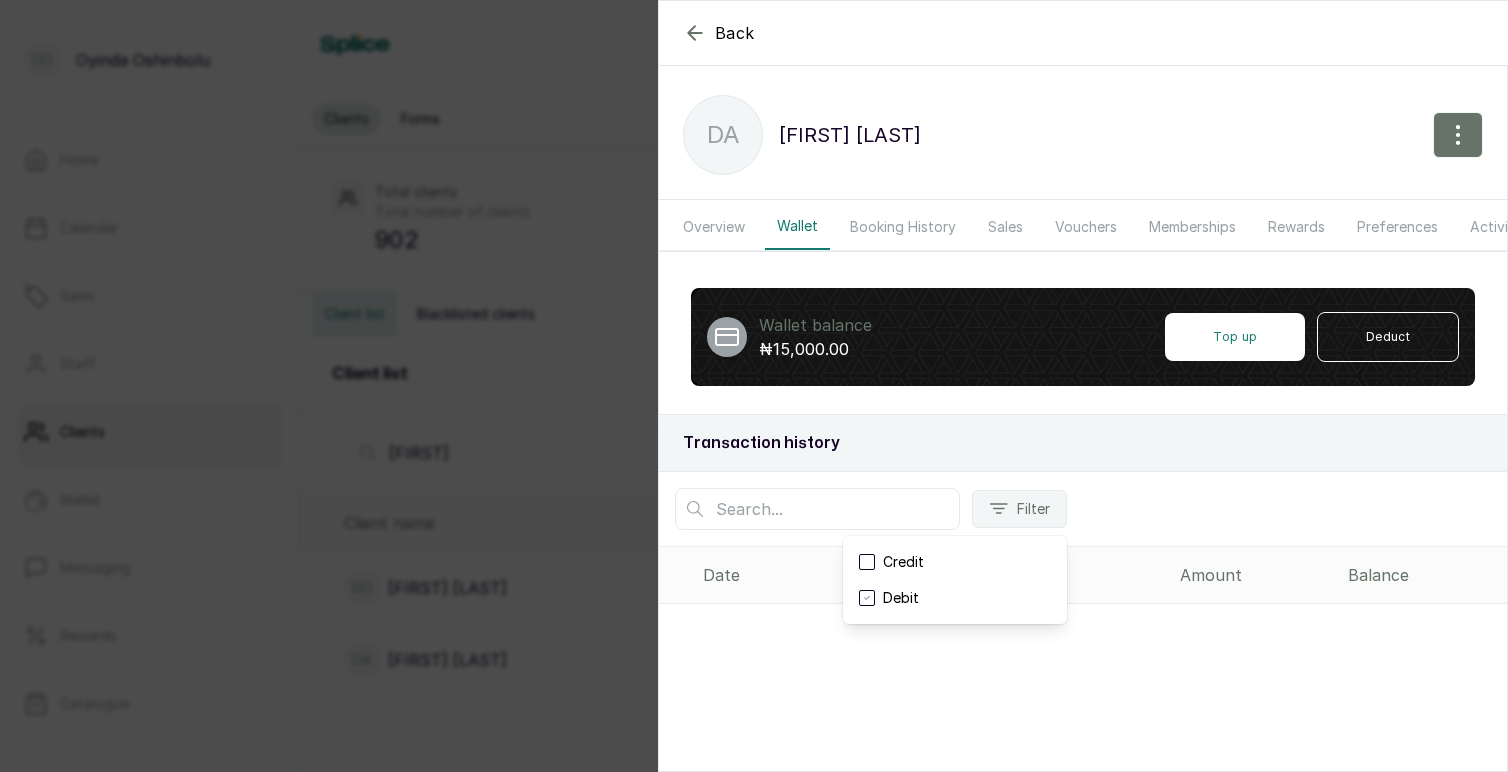 click on "Wallet balance ₦15,000.00 Top up Deduct Transaction history Filter Credit Debit Date Transaction type Amount Balance" at bounding box center [1083, 440] 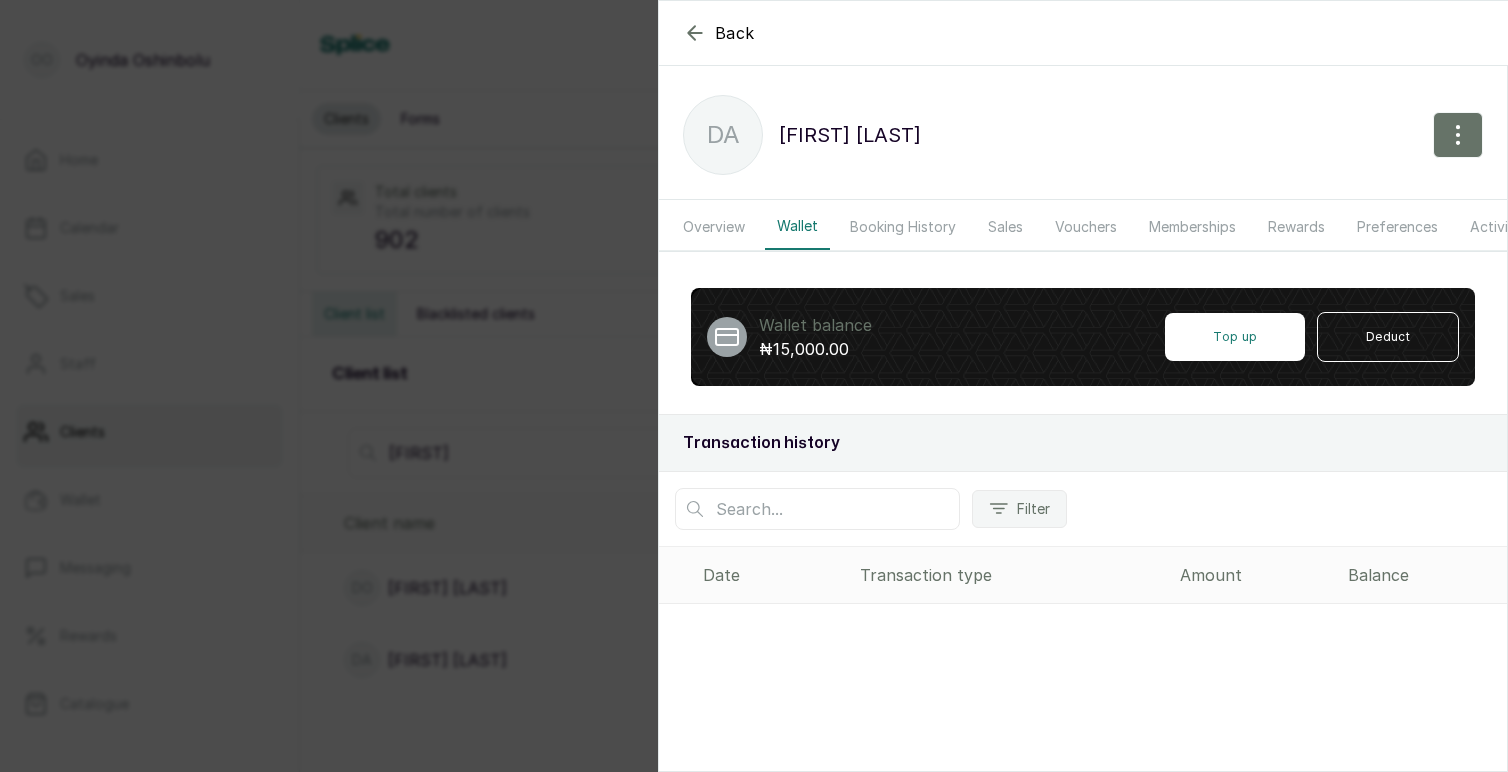 click 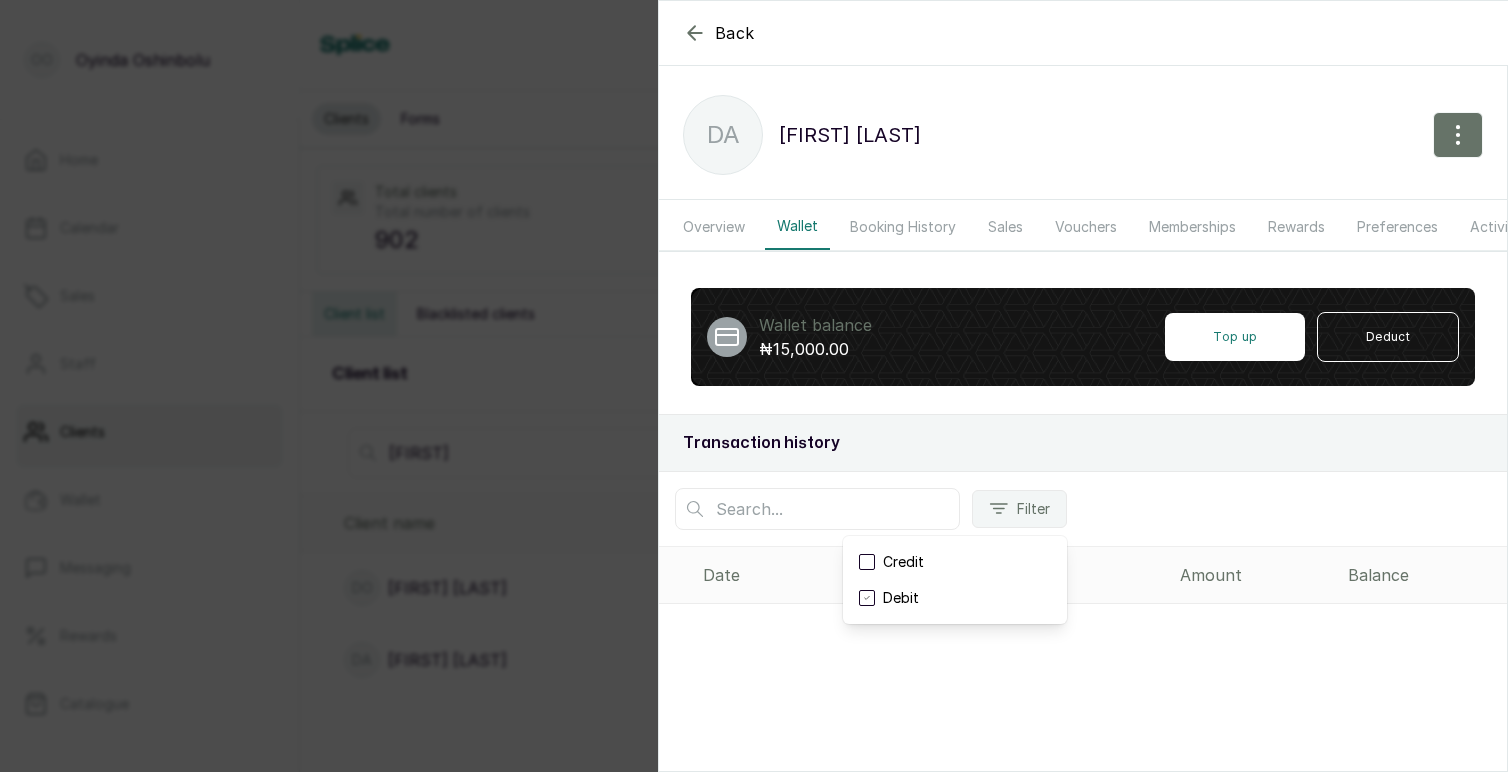 click at bounding box center (867, 562) 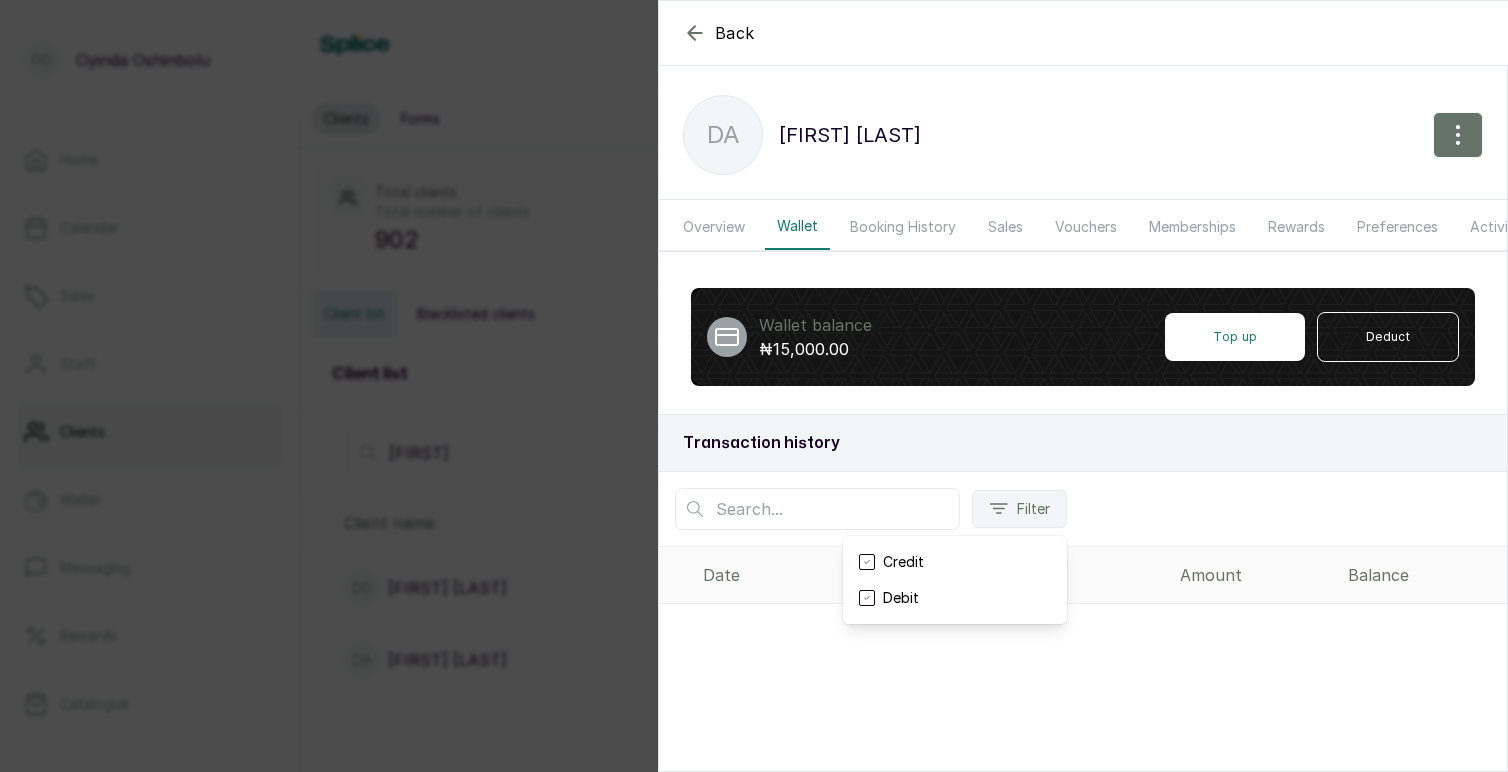 click on "Wallet balance ₦15,000.00 Top up Deduct Transaction history Filter Credit Debit Date Transaction type Amount Balance" at bounding box center (1083, 440) 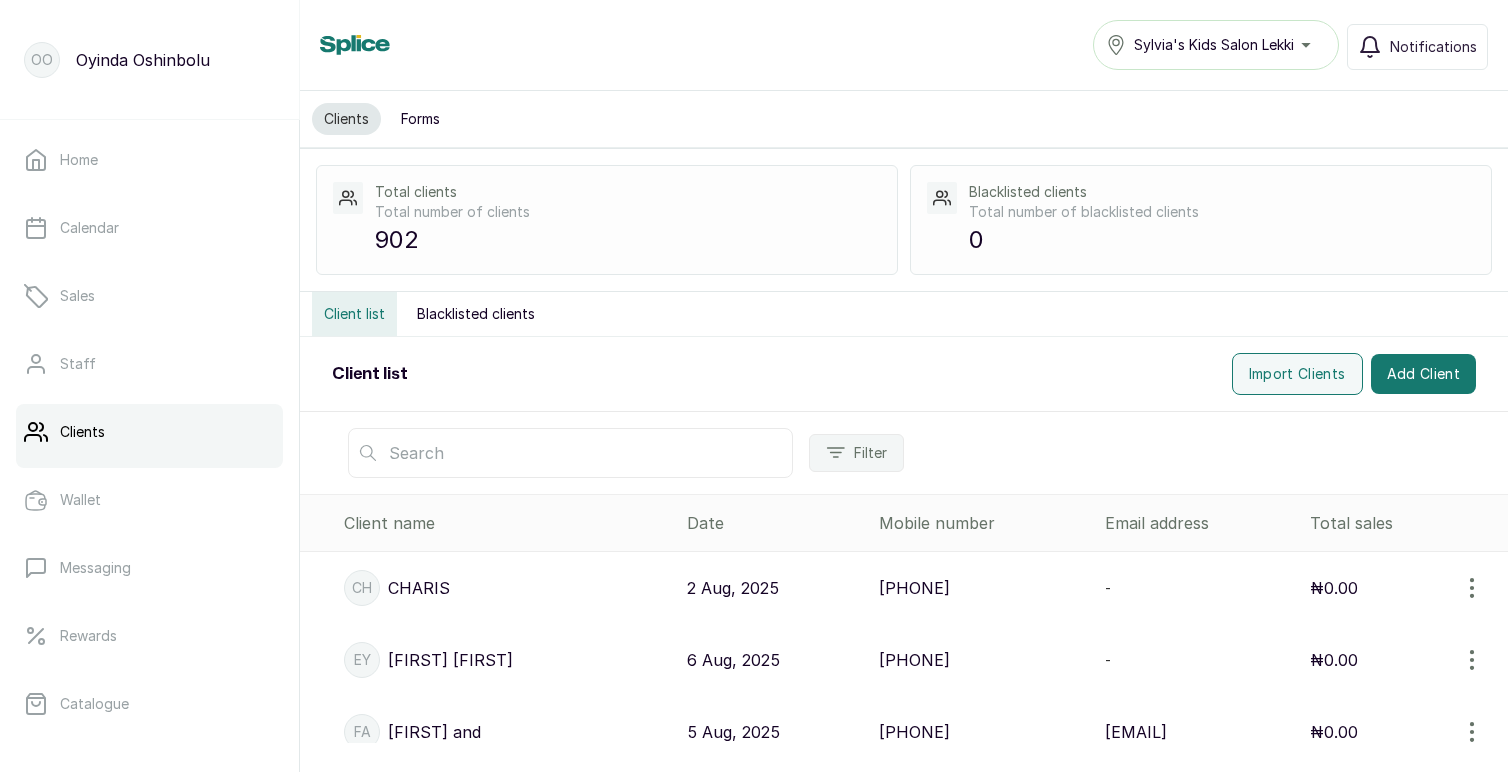 scroll, scrollTop: 0, scrollLeft: 0, axis: both 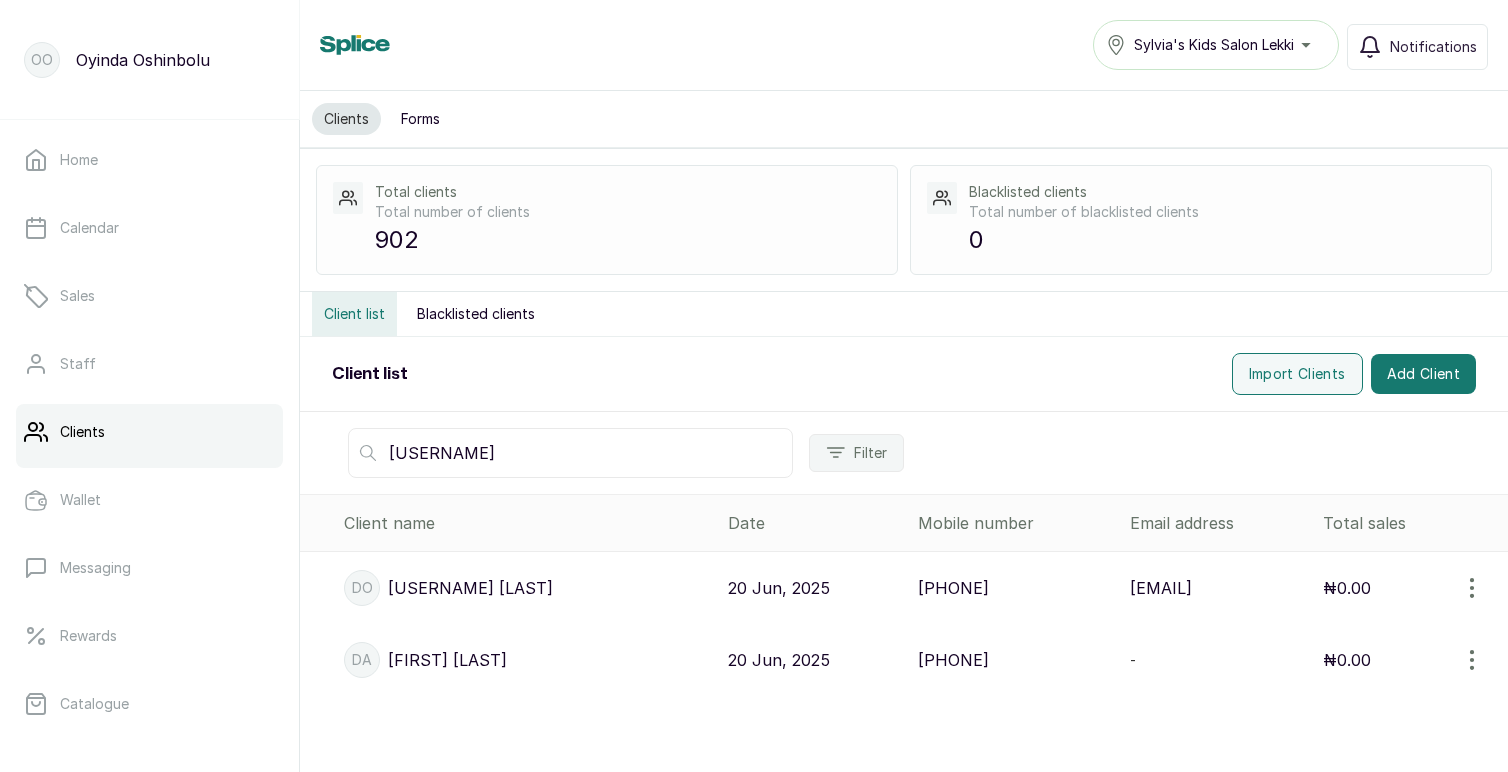 type on "daniella" 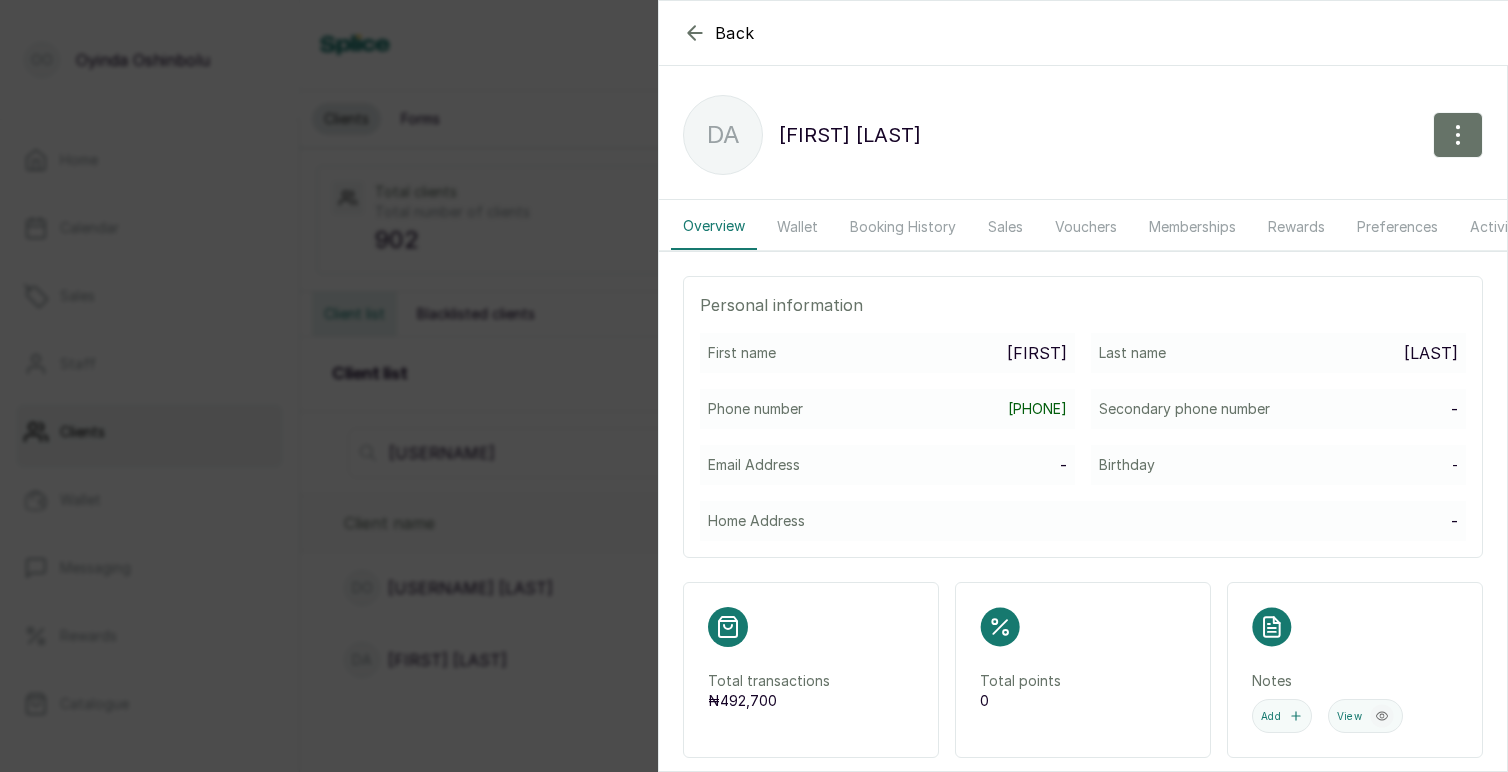 click on "Booking History" at bounding box center [903, 227] 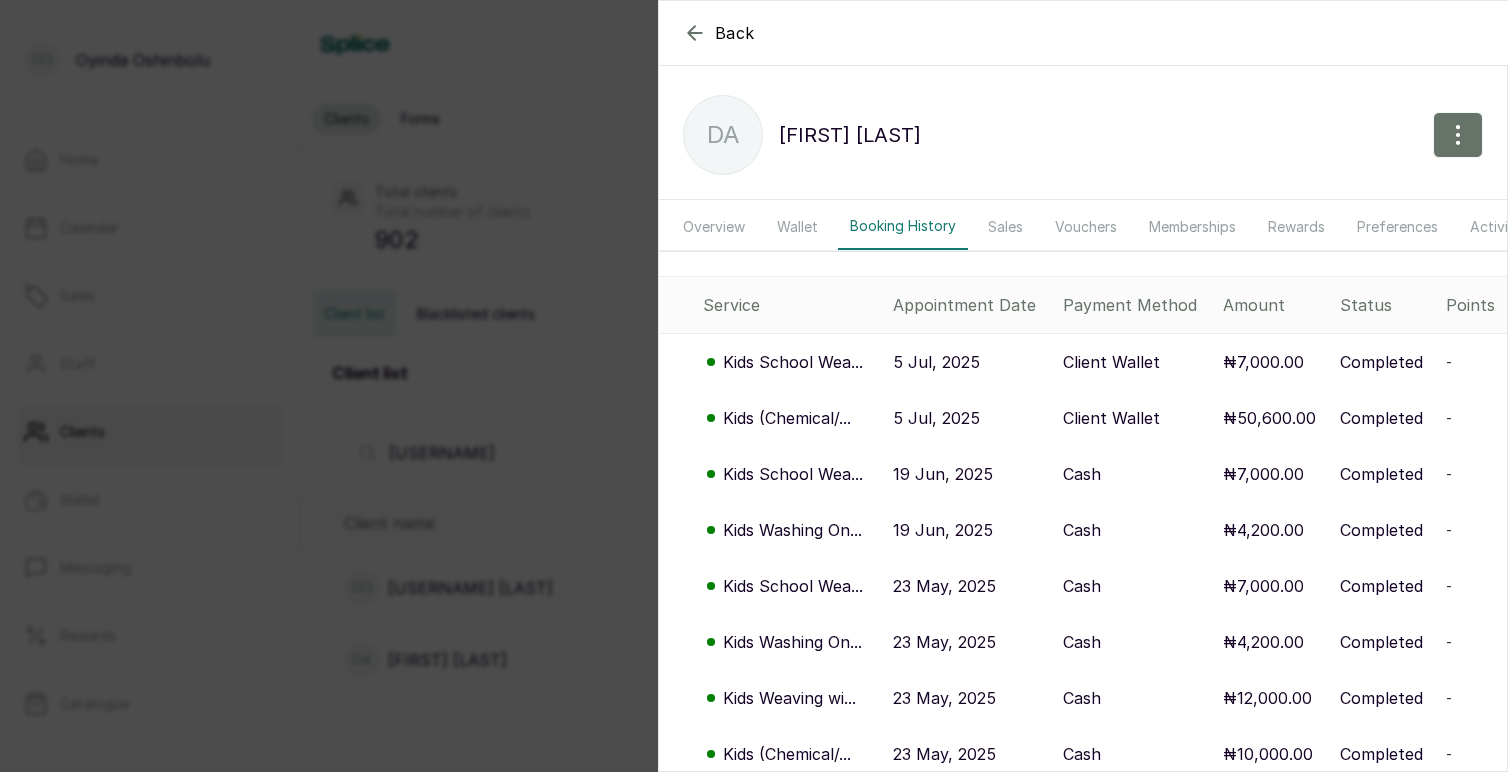 type 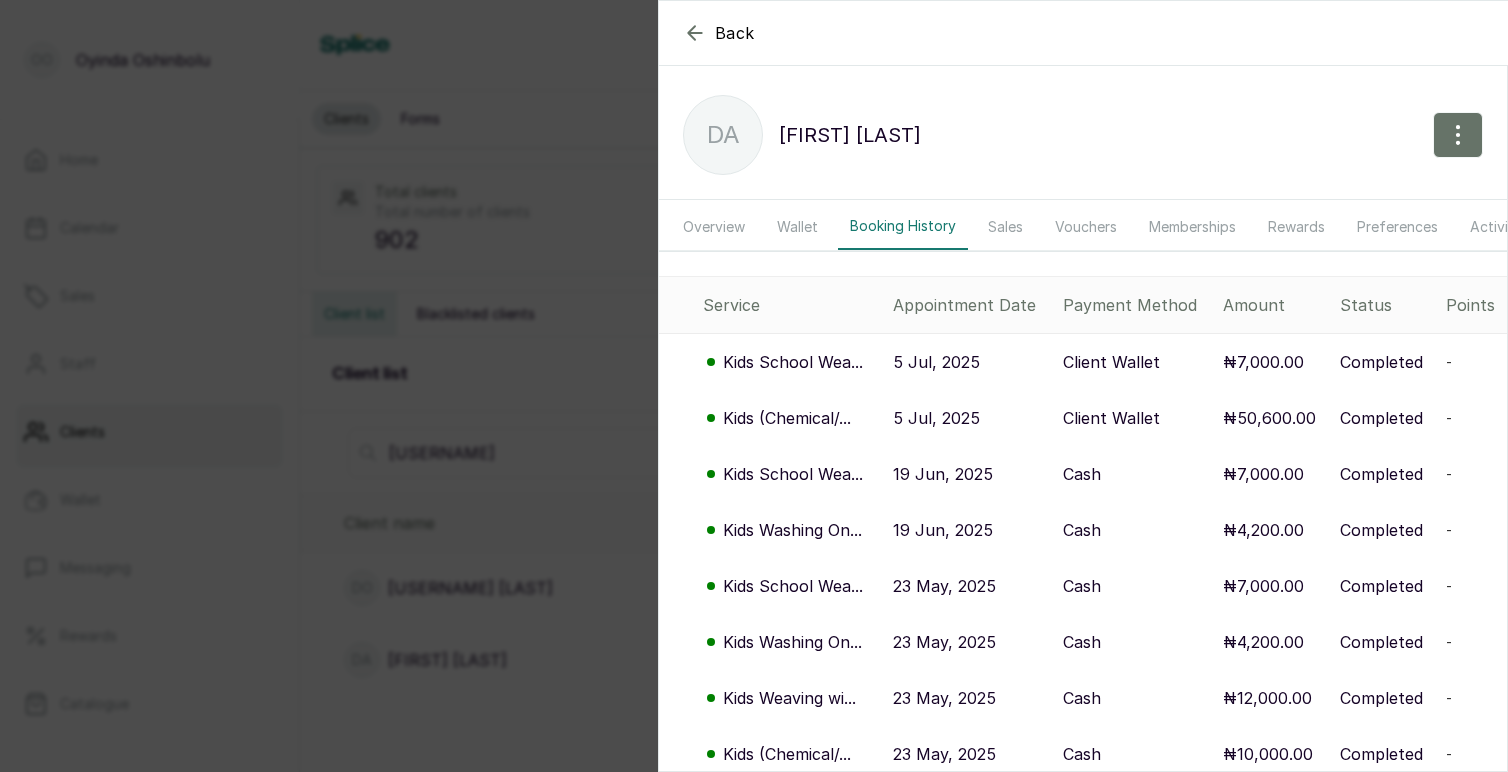 click on "5 Jul, 2025" at bounding box center (936, 362) 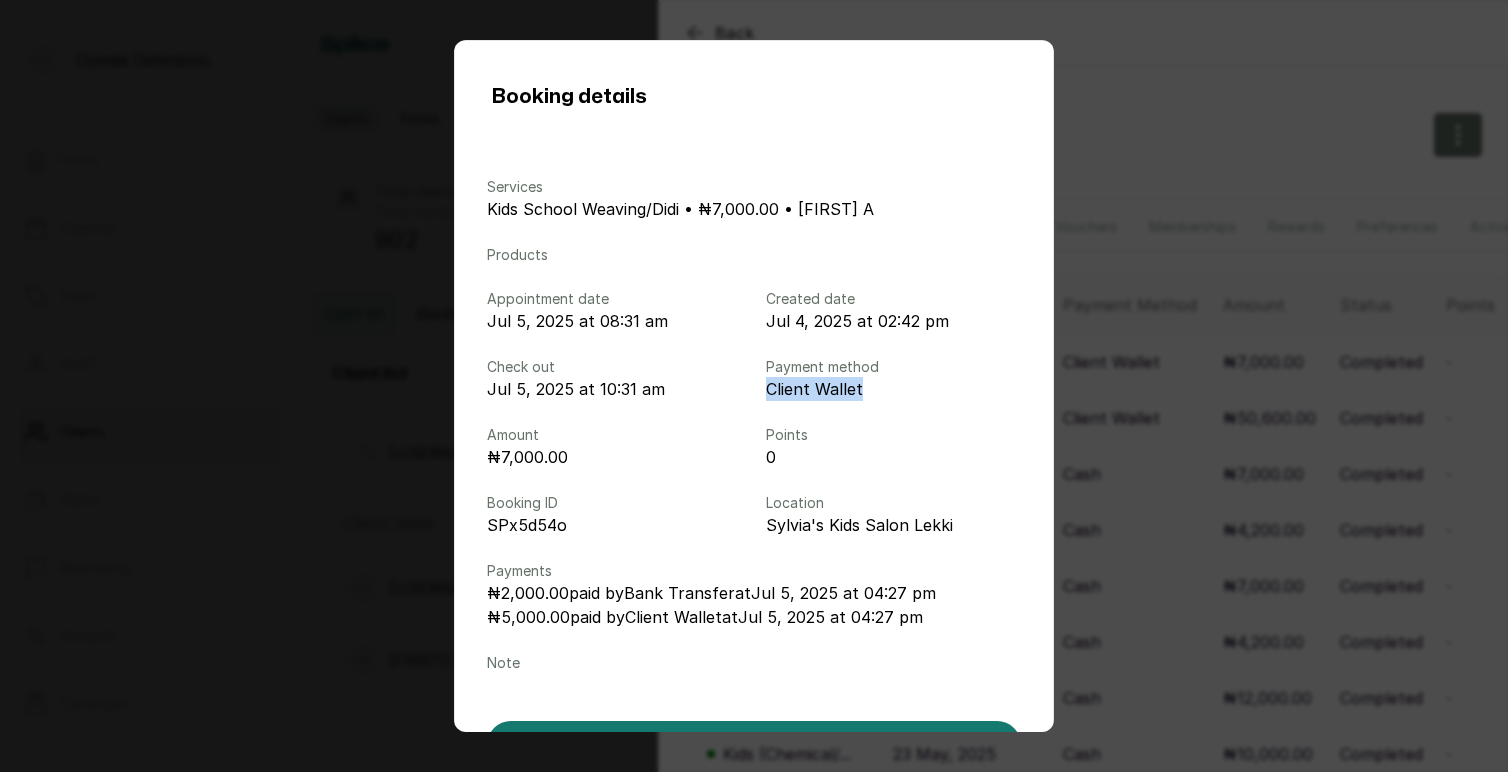 drag, startPoint x: 758, startPoint y: 386, endPoint x: 932, endPoint y: 383, distance: 174.02586 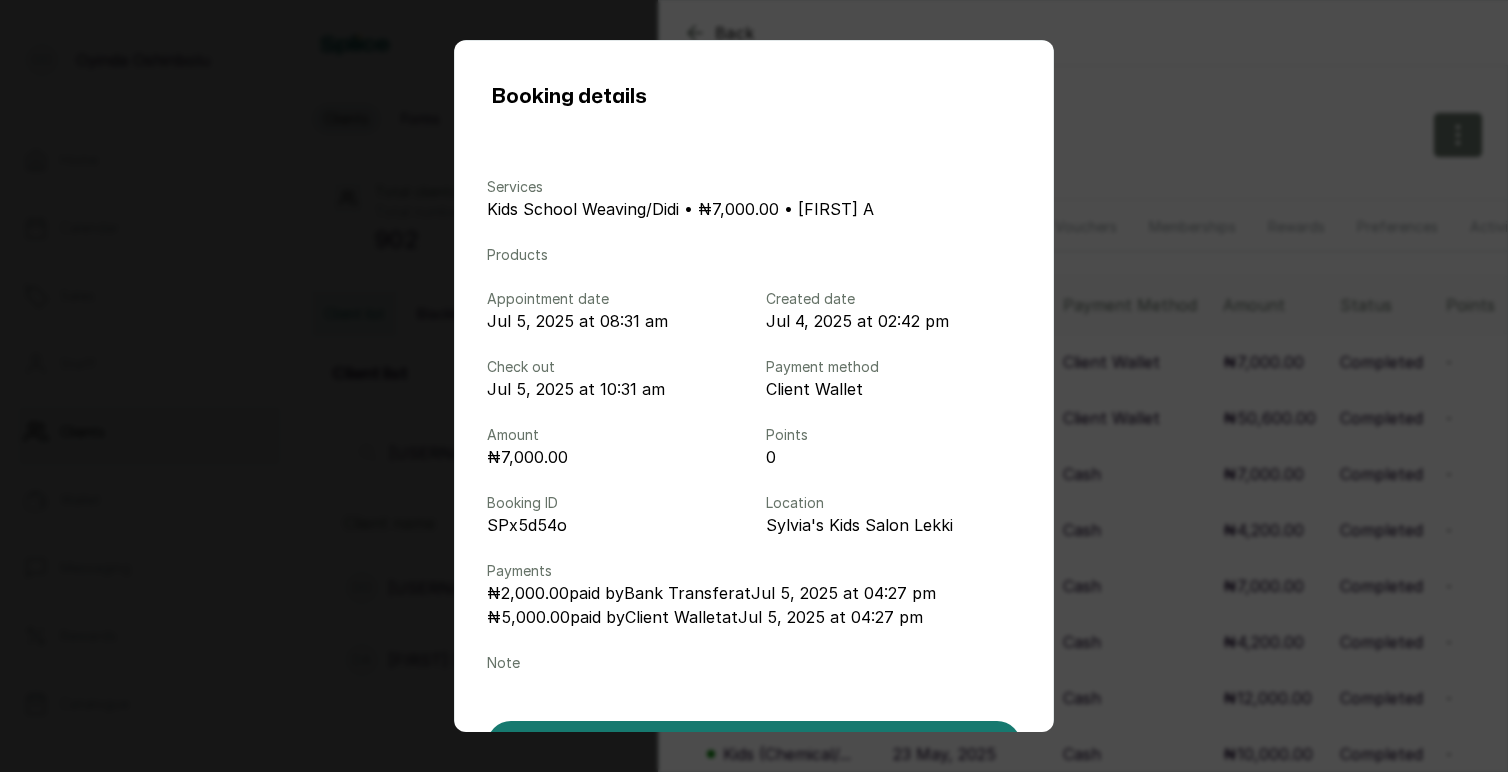 click on "Booking details Services Kids School Weaving/Didi • ₦7,000.00 • Ayo A Products Appointment date Jul 5, 2025 at 08:31 am Created date Jul 4, 2025 at 02:42 pm Check out Jul 5, 2025 at 10:31 am Payment method Client Wallet Amount ₦7,000.00 Points 0 Booking ID SPx5d54o Location Sylvia's Kids Salon Lekki Payments ₦2,000.00  paid by  Bank Transfer  at  Jul 5, 2025 at 04:27 pm ₦5,000.00  paid by  Client Wallet  at  Jul 5, 2025 at 04:27 pm Note Done" at bounding box center [754, 386] 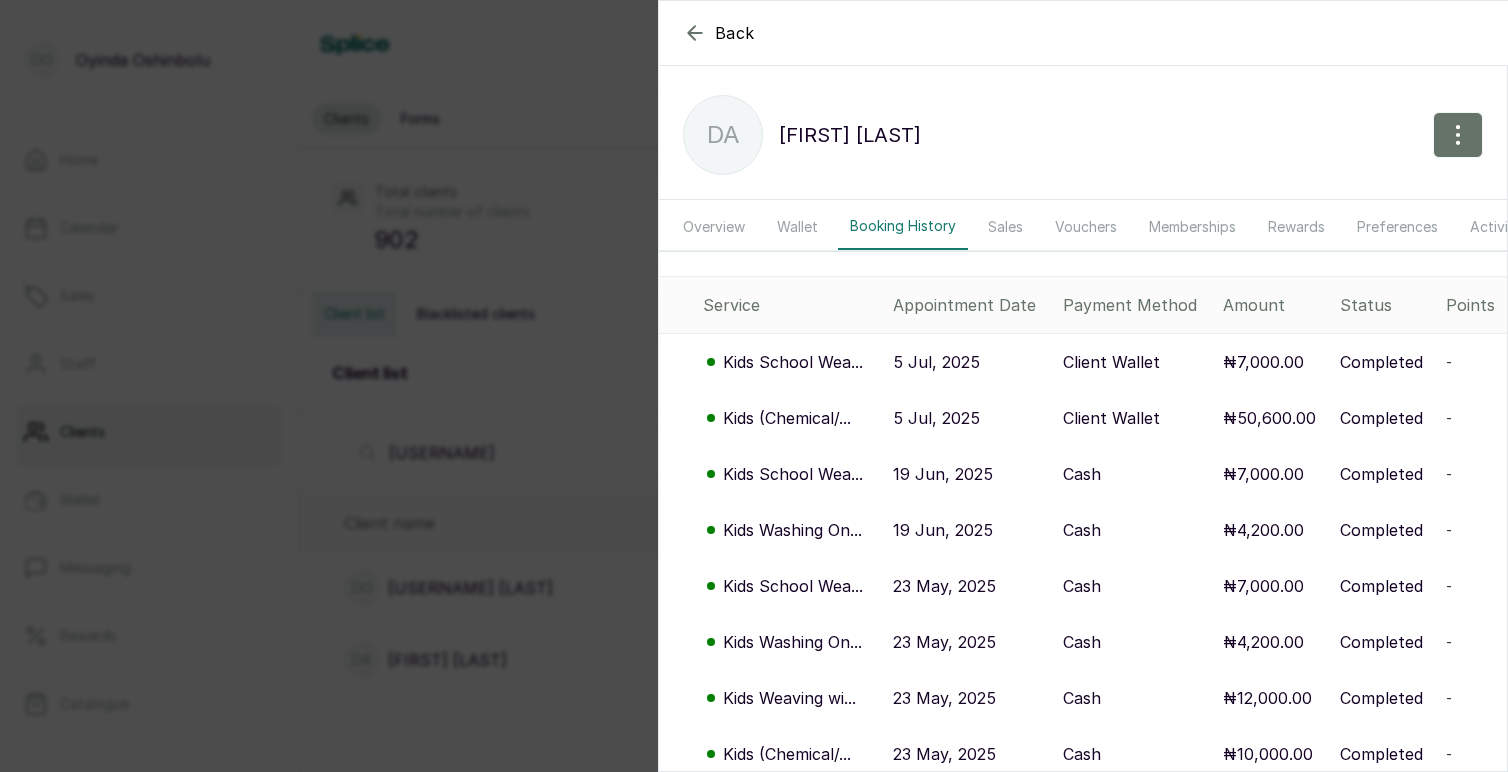click on "Wallet" at bounding box center (797, 227) 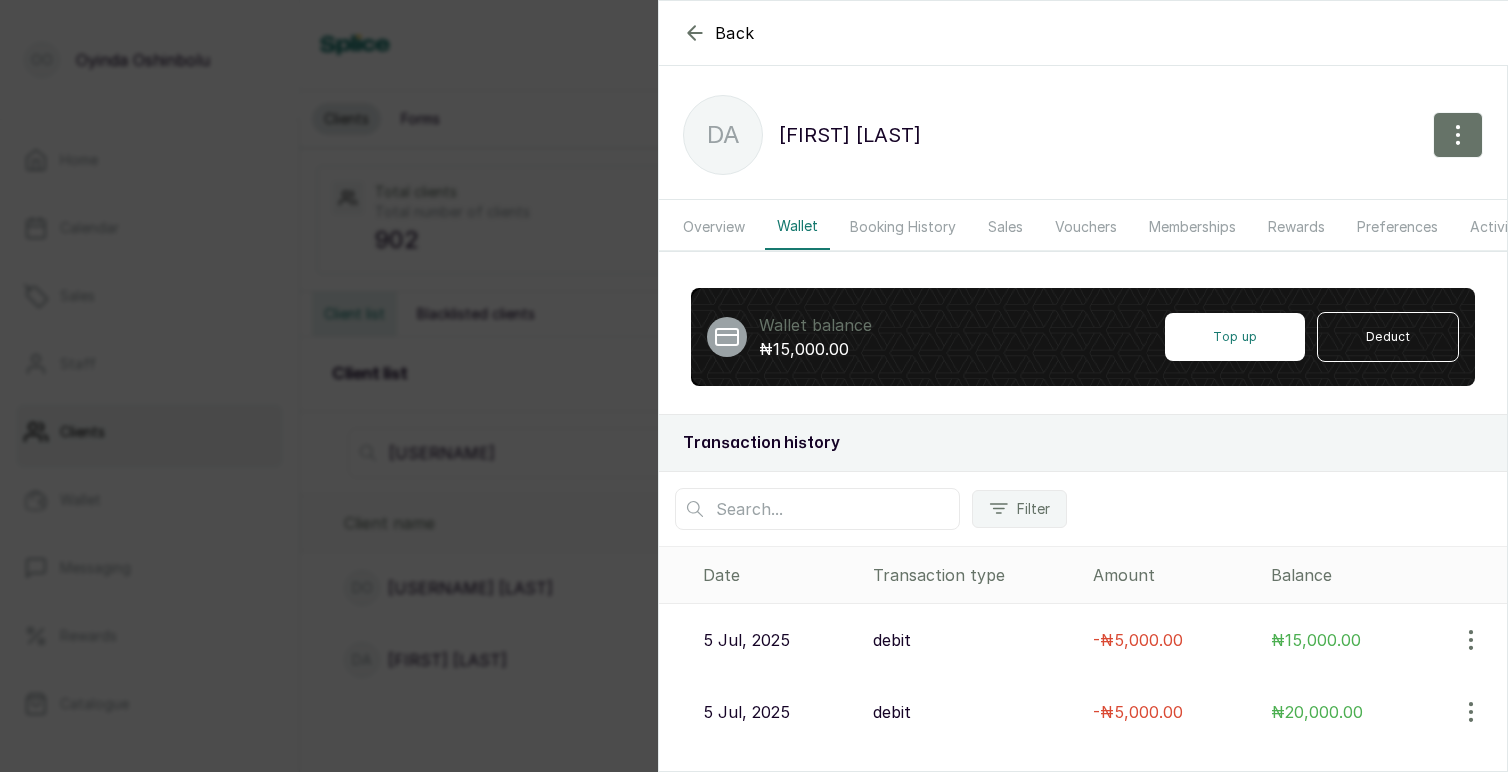 scroll, scrollTop: 49, scrollLeft: 0, axis: vertical 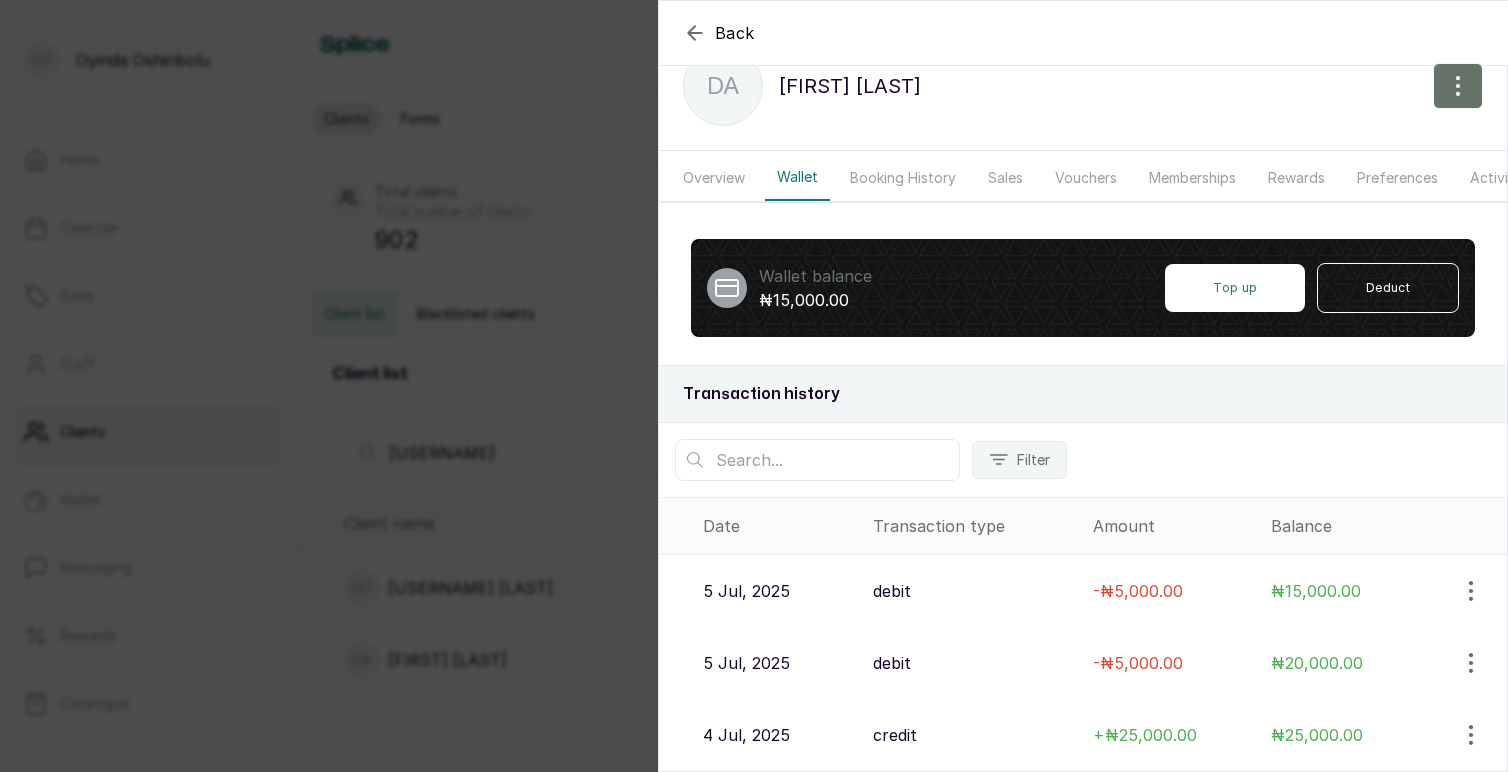 click on "Booking History" at bounding box center (903, 178) 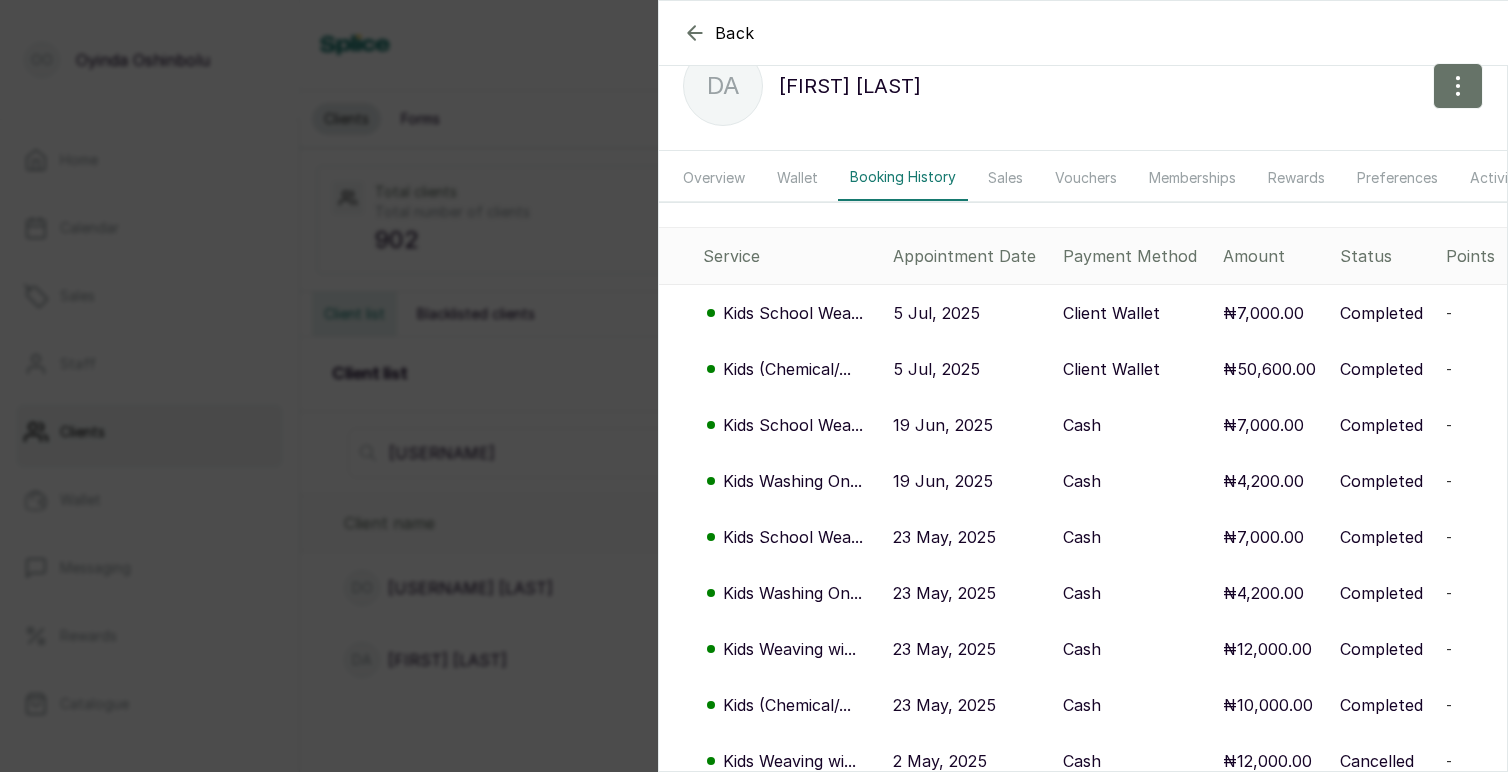 click on "Kids School Wea..." at bounding box center [793, 313] 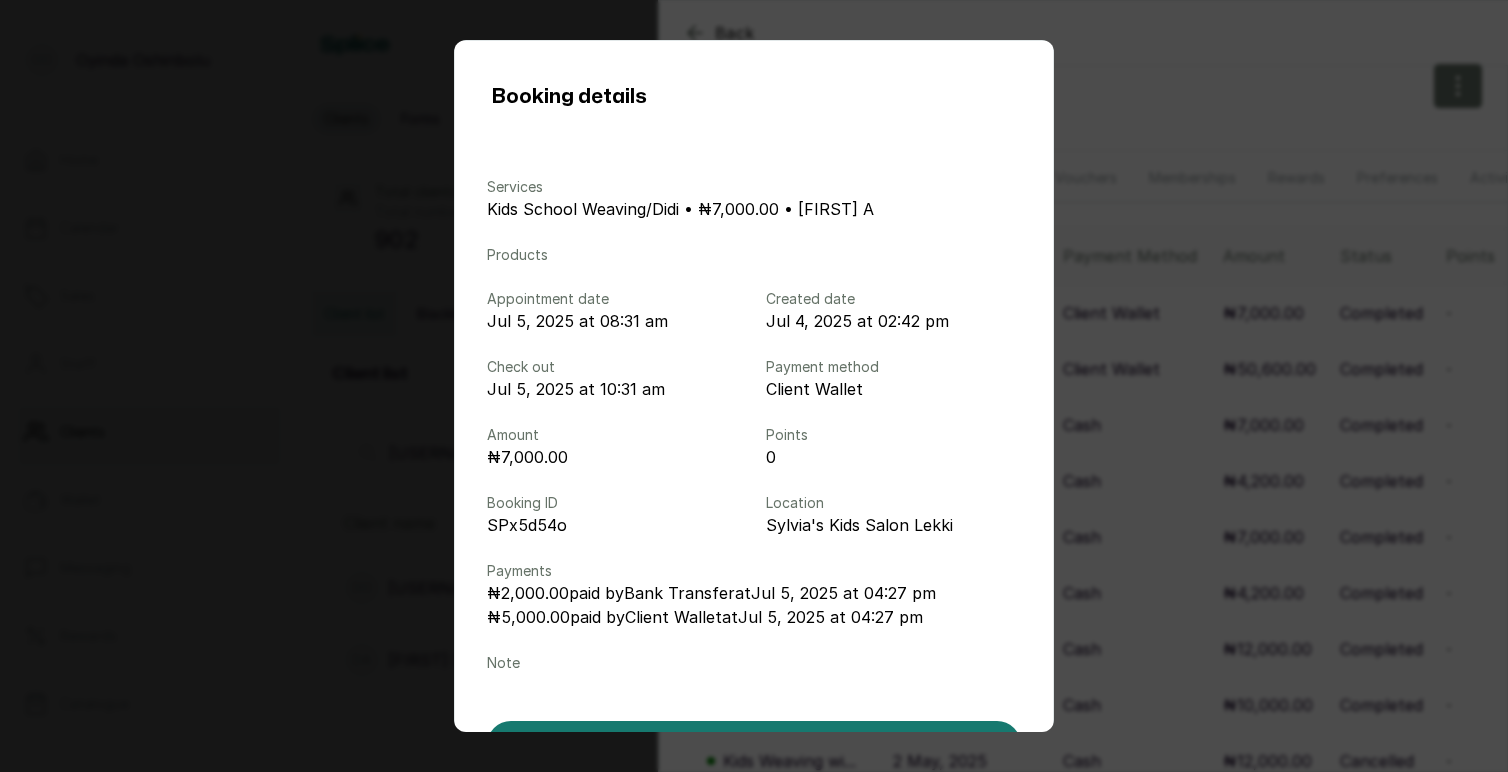 click on "Booking details Services Kids School Weaving/Didi • ₦7,000.00 • Ayo A Products Appointment date Jul 5, 2025 at 08:31 am Created date Jul 4, 2025 at 02:42 pm Check out Jul 5, 2025 at 10:31 am Payment method Client Wallet Amount ₦7,000.00 Points 0 Booking ID SPx5d54o Location Sylvia's Kids Salon Lekki Payments ₦2,000.00  paid by  Bank Transfer  at  Jul 5, 2025 at 04:27 pm ₦5,000.00  paid by  Client Wallet  at  Jul 5, 2025 at 04:27 pm Note Done" at bounding box center [754, 386] 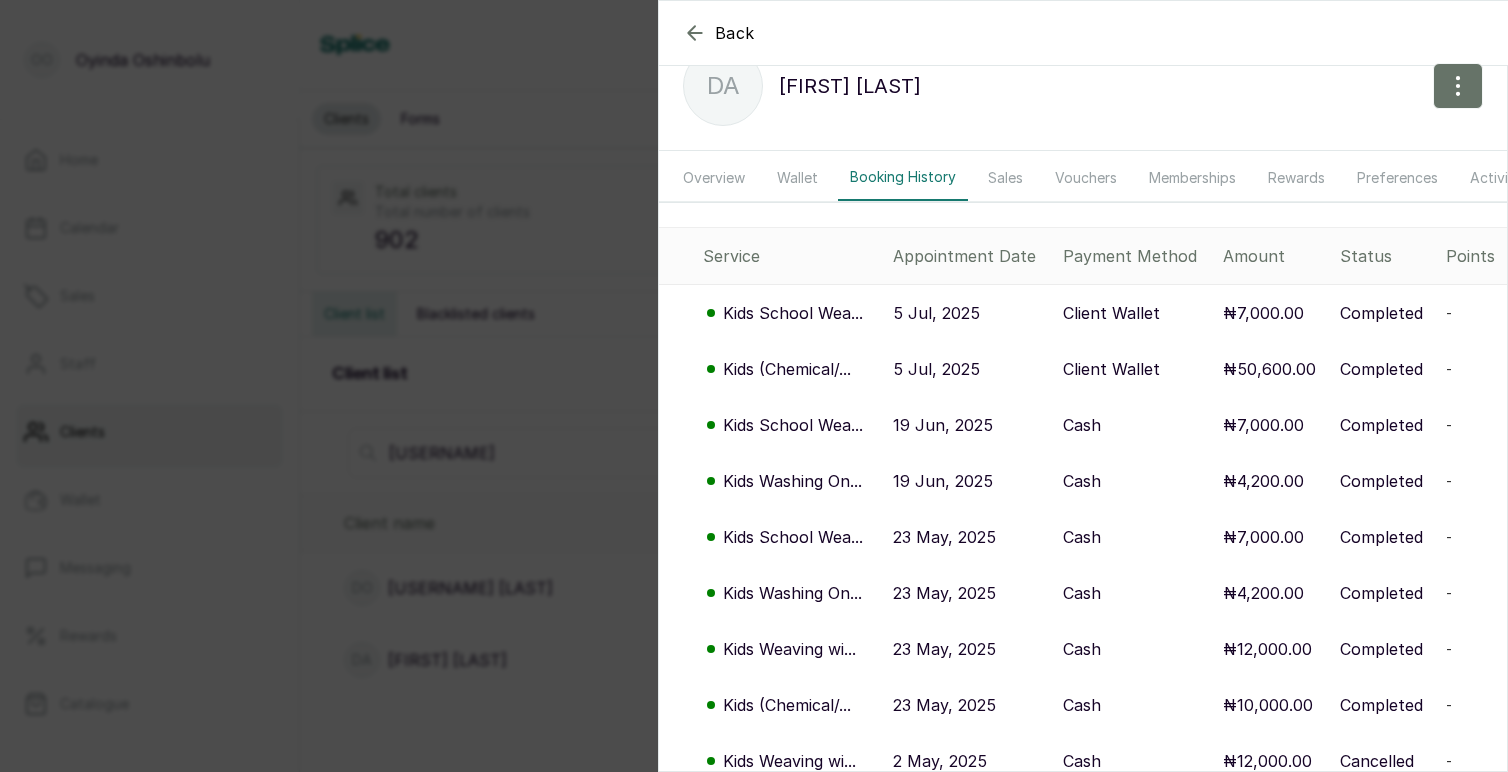 click on "5 Jul, 2025" at bounding box center (936, 369) 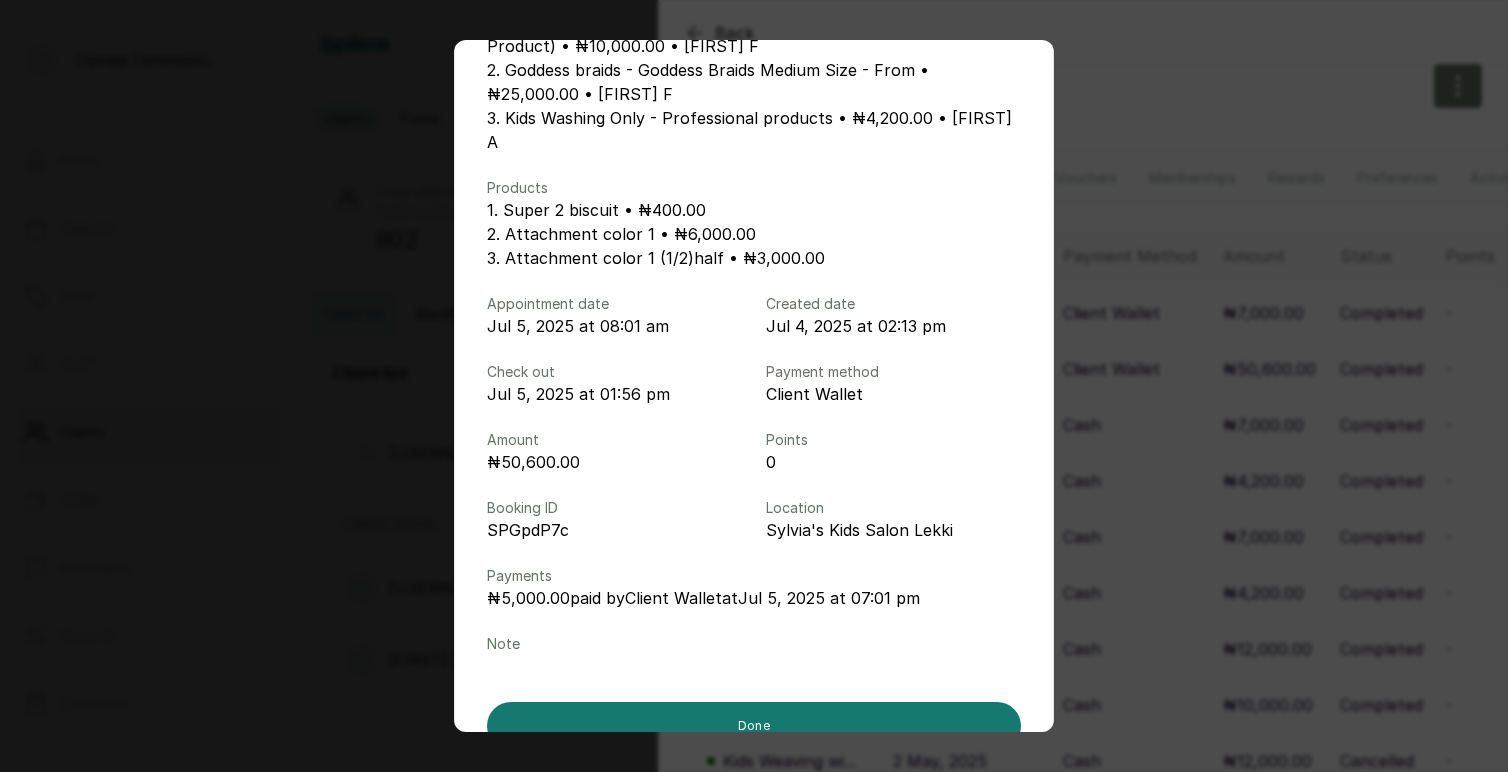 scroll, scrollTop: 206, scrollLeft: 0, axis: vertical 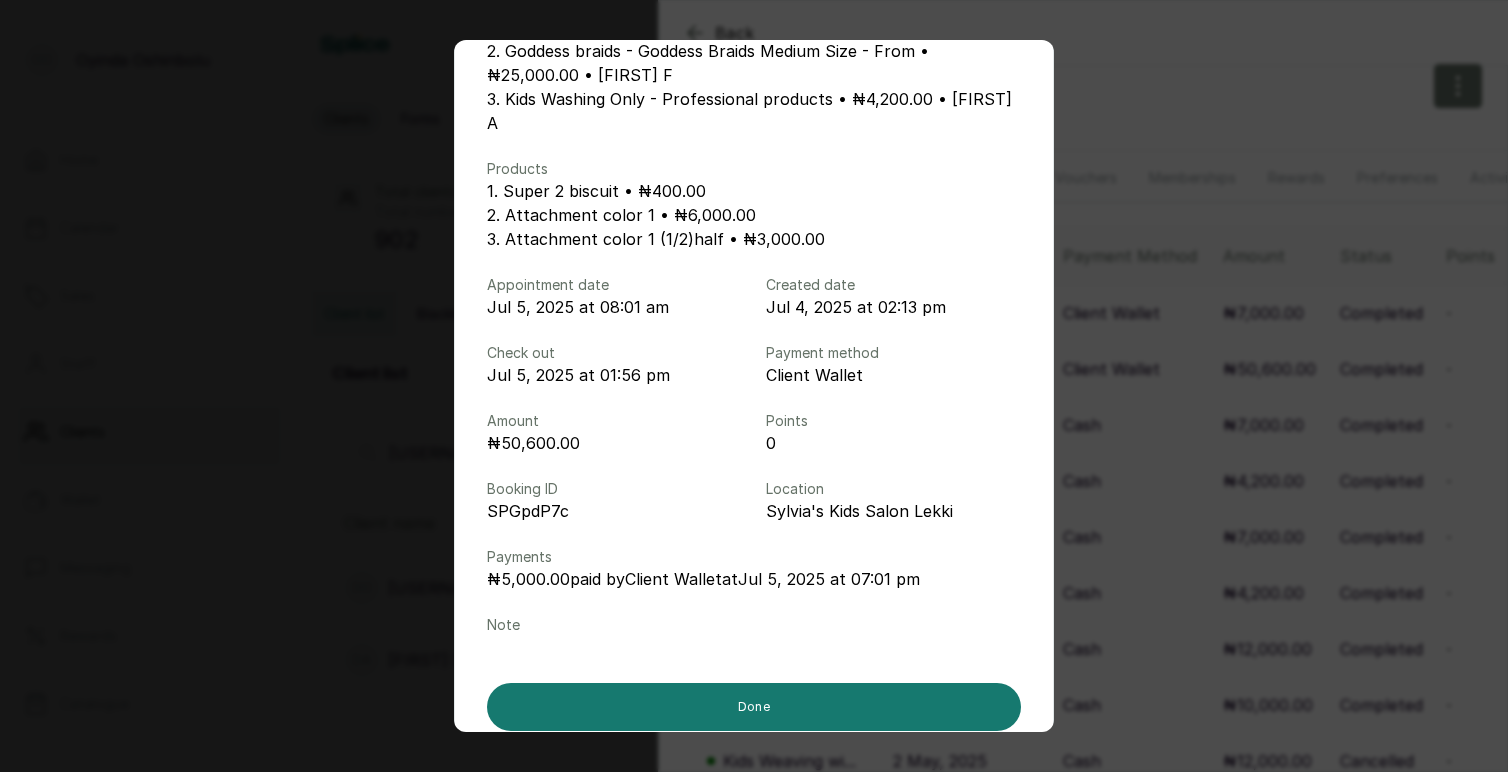 click on "Booking details Services 1. Kids (Chemical/Temporary) Straightening - Texturising (Self Product) • ₦10,000.00 • Faith F 2. Goddess braids - Goddess Braids Medium Size - From • ₦25,000.00 • Faith F 3. Kids Washing Only  - Professional products • ₦4,200.00 • Ayo A Products 1. Super 2 biscuit • ₦400.00 2. Attachment color 1 • ₦6,000.00 3. Attachment color 1 (1/2)half • ₦3,000.00 Appointment date Jul 5, 2025 at 08:01 am Created date Jul 4, 2025 at 02:13 pm Check out Jul 5, 2025 at 01:56 pm Payment method Client Wallet Amount ₦50,600.00 Points 0 Booking ID SPGpdP7c Location Sylvia's Kids Salon Lekki Payments ₦5,000.00  paid by  Client Wallet  at  Jul 5, 2025 at 07:01 pm Note Done" at bounding box center [754, 386] 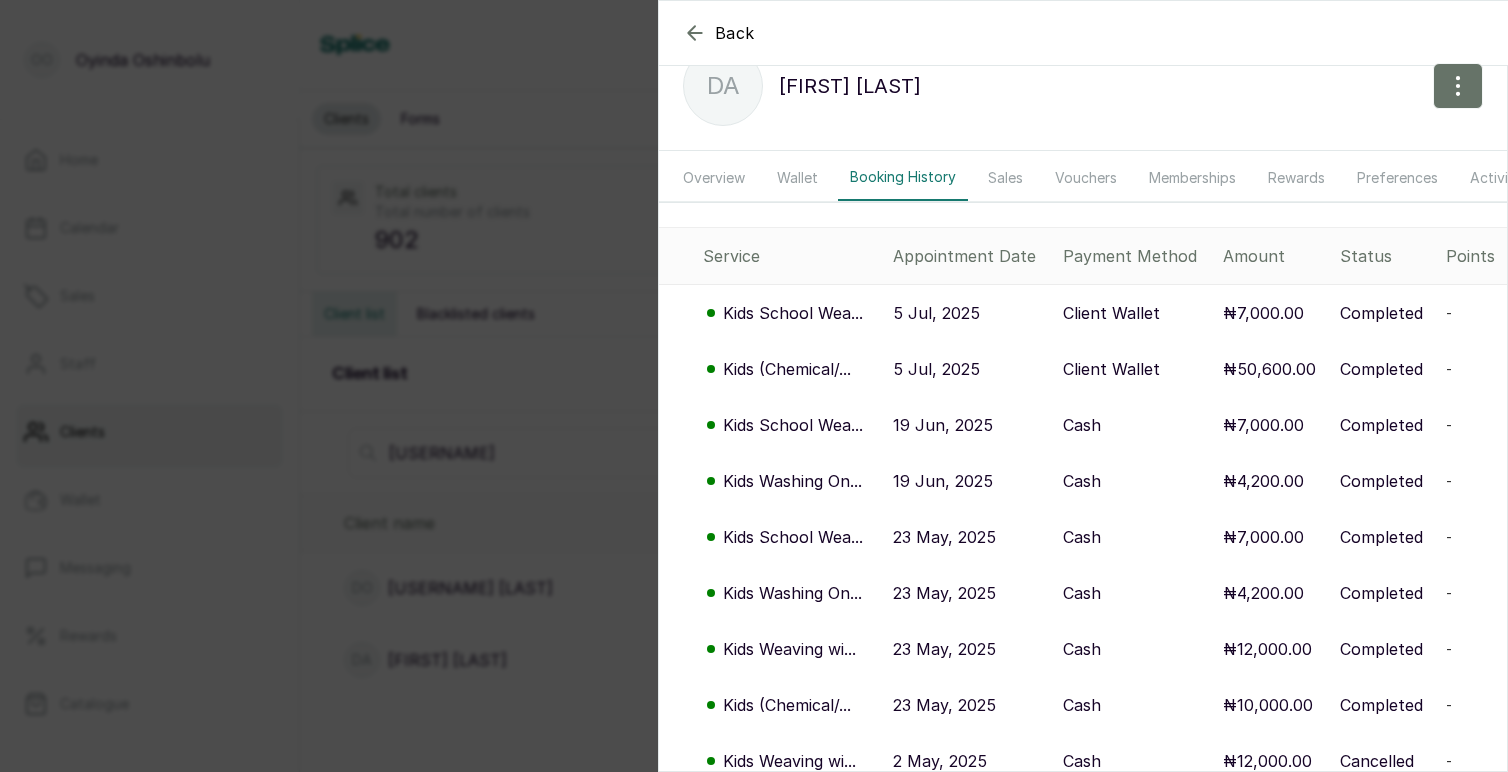 click on "Back Daniella   Anyarah DA Daniella   Anyarah   Overview Wallet Booking History Sales Vouchers Memberships Rewards Preferences Activity Forms Messages Service Appointment Date Payment Method Amount Status Points Kids School Wea... 5 Jul, 2025 Client Wallet ₦7,000.00 Completed - Kids (Chemical/... 5 Jul, 2025 Client Wallet ₦50,600.00 Completed - Kids School Wea... 19 Jun, 2025 Cash ₦7,000.00 Completed - Kids Washing On... 19 Jun, 2025 Cash ₦4,200.00 Completed - Kids School Wea... 23 May, 2025 Cash ₦7,000.00 Completed - Kids Washing On... 23 May, 2025 Cash ₦4,200.00 Completed - Kids Weaving wi... 23 May, 2025 Cash ₦12,000.00 Completed - Kids (Chemical/... 23 May, 2025 Cash ₦10,000.00 Completed - Kids Weaving wi... 2 May, 2025 Cash ₦12,000.00 Cancelled - Kids Washing On... 2 May, 2025 Cash ₦4,200.00 Cancelled - Kids School Wea... 2 May, 2025 Cash ₦7,000.00 Completed - Kids Washing On... 2 May, 2025 Cash ₦4,200.00 Completed - Pedicure 25 Apr, 2025 Cash ₦10,000.00 Completed - Pedicure -" at bounding box center [754, 386] 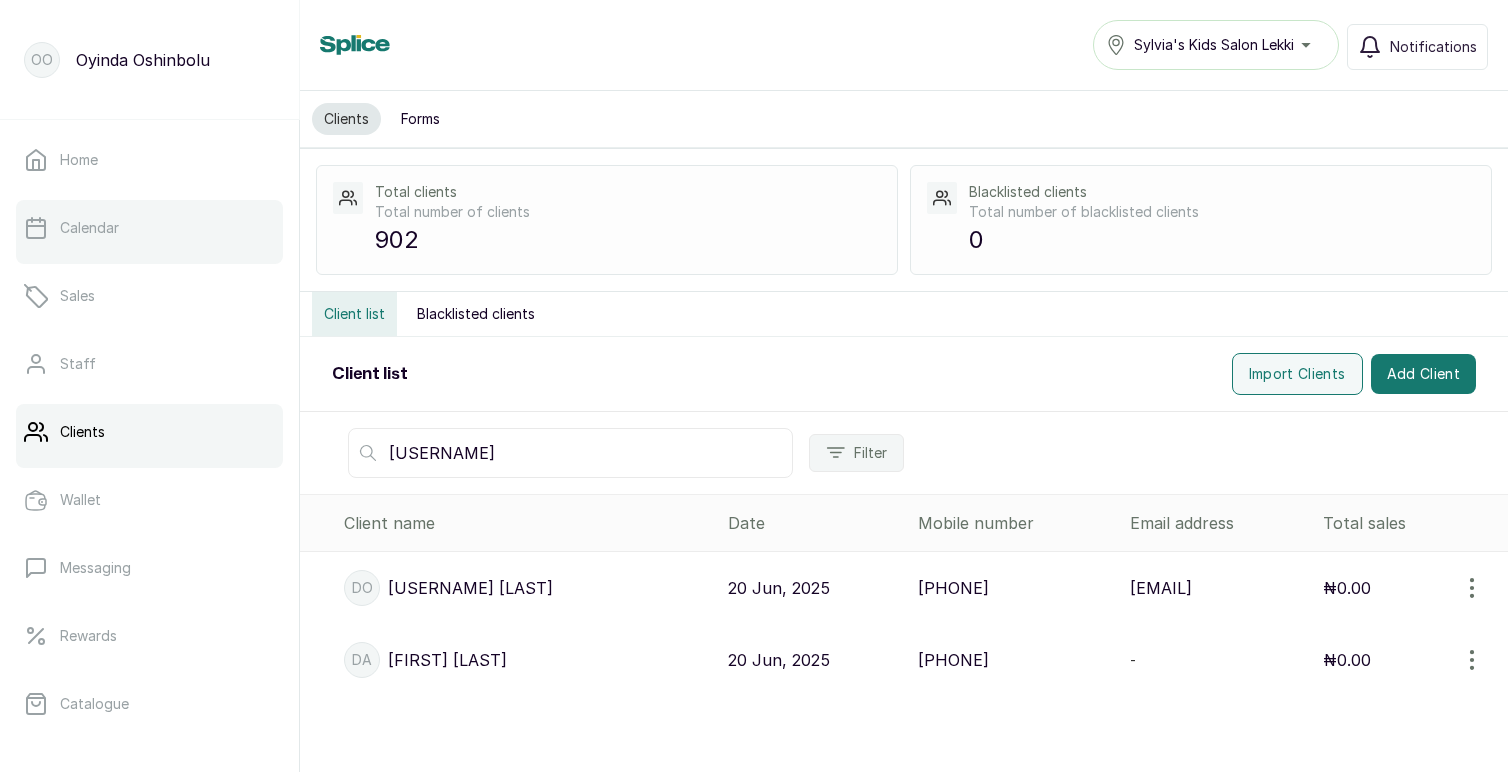 click on "Calendar" at bounding box center [89, 228] 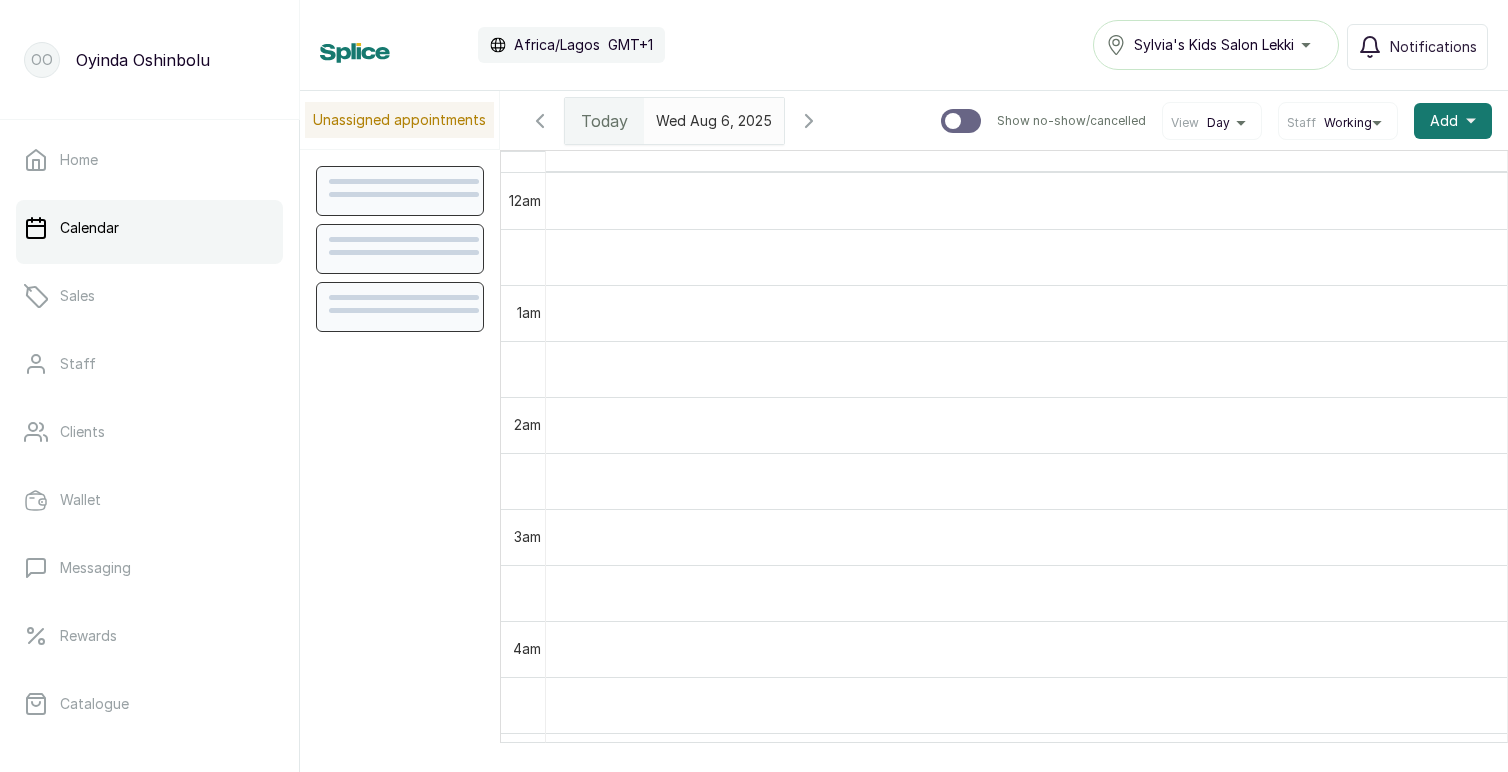 scroll, scrollTop: 673, scrollLeft: 0, axis: vertical 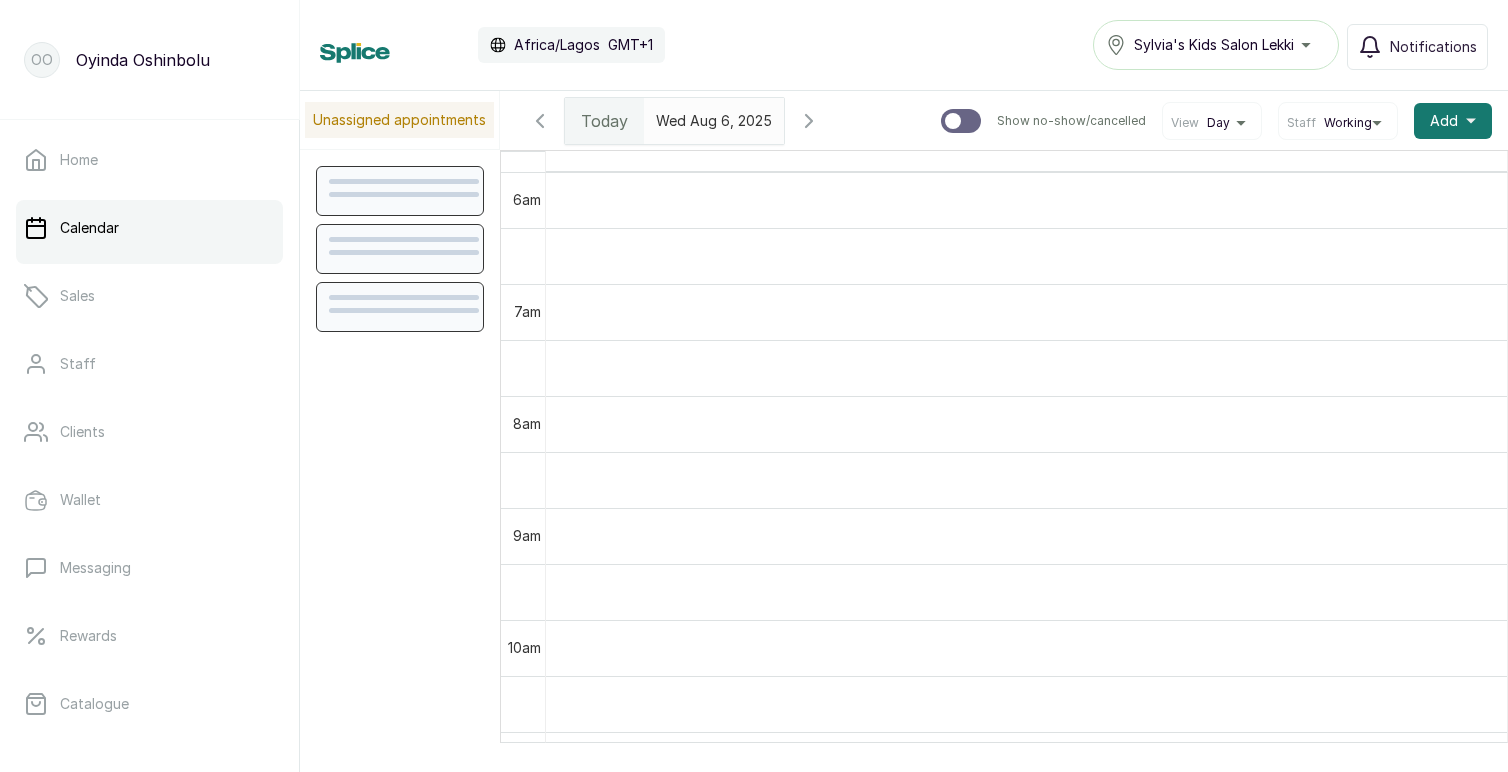 type on "yyyy-MM-dd" 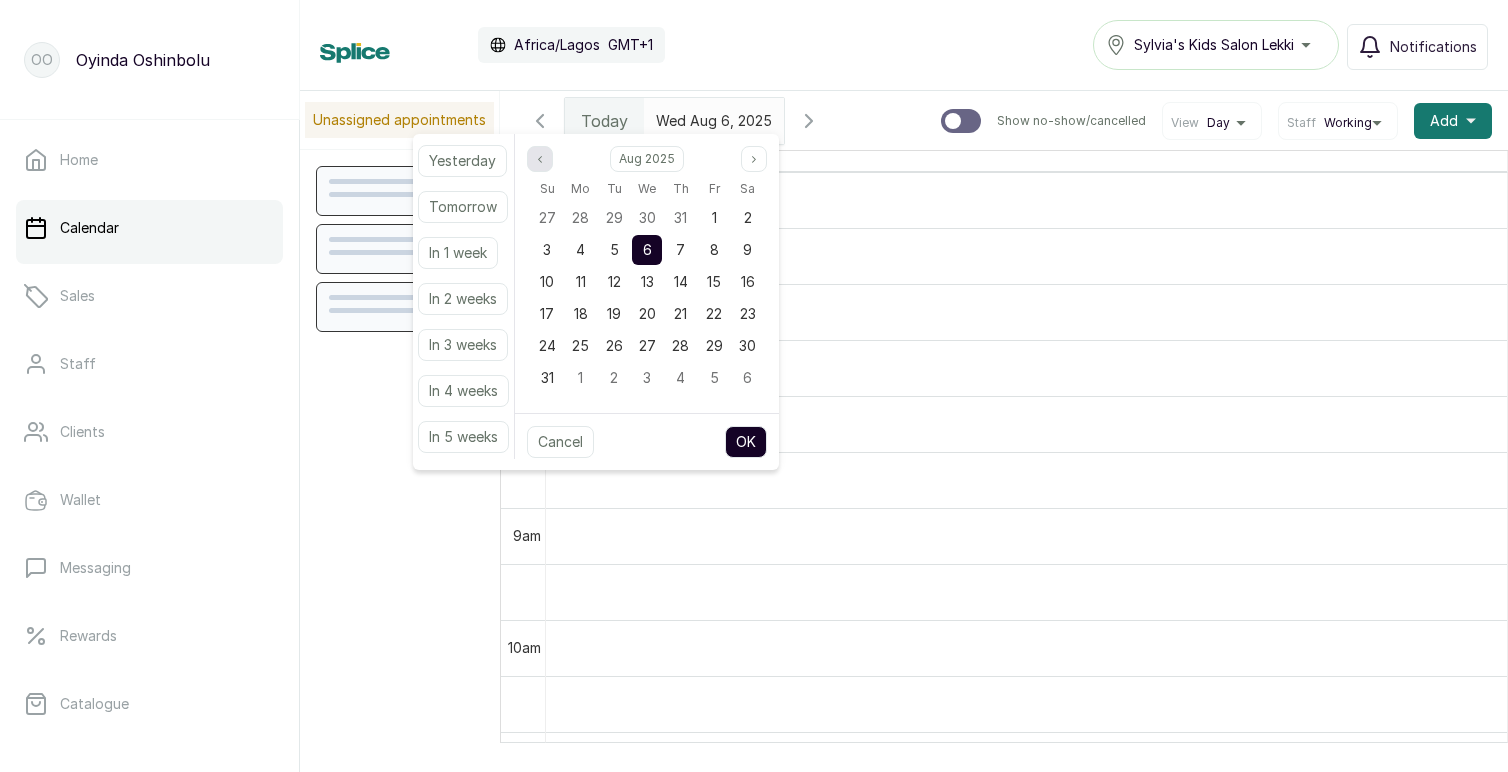 click 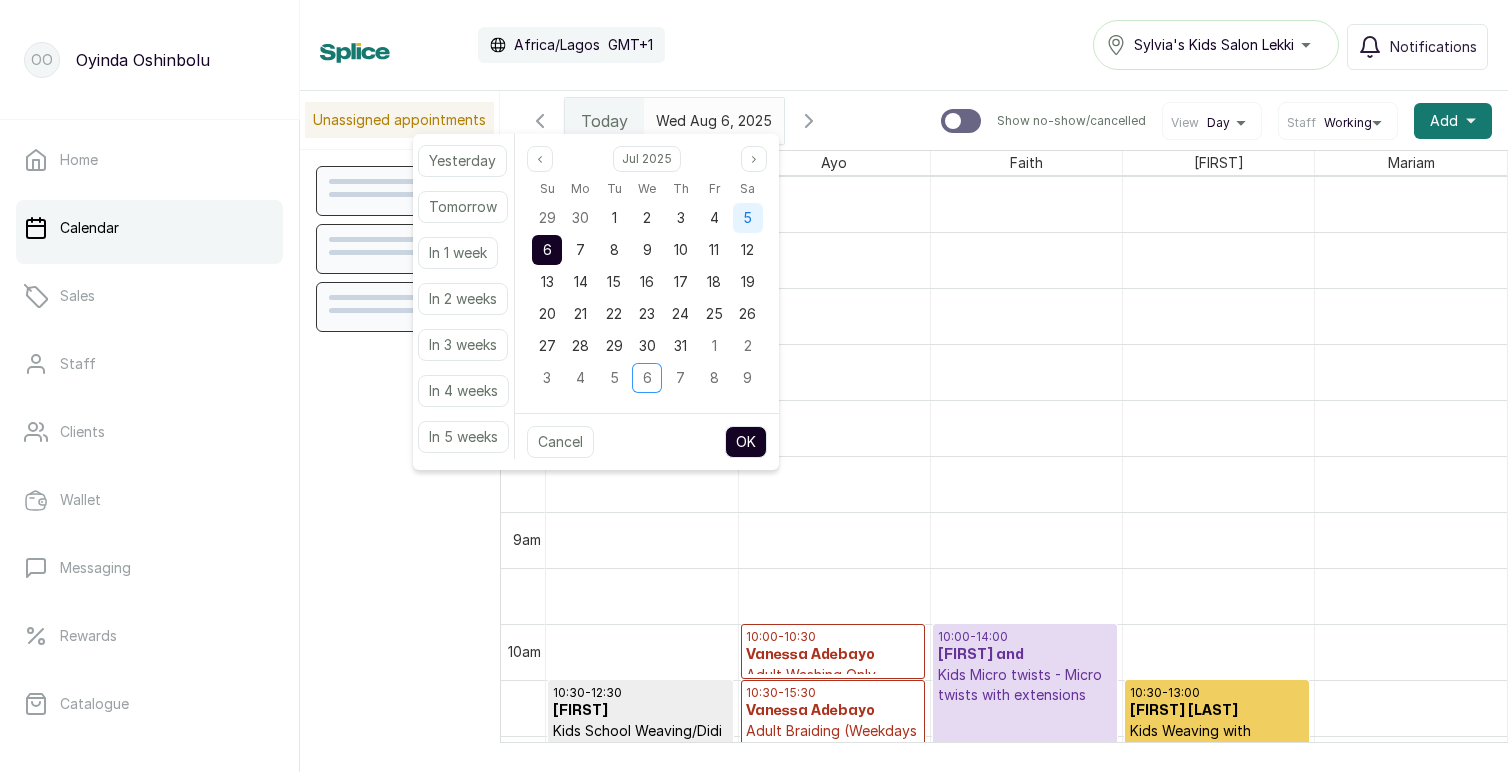 click on "5" at bounding box center [748, 218] 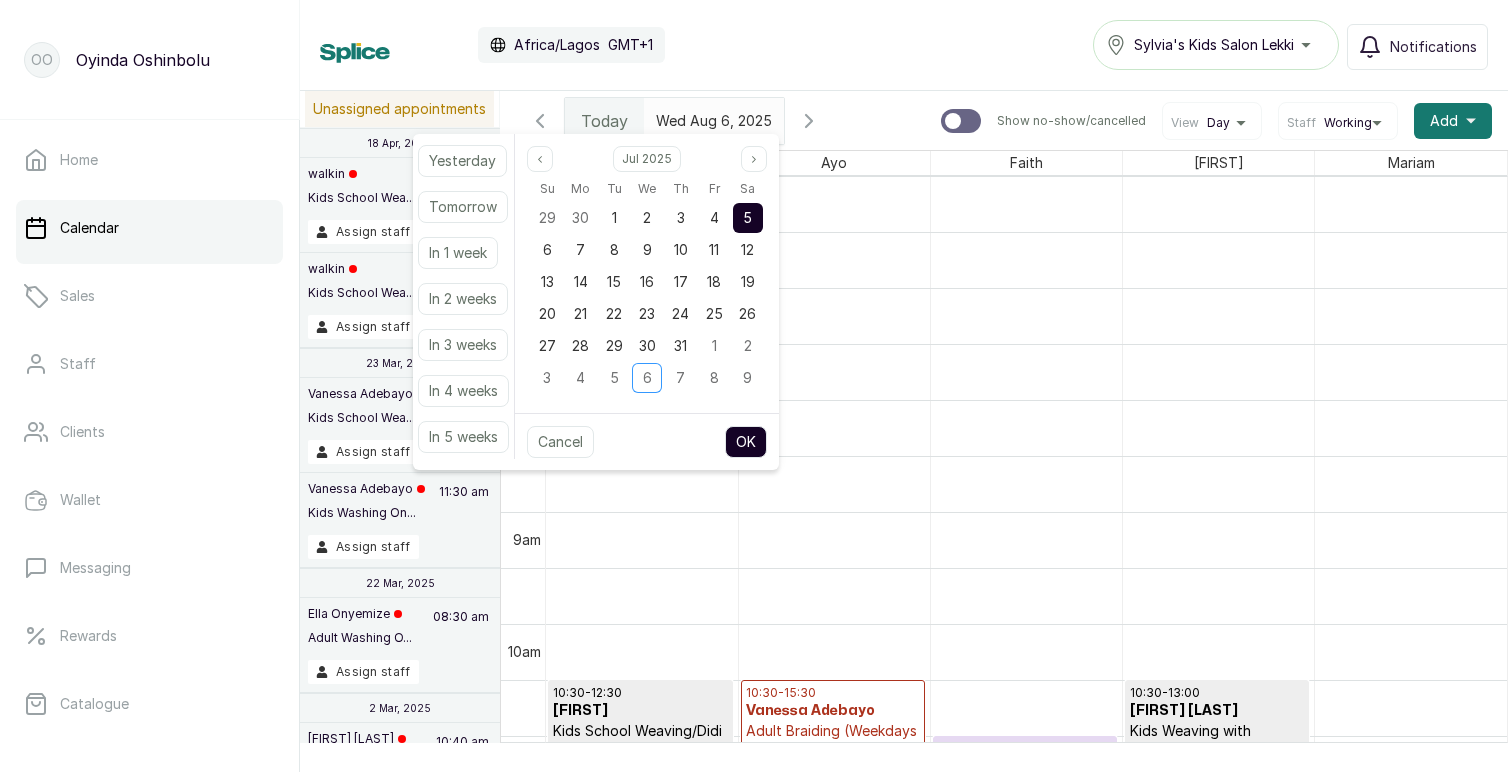 click on "OK" at bounding box center (746, 442) 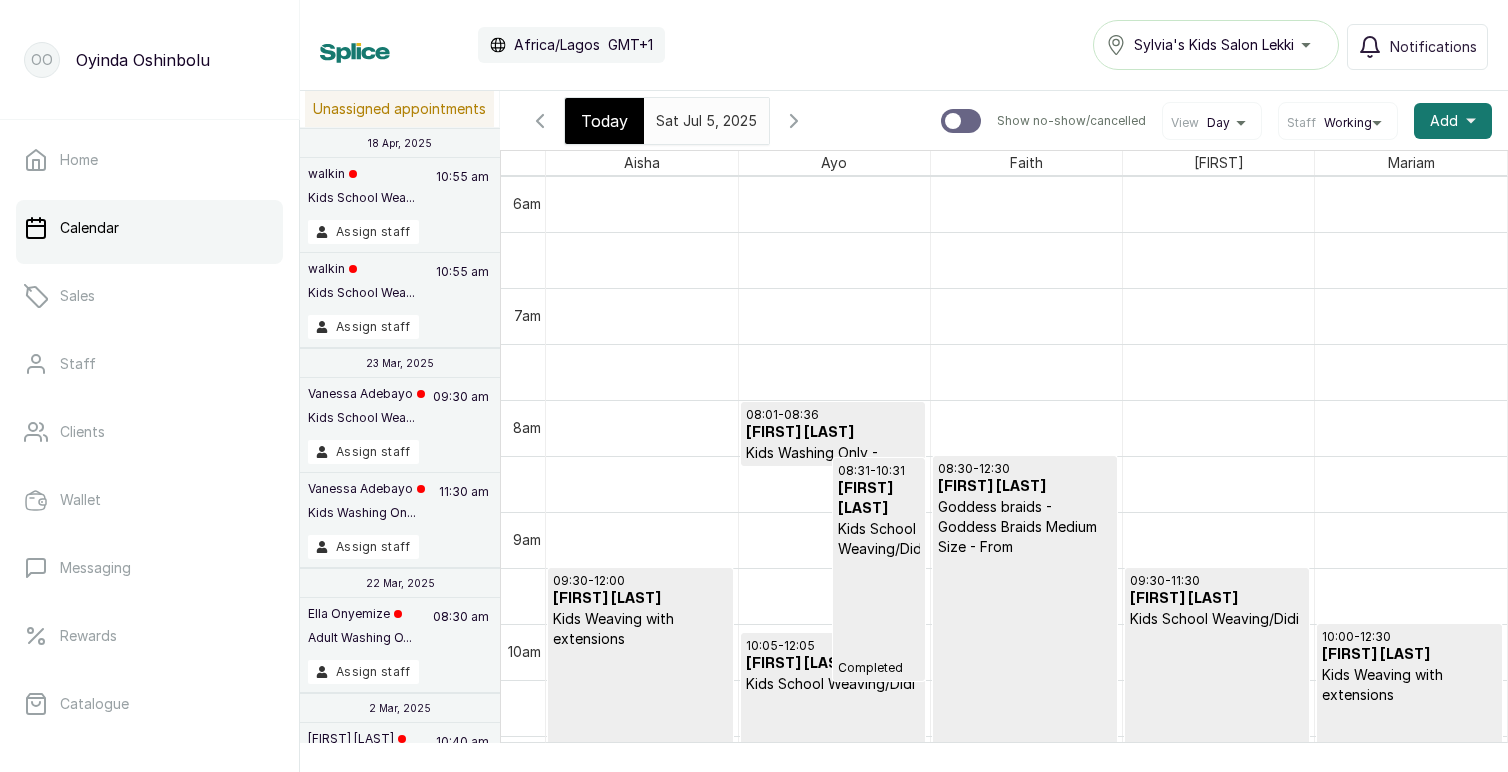 click on "Daniella Anyarah" at bounding box center [879, 499] 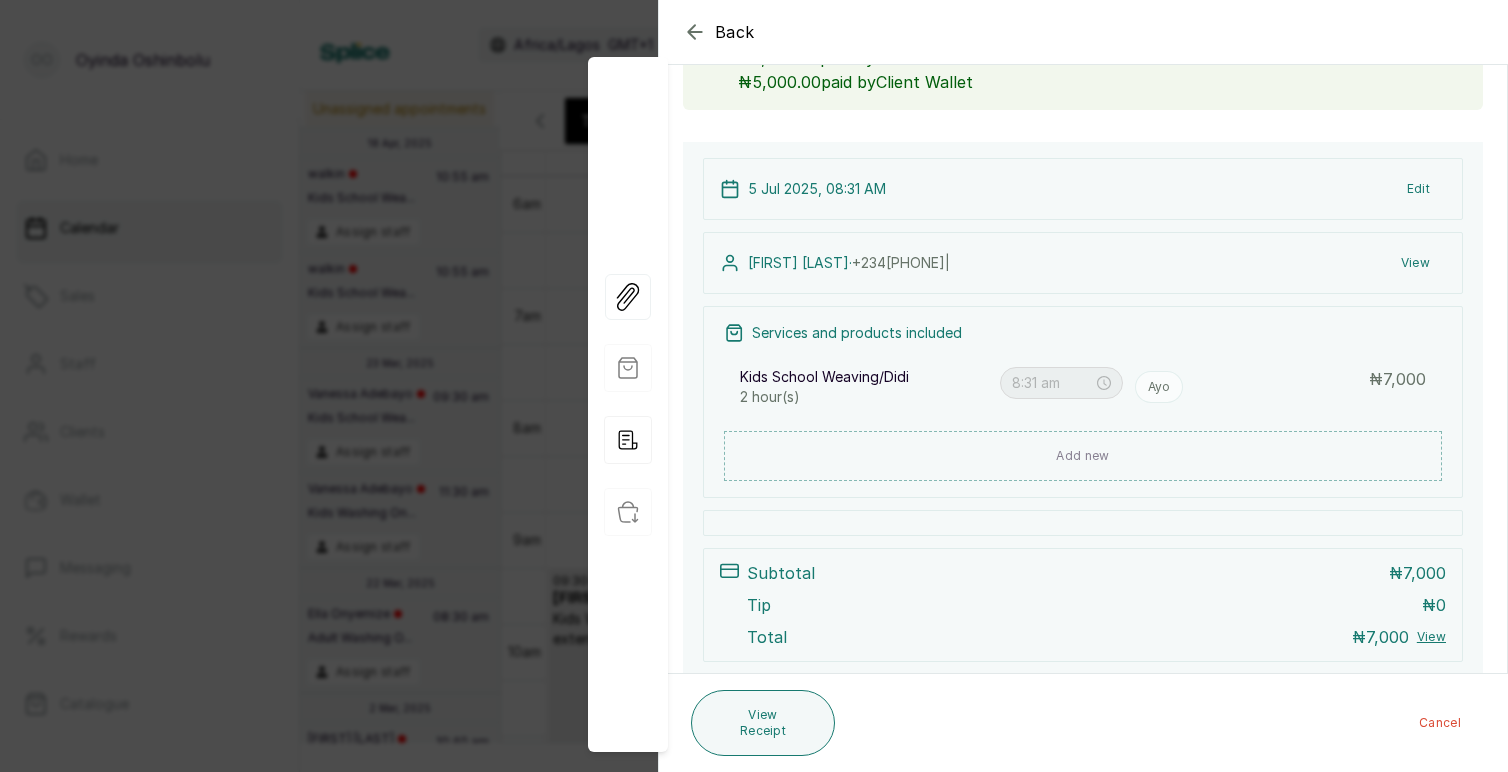 scroll, scrollTop: 201, scrollLeft: 0, axis: vertical 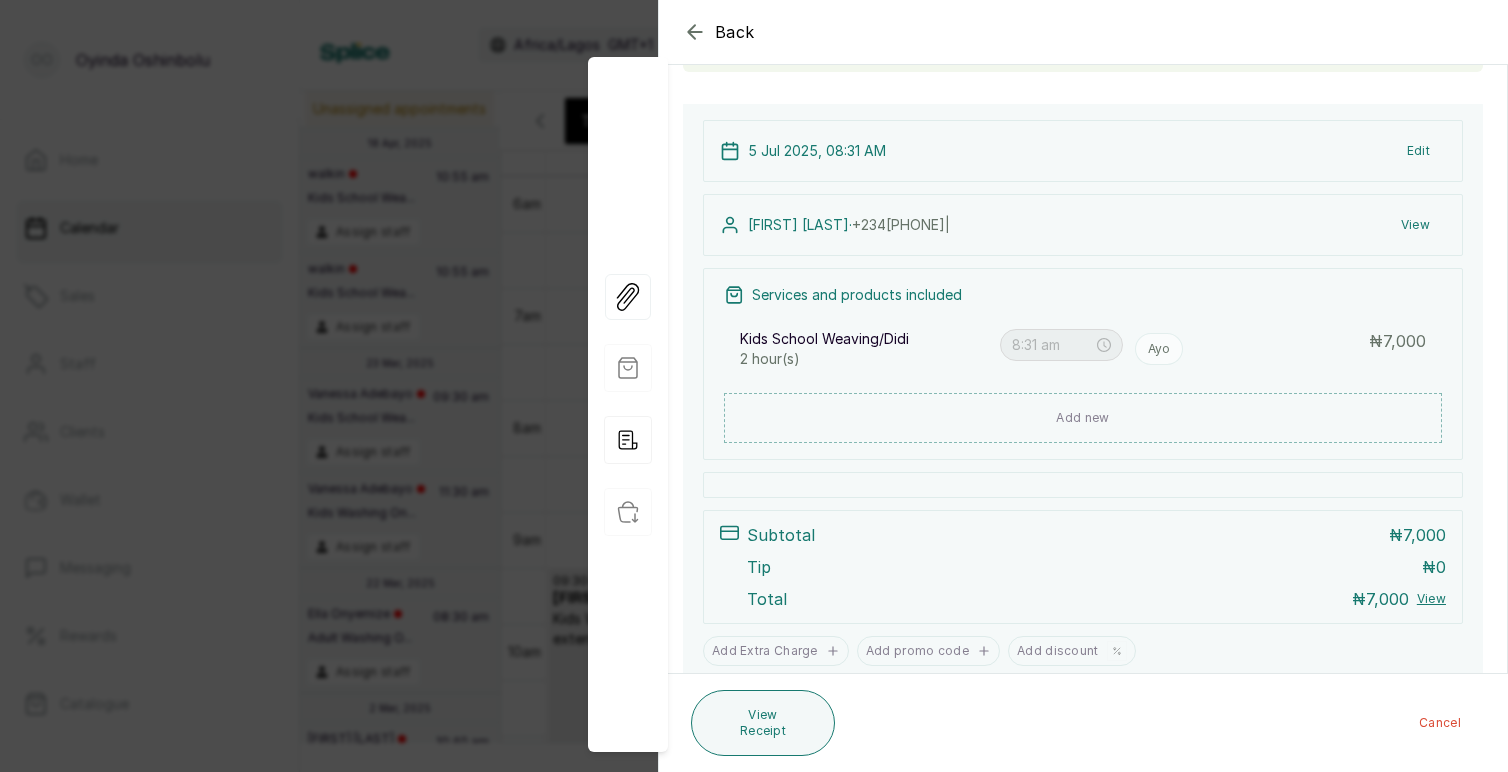 click on "Back Appointment Details Edit  appointment   Make changes to appointment details Daniella Anyarah has made full payment ₦2,000.00  paid by  Bank Transfer ₦5,000.00  paid by  Client Wallet Appointment type Online Walk-in Phone Appointment Date 2025/07/05 Appointment Time 8:31 am  Add services  Add service   Kids School Weaving/Didi   2 hour(s) Ayo Assign 8:31 am ₦ 7,000  Add products   No Products added Add product Subtotal ₦7,000.00 Total ₦ 7,000 Amount paid ₦7,000.00 Add Extra Charge Add promo code Add discount Note 1000 of 1000 characters left 5 Jul 2025, 08:31 AM Edit Daniella   Anyarah  ·  +234 7032357144  |  View Services and products included Kids School Weaving/Didi 2 hour(s) 8:31 am Ayo ₦ 7,000 Add new Subtotal ₦ 7,000 Tip ₦ 0 Total ₦ 7,000 View Add Extra Charge Add promo code Add discount View Receipt Cancel" at bounding box center (754, 386) 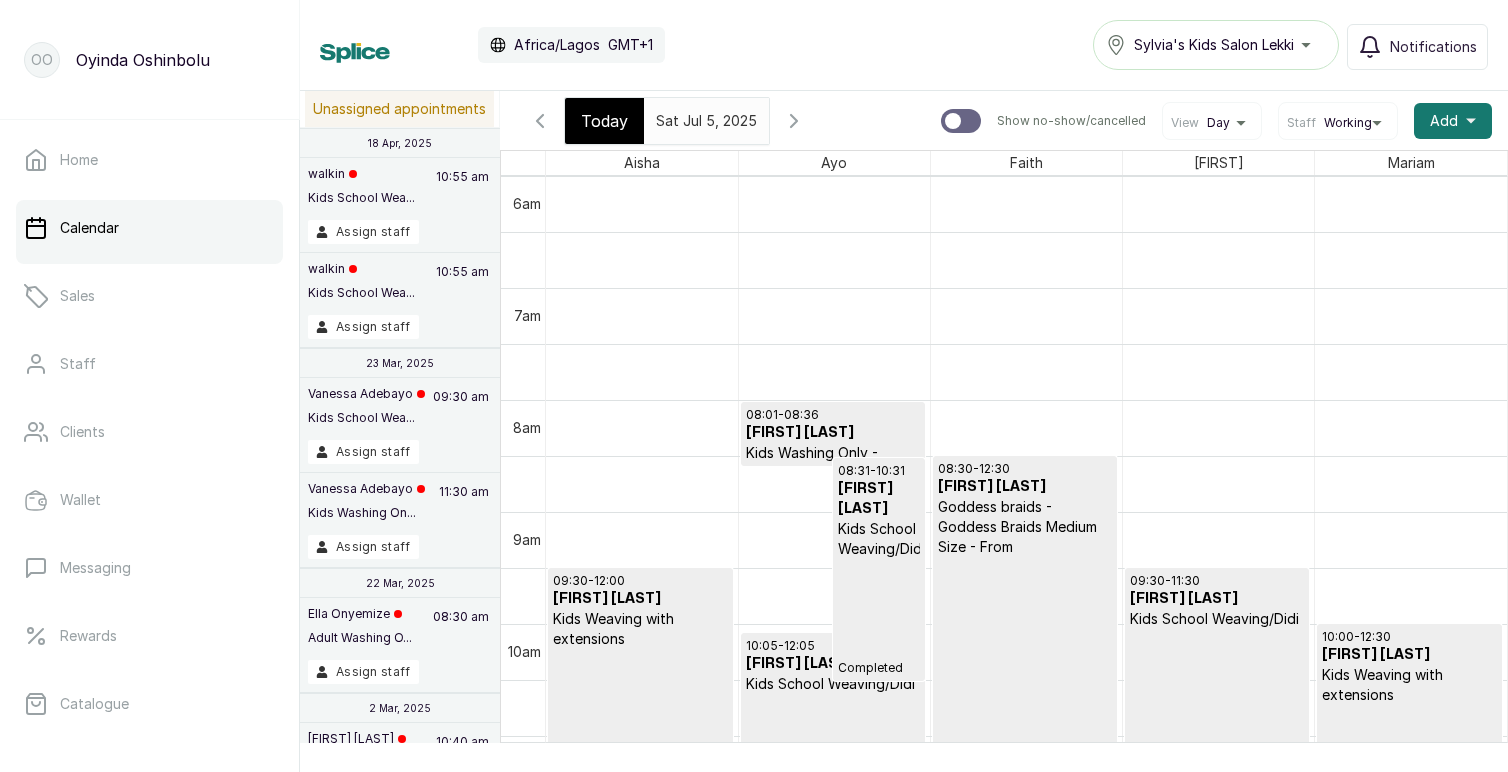 click on "Daniella Anyarah" at bounding box center (833, 433) 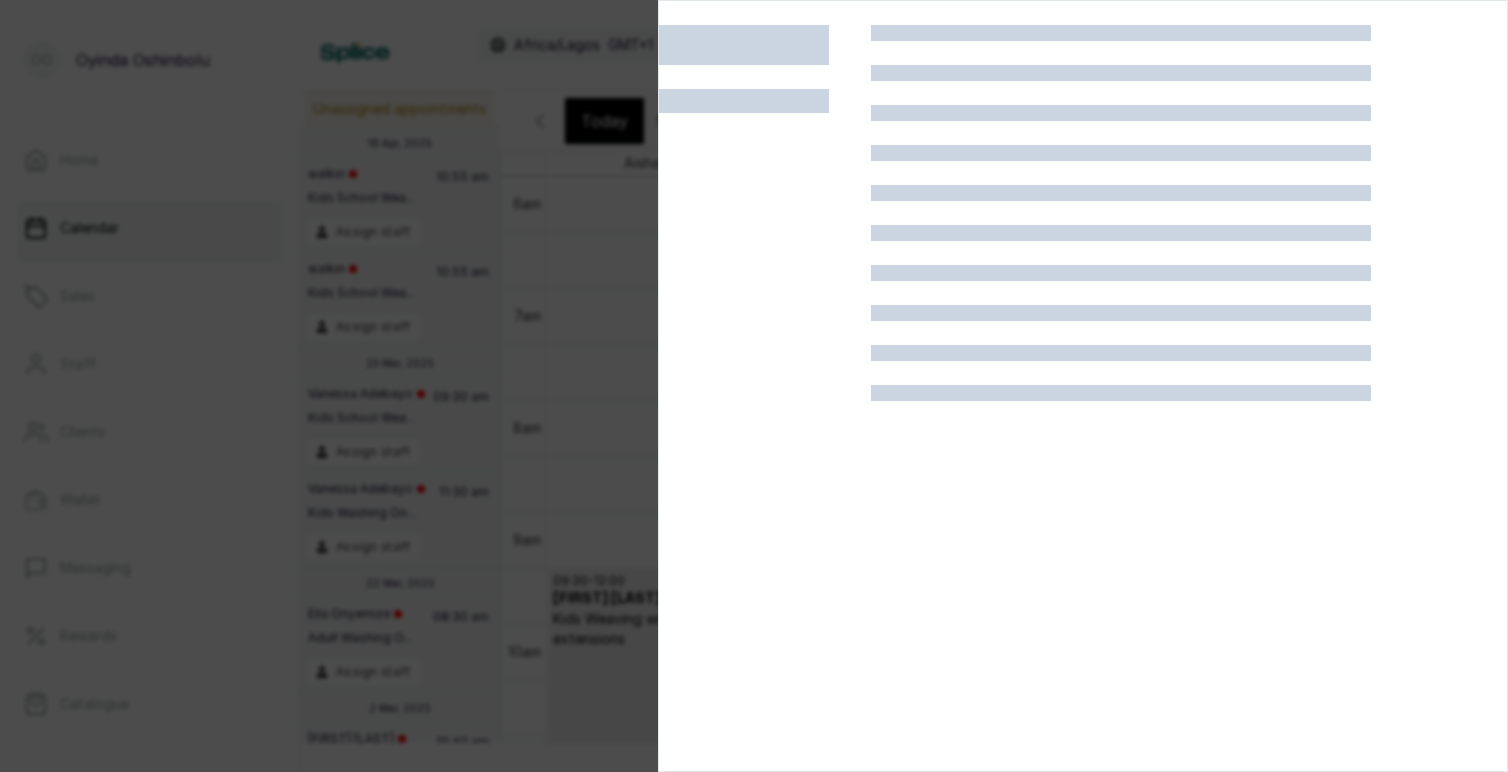 scroll, scrollTop: 0, scrollLeft: 0, axis: both 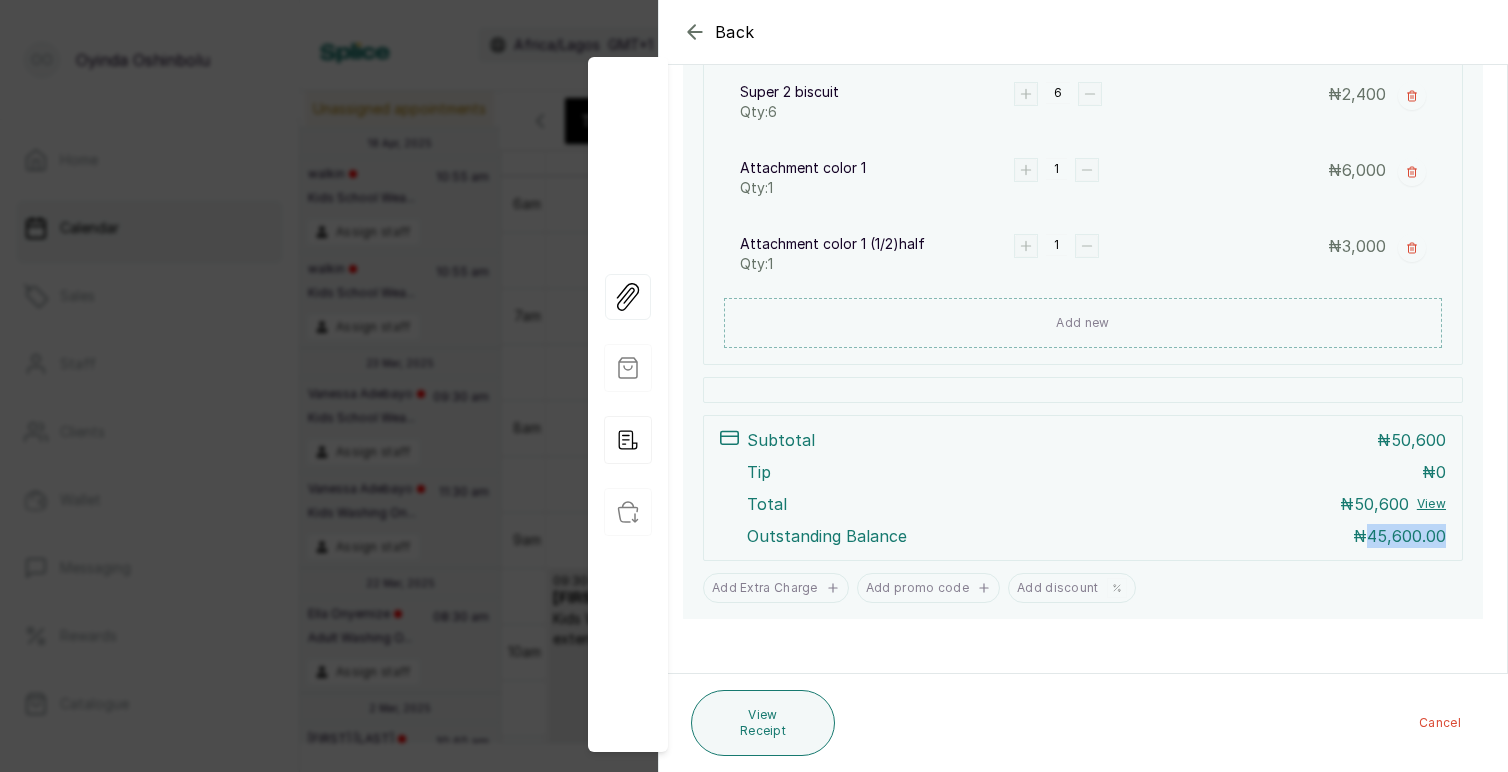 drag, startPoint x: 1371, startPoint y: 534, endPoint x: 1443, endPoint y: 527, distance: 72.33948 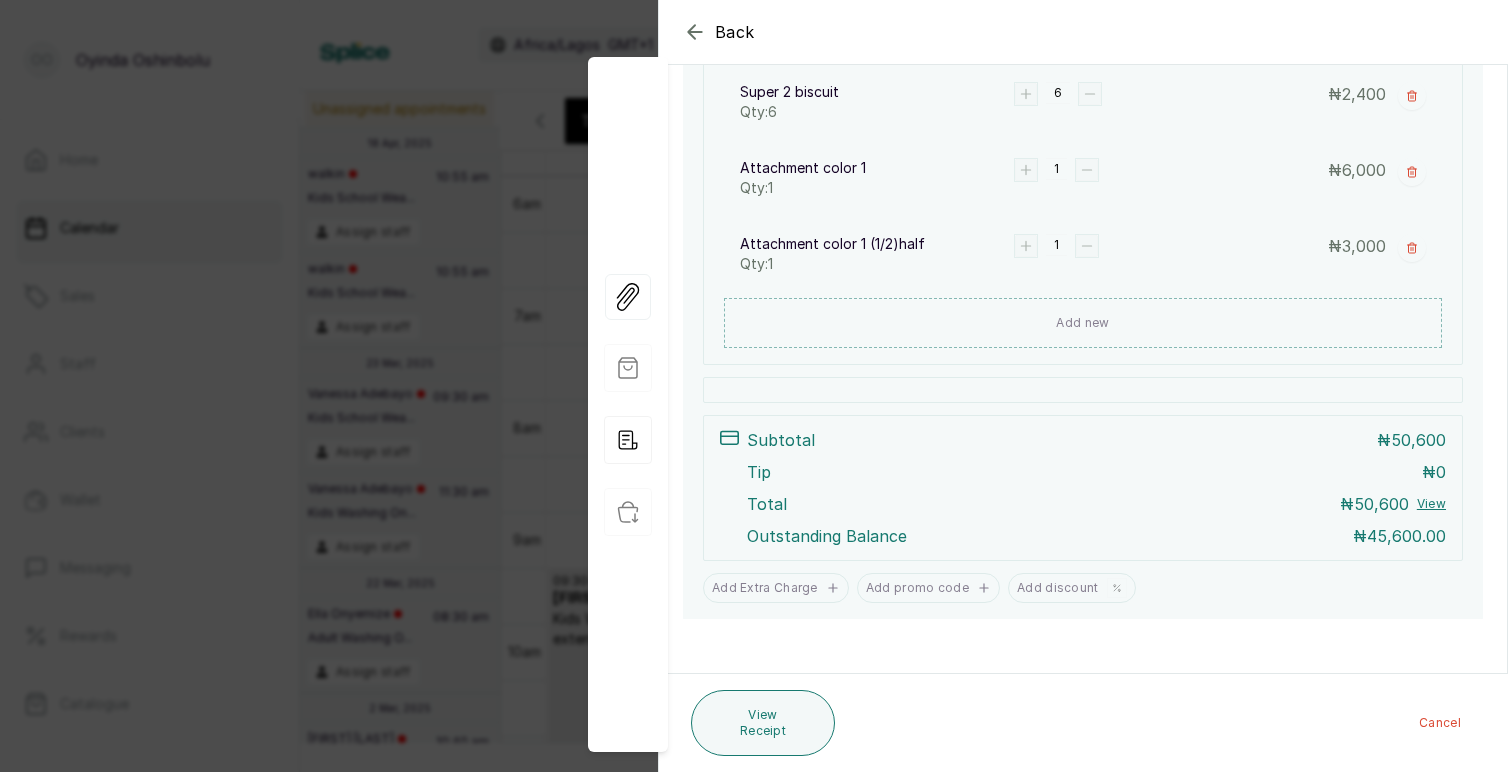 click on "Back Appointment Details Edit  appointment   Make changes to appointment details Daniella Anyarah has made a deposit ₦5,000.00  paid by  Client Wallet Appointment type Online Walk-in Phone Appointment Date 2025/07/05 Appointment Time 8:01 am  Add services  Add service   Kids Washing Only  - Professional products   35 mins Ayo Assign 8:01 am ₦ 4,200   Goddess braids - Goddess Braids Medium Size - From   4 hour(s) Faith Assign 8:30 am ₦ 25,000   Kids (Chemical/Temporary) Straightening - Texturising (Self Product)   1 hour(s) 20 mins Faith Assign 2:41 pm ₦ 10,000  Add products  Add product   Super 2 biscuit   6 ₦ 2,400   Attachment color 1   1 ₦ 6,000   Attachment color 1 (1/2)half   1 ₦ 3,000 Subtotal ₦50,600.00 Total ₦ 50,600 Amount paid ₦5,000.00 Add Extra Charge Add promo code Add discount Add Product(s) Select... Note 1000 of 1000 characters left 5 Jul 2025, 08:01 AM Edit Daniella   Anyarah  ·  +234 7032357144  |  View Services and products included 35 mins 8:01 am Ayo ₦ 4,200 Faith" at bounding box center (754, 386) 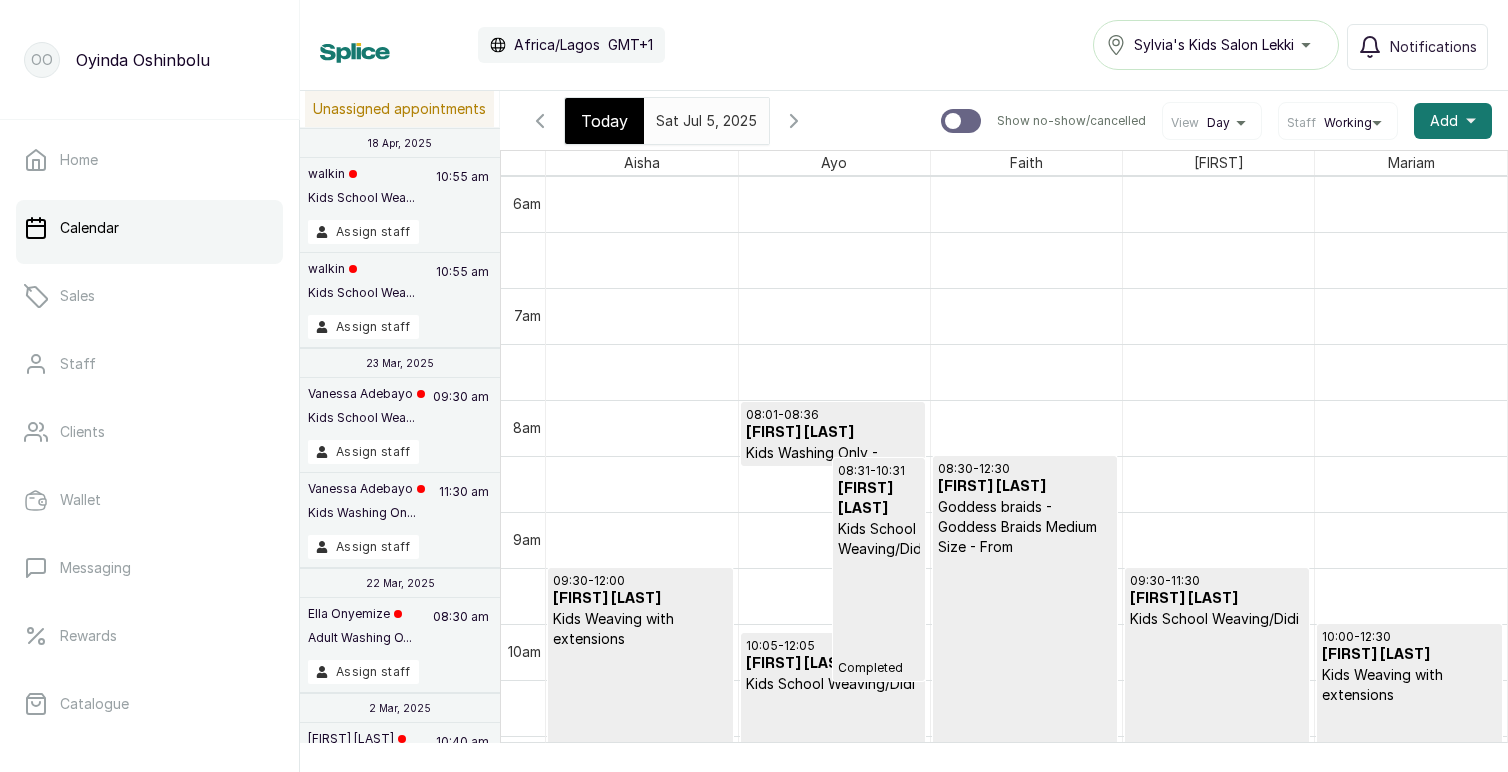 scroll, scrollTop: 0, scrollLeft: 0, axis: both 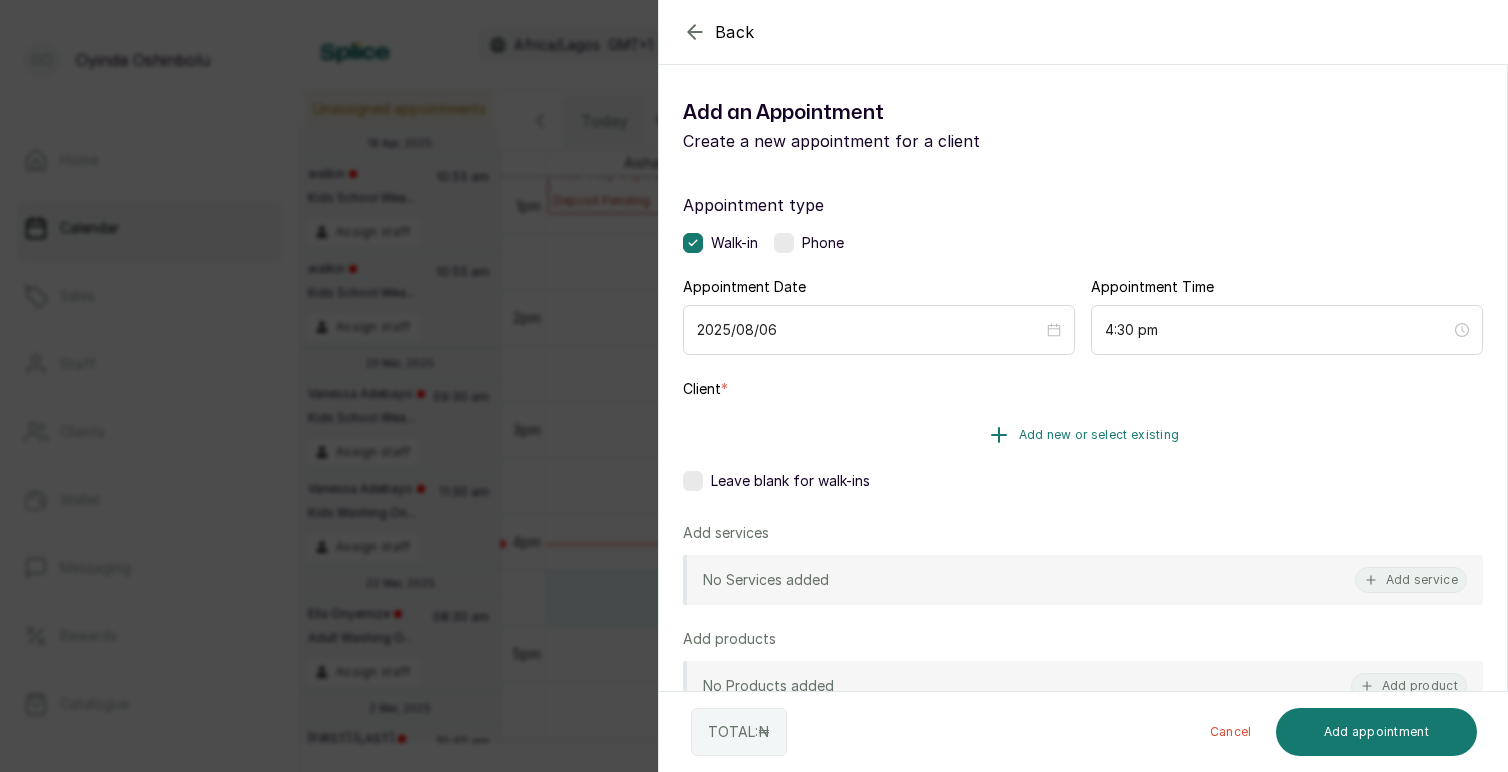 click on "Add new or select existing" at bounding box center [1099, 435] 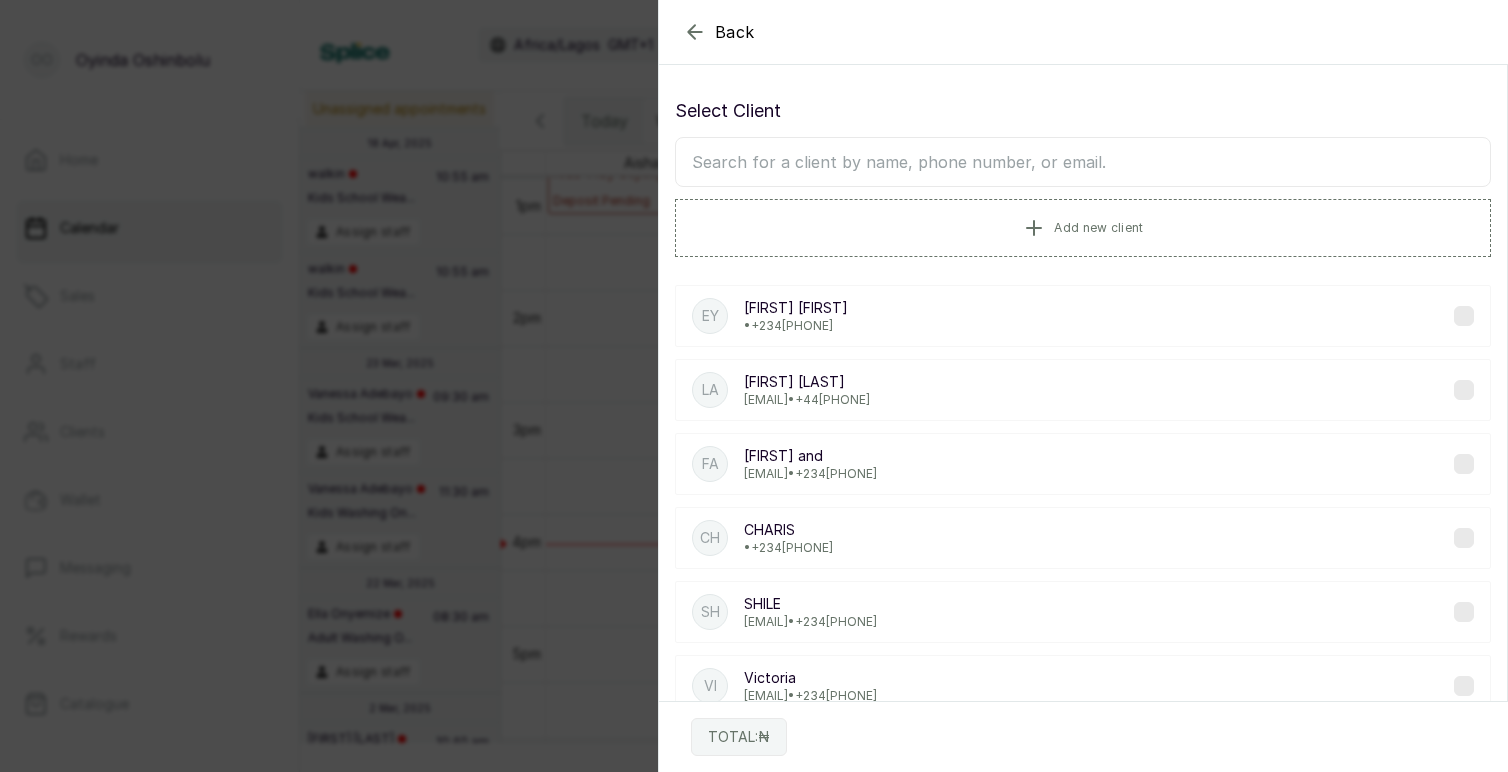 click at bounding box center (1083, 162) 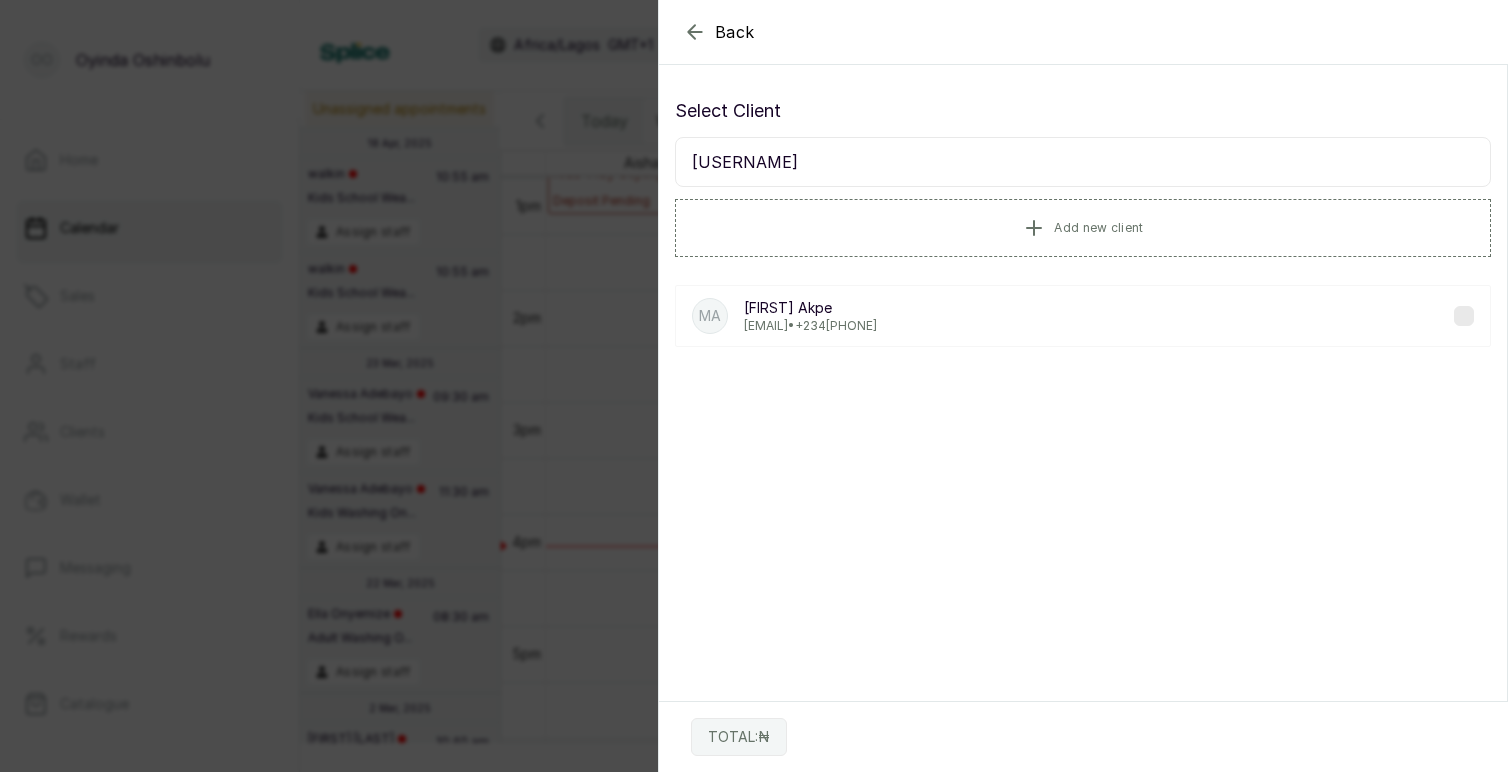 type on "mobolan" 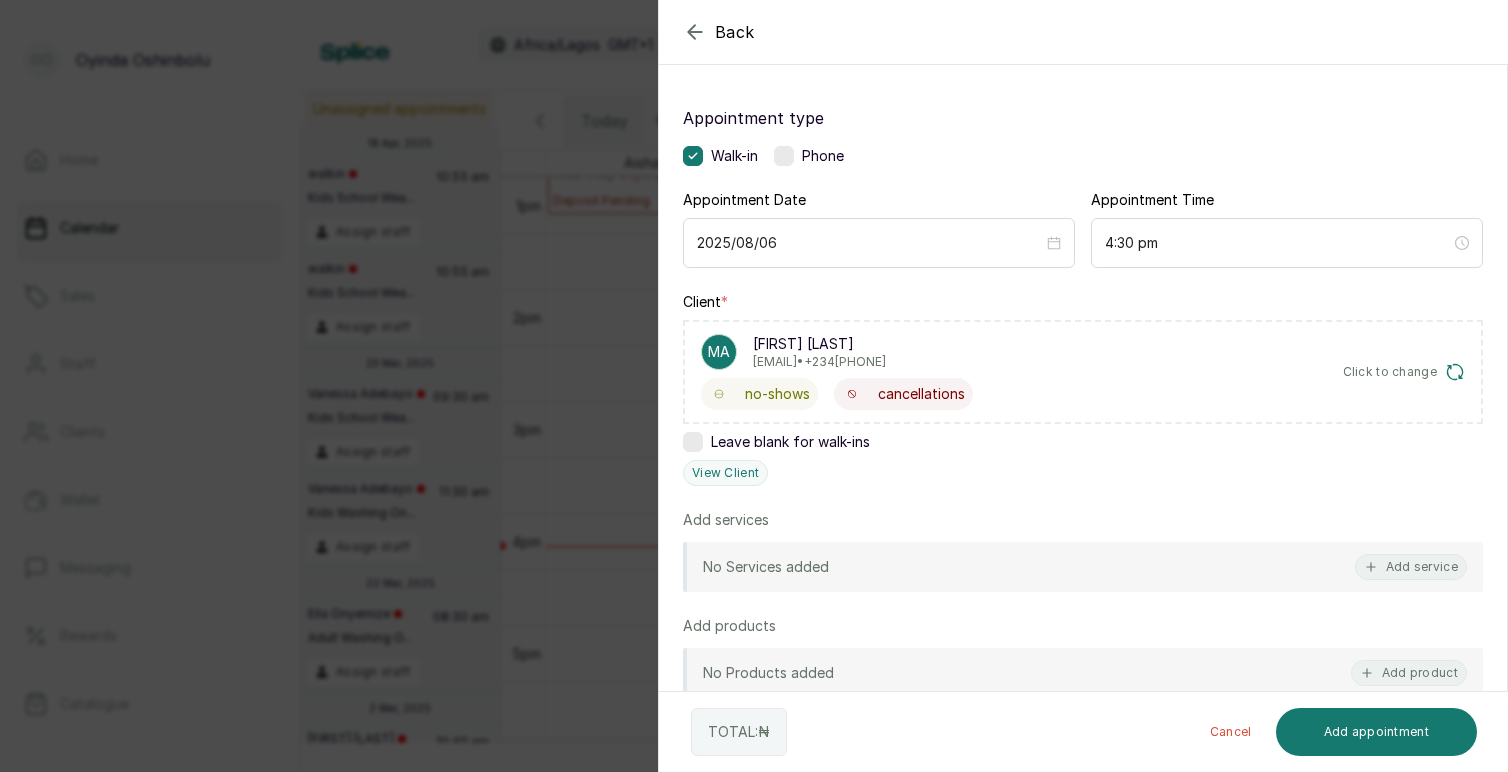 scroll, scrollTop: 175, scrollLeft: 0, axis: vertical 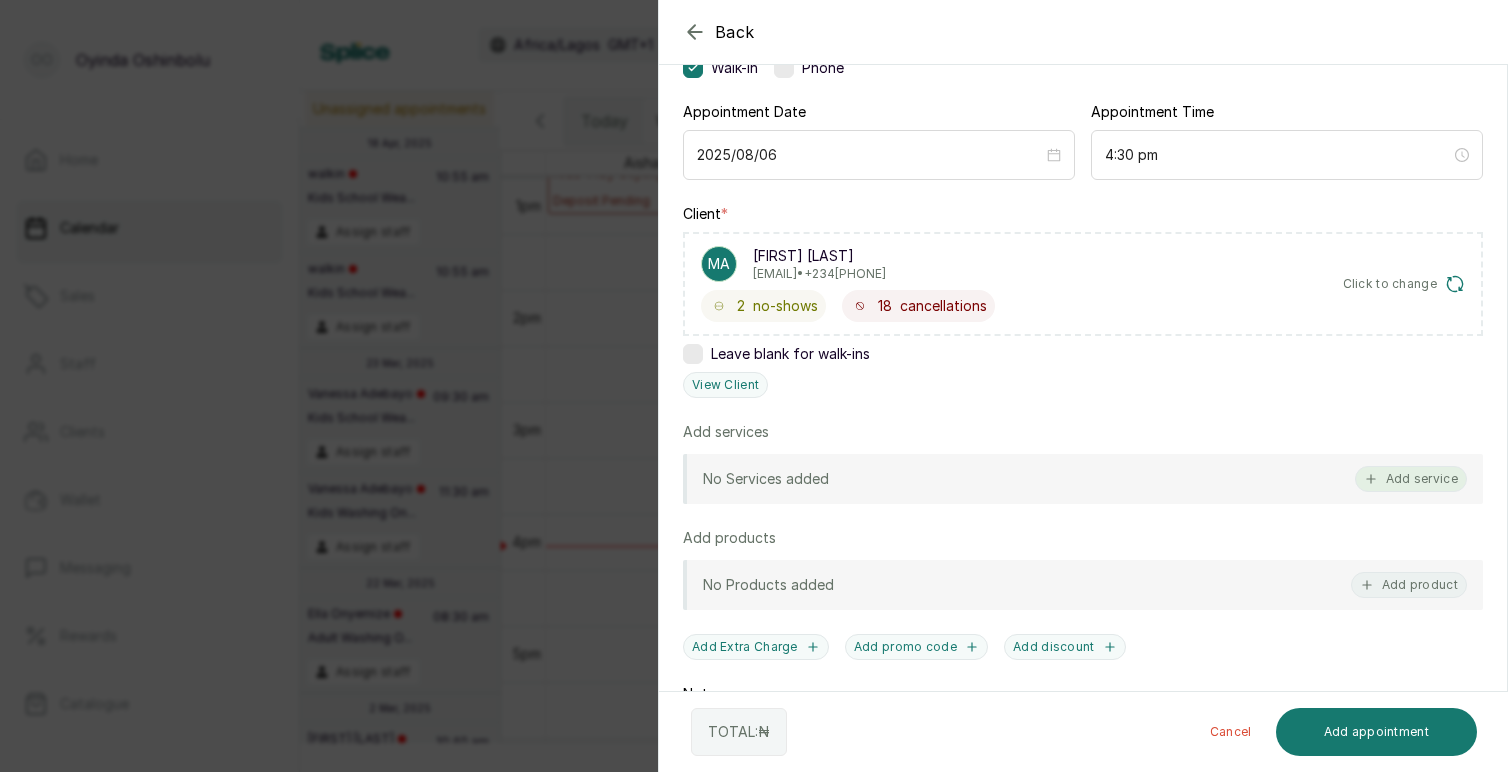 click on "Add service" at bounding box center [1411, 479] 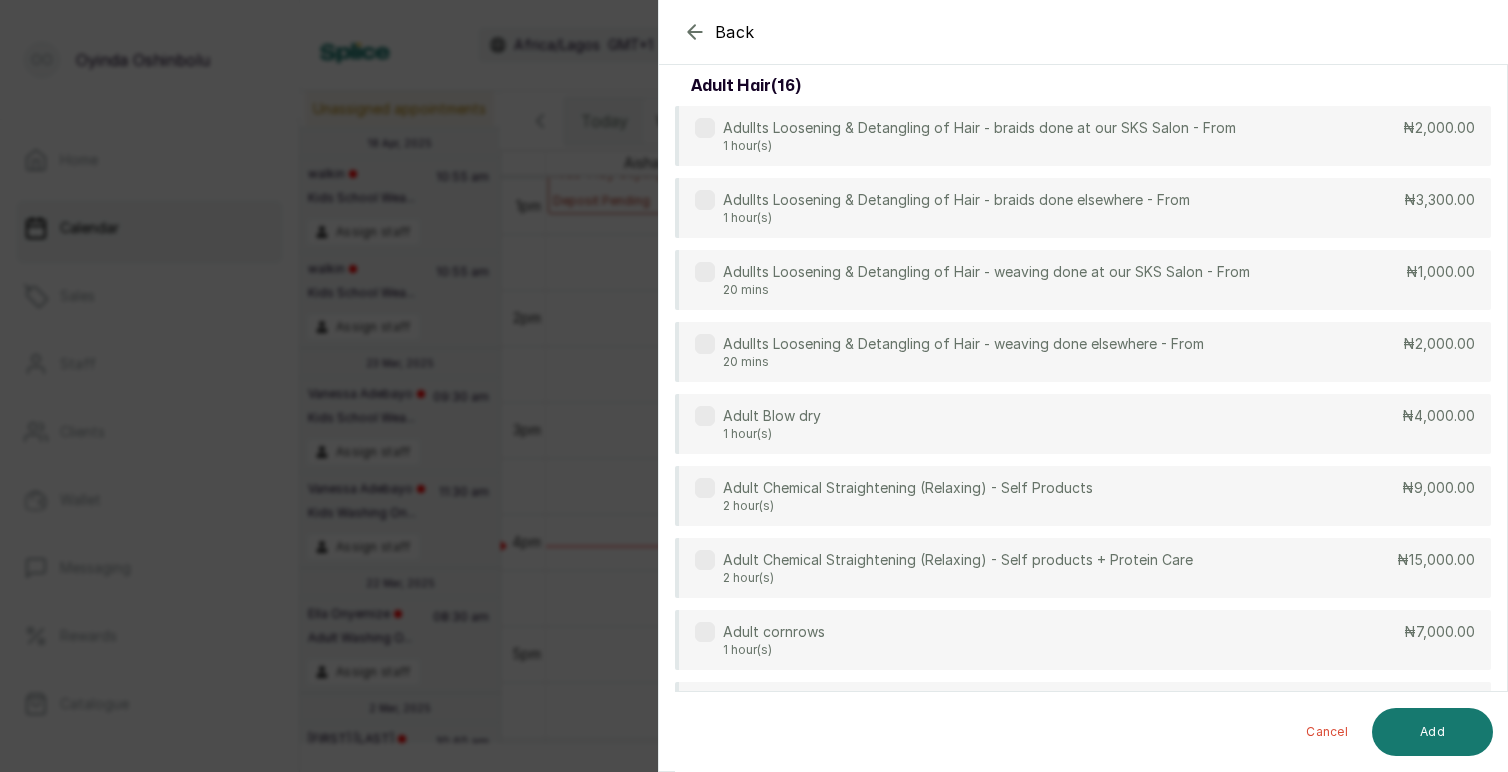 scroll, scrollTop: 80, scrollLeft: 0, axis: vertical 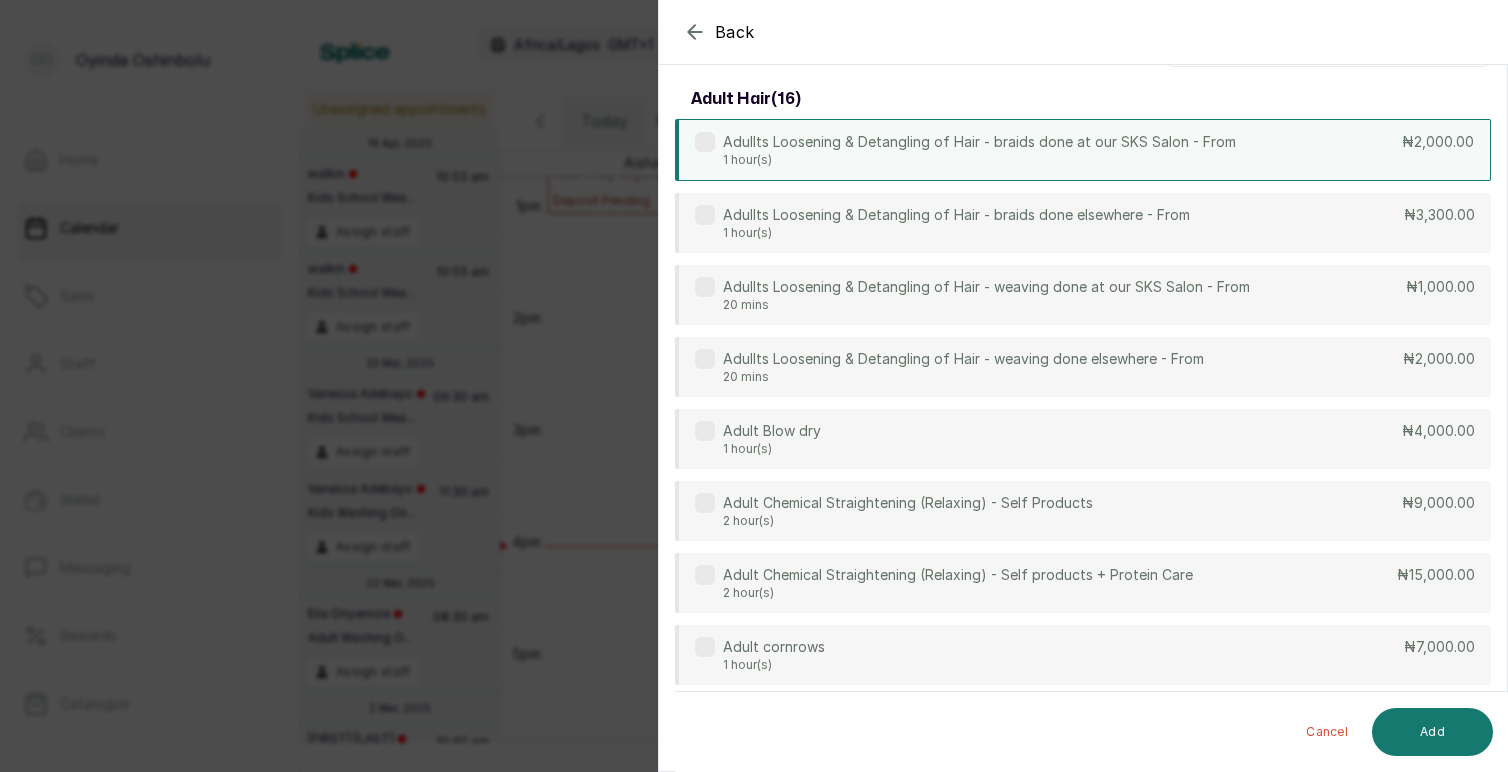 click on "Adullts Loosening & Detangling of Hair - braids done at our SKS Salon - From" at bounding box center [979, 142] 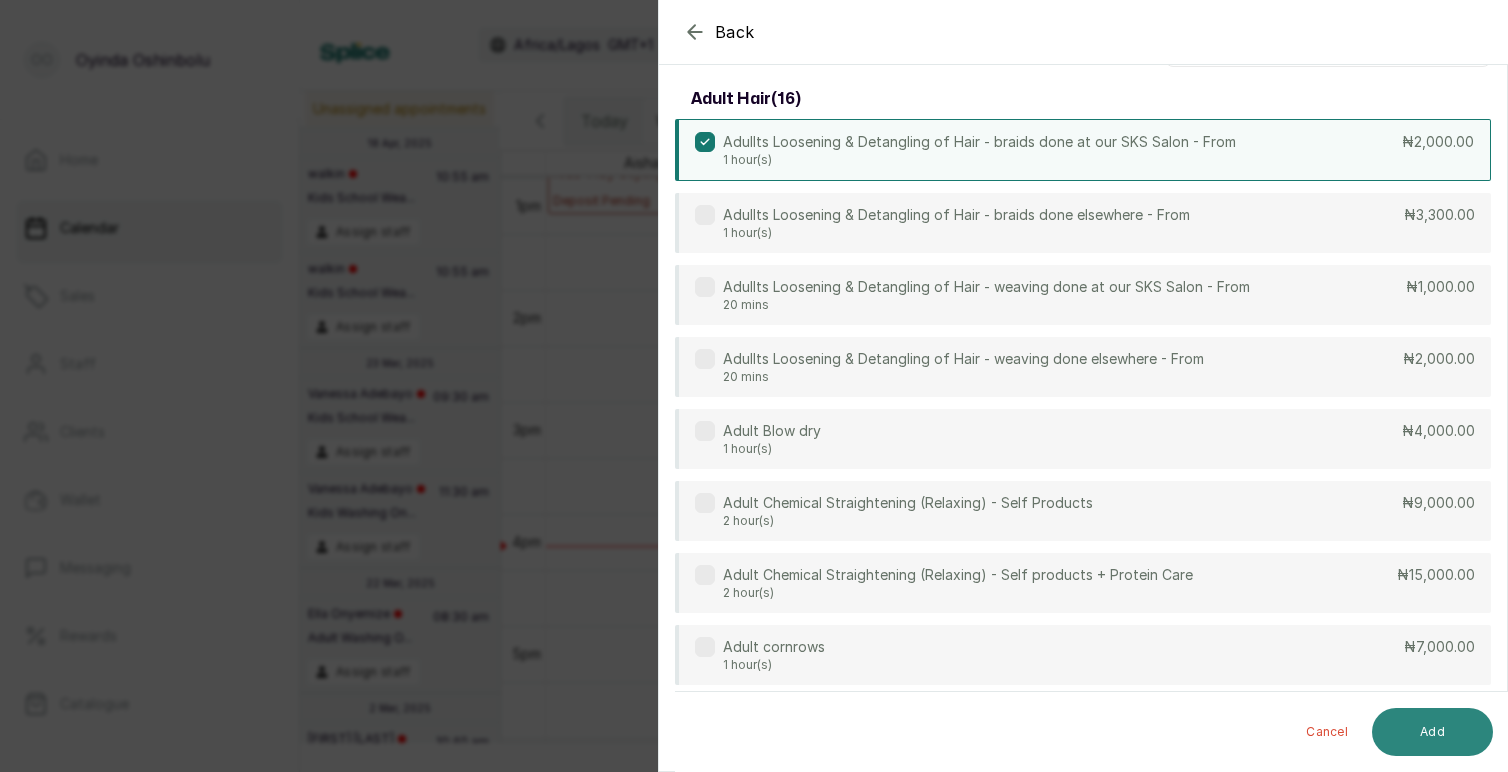 click on "Add" at bounding box center [1432, 732] 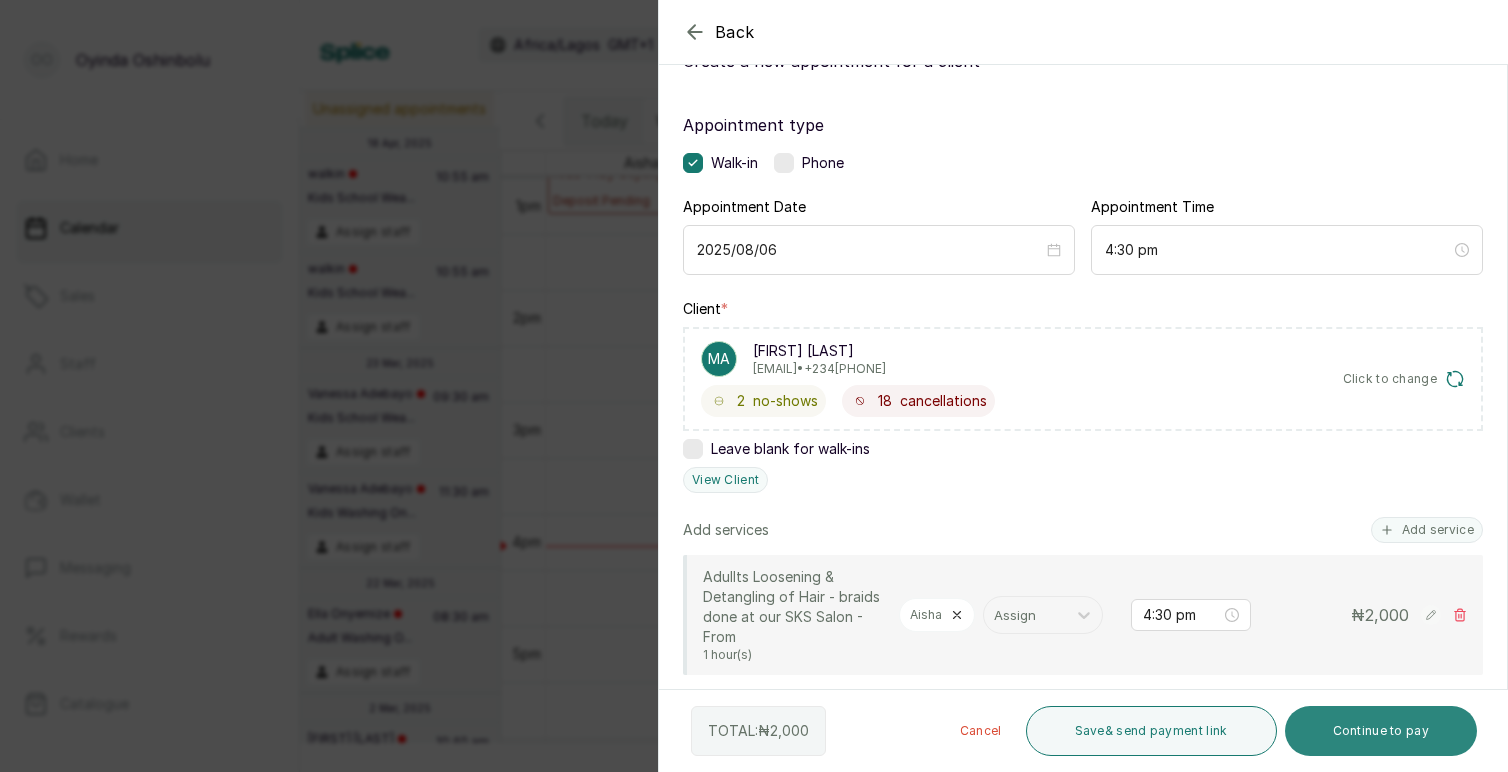 click on "Continue to pay" at bounding box center [1381, 731] 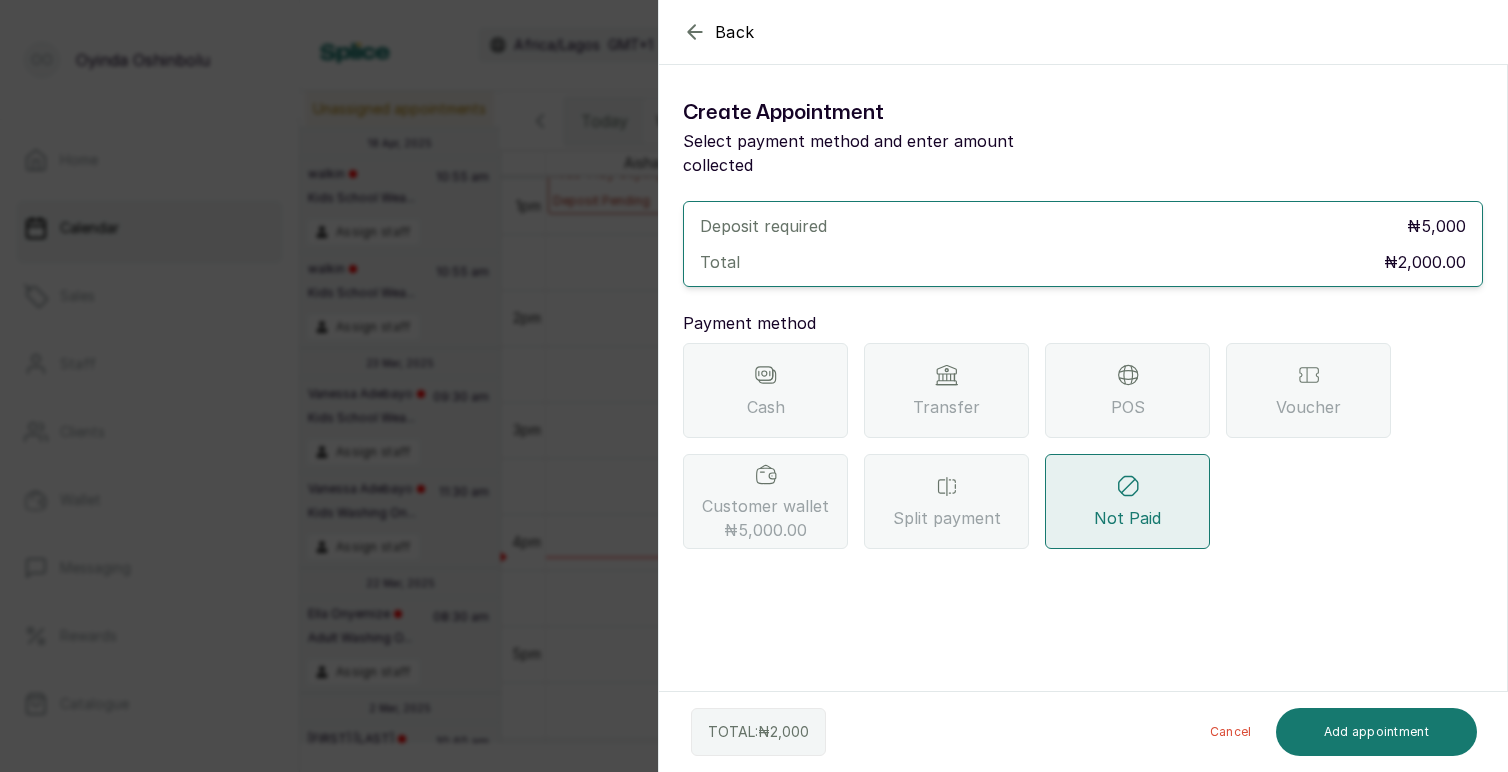 click on "Back Add Appointment Create Appointment Select payment method and enter amount collected Deposit required ₦ 5,000 Total ₦2,000.00 Payment method Cash Transfer POS Voucher Customer wallet ₦5,000.00 Split payment Not Paid TOTAL:  ₦ 2,000 Cancel Add appointment" at bounding box center [754, 386] 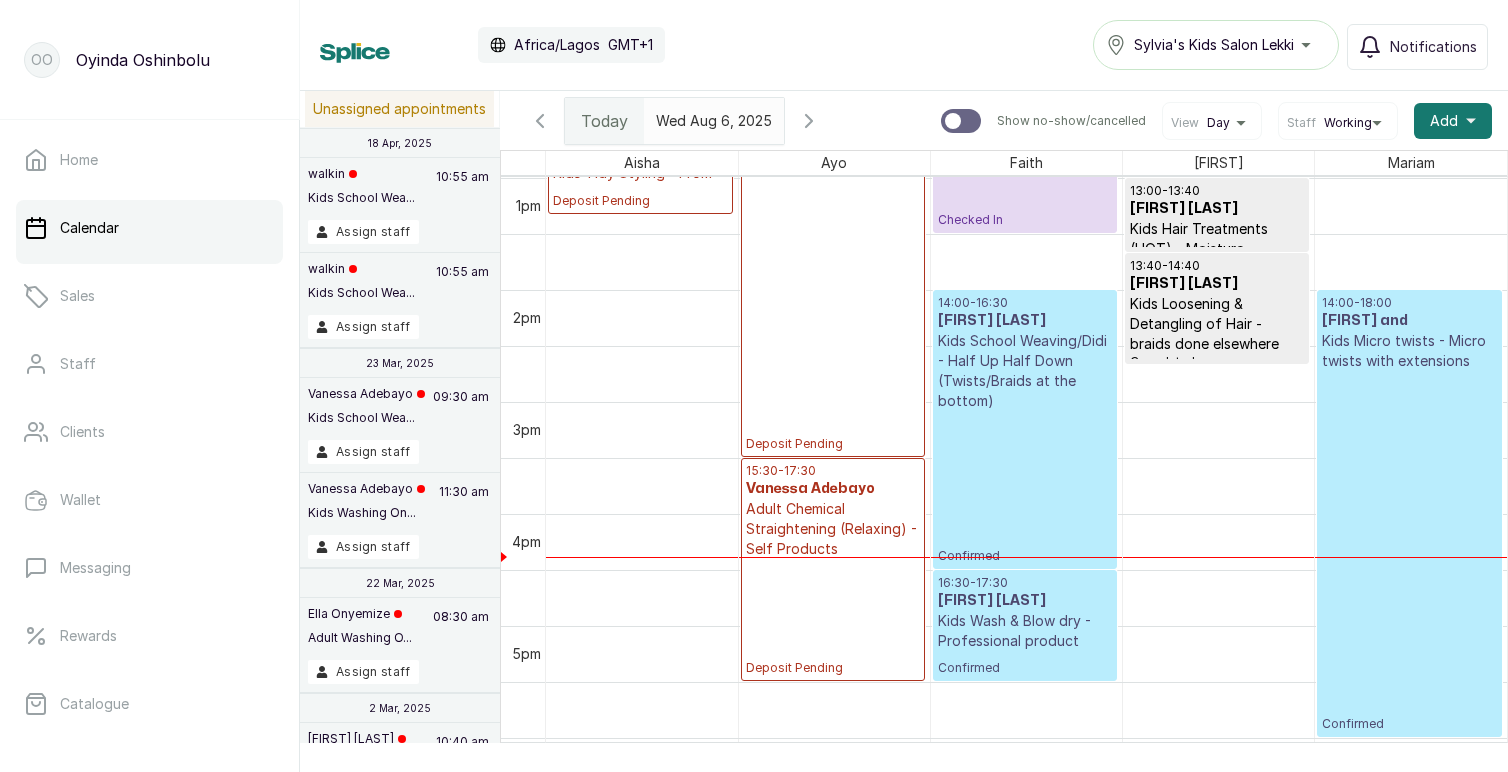 scroll, scrollTop: 1464, scrollLeft: 0, axis: vertical 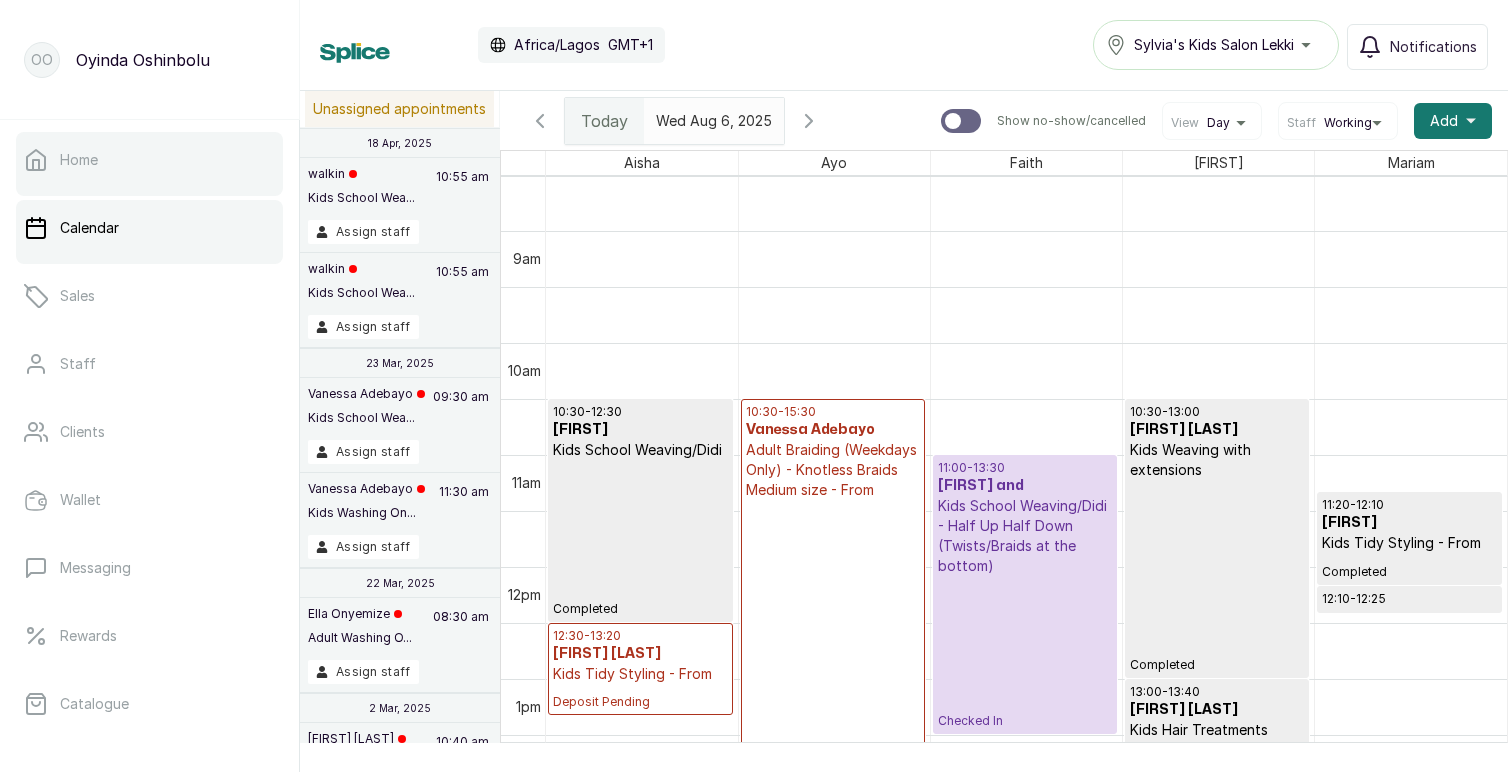 click on "Home" at bounding box center [79, 160] 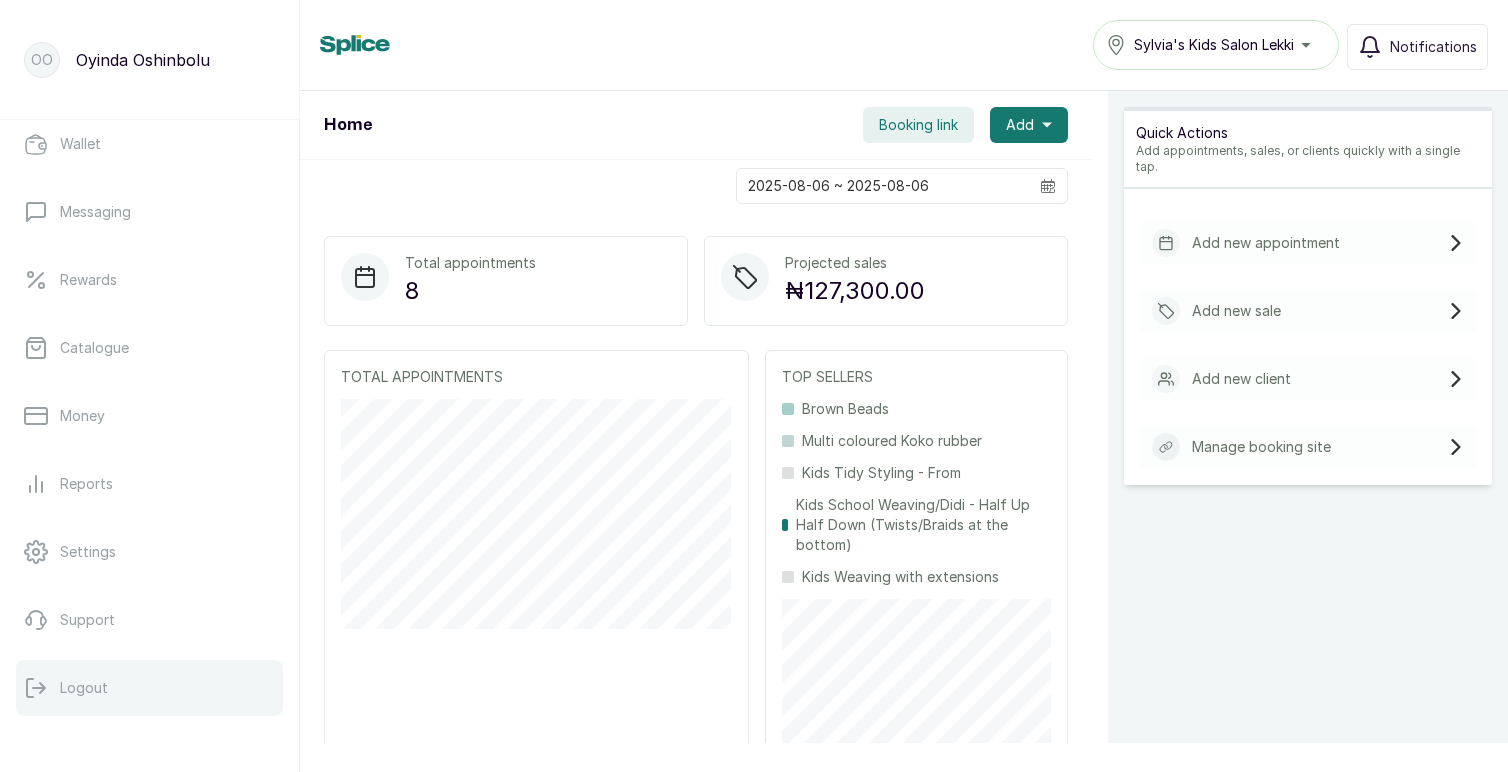 click on "Logout" at bounding box center [84, 688] 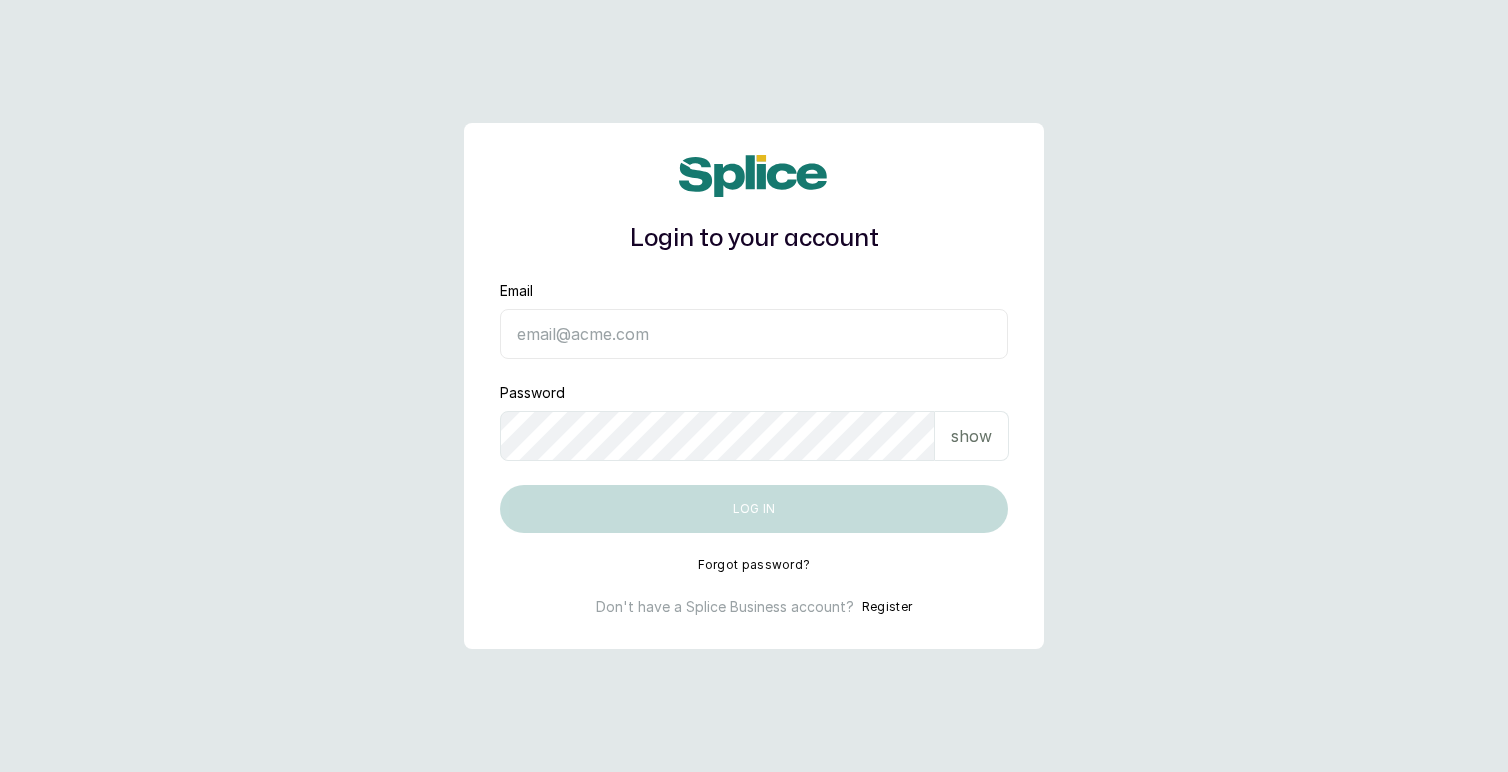 scroll, scrollTop: 0, scrollLeft: 0, axis: both 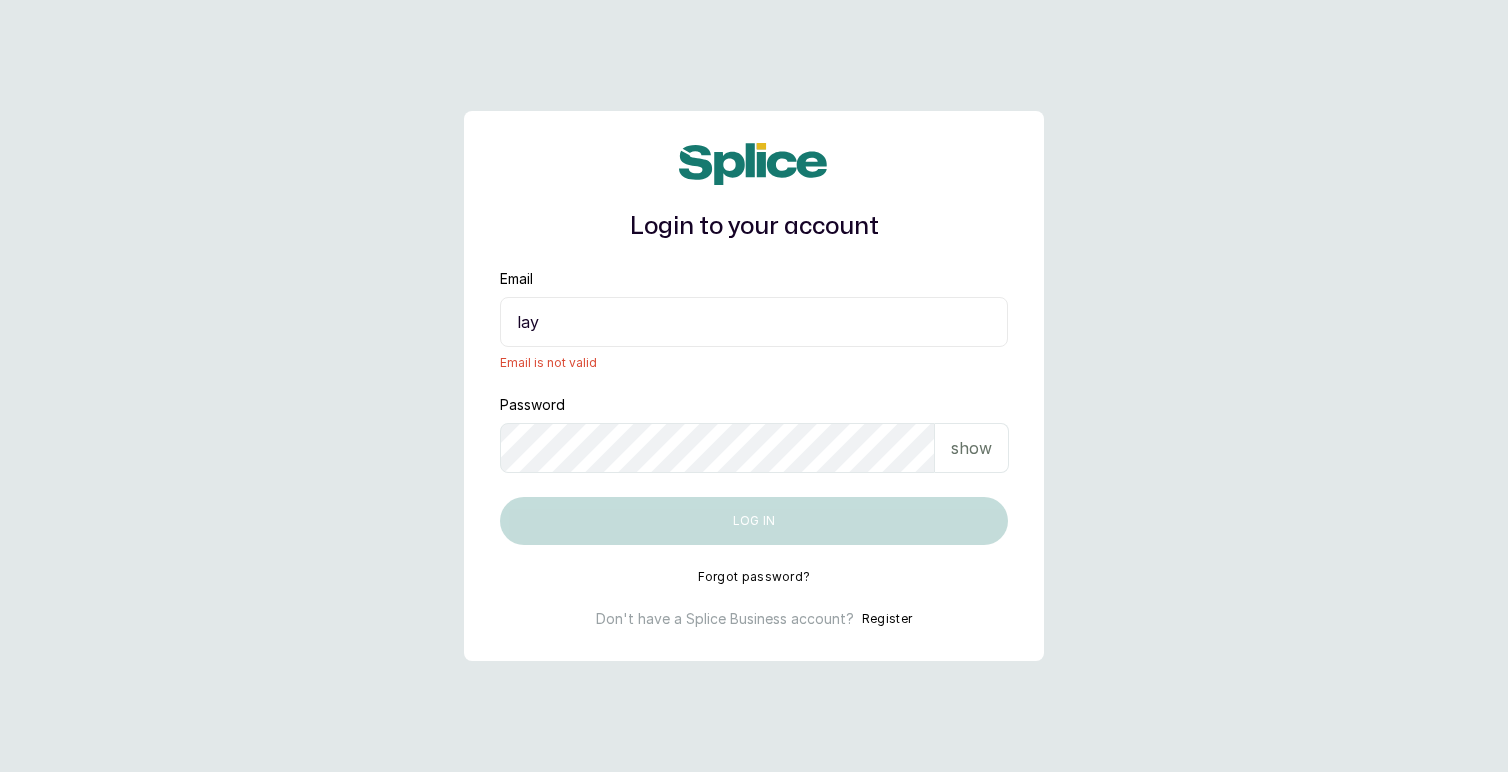 type on "layo@withsplice.com" 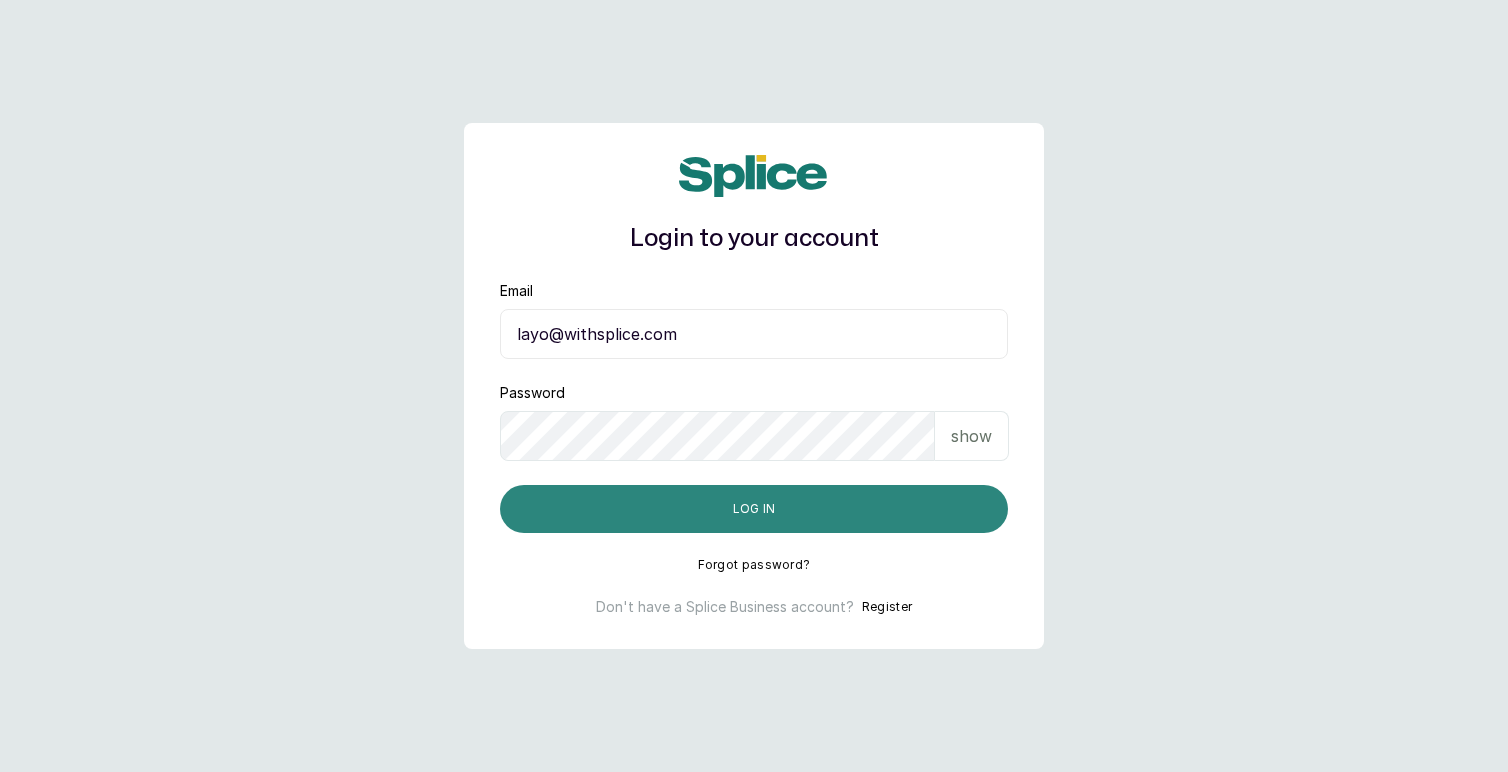 click on "Log in" at bounding box center [754, 509] 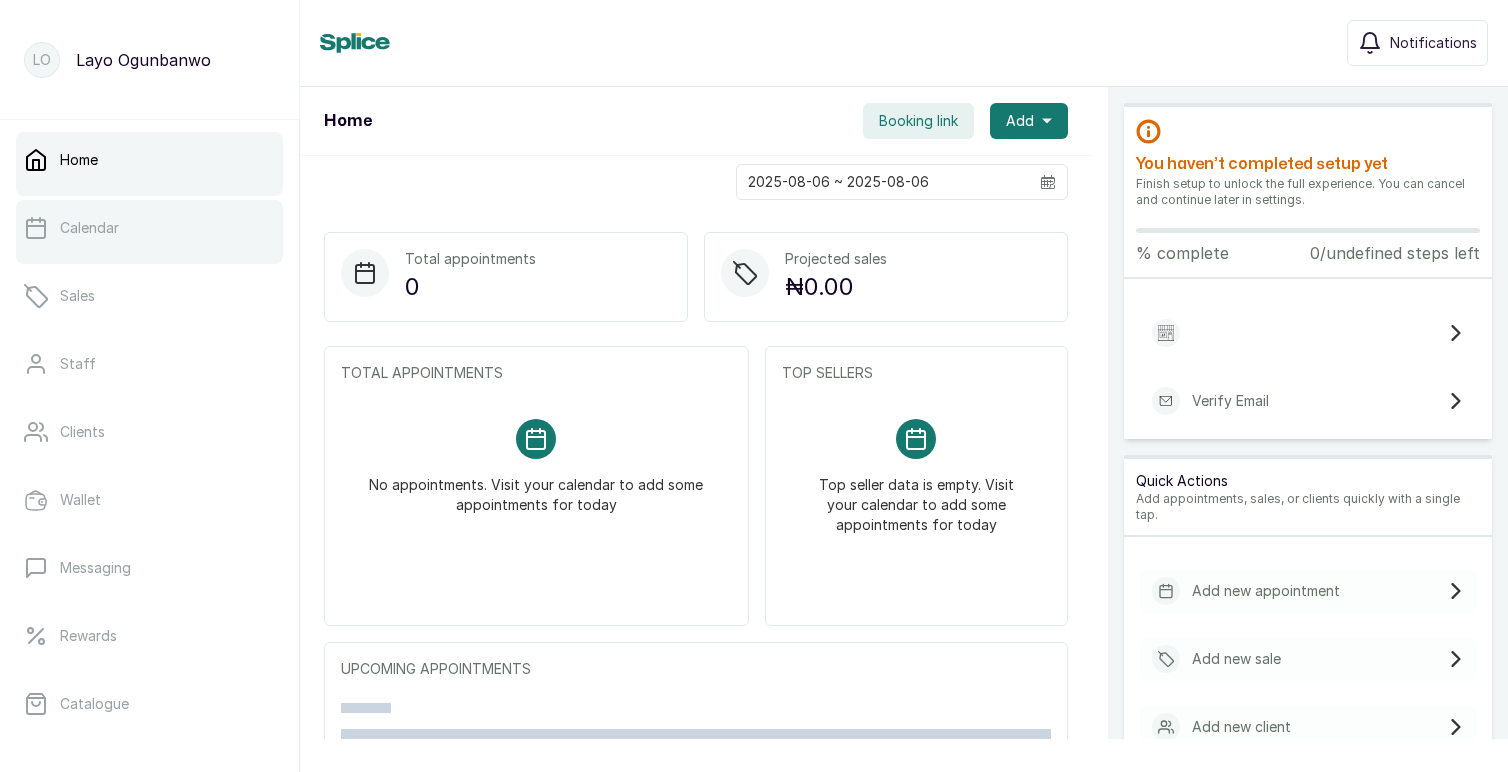 scroll, scrollTop: 0, scrollLeft: 0, axis: both 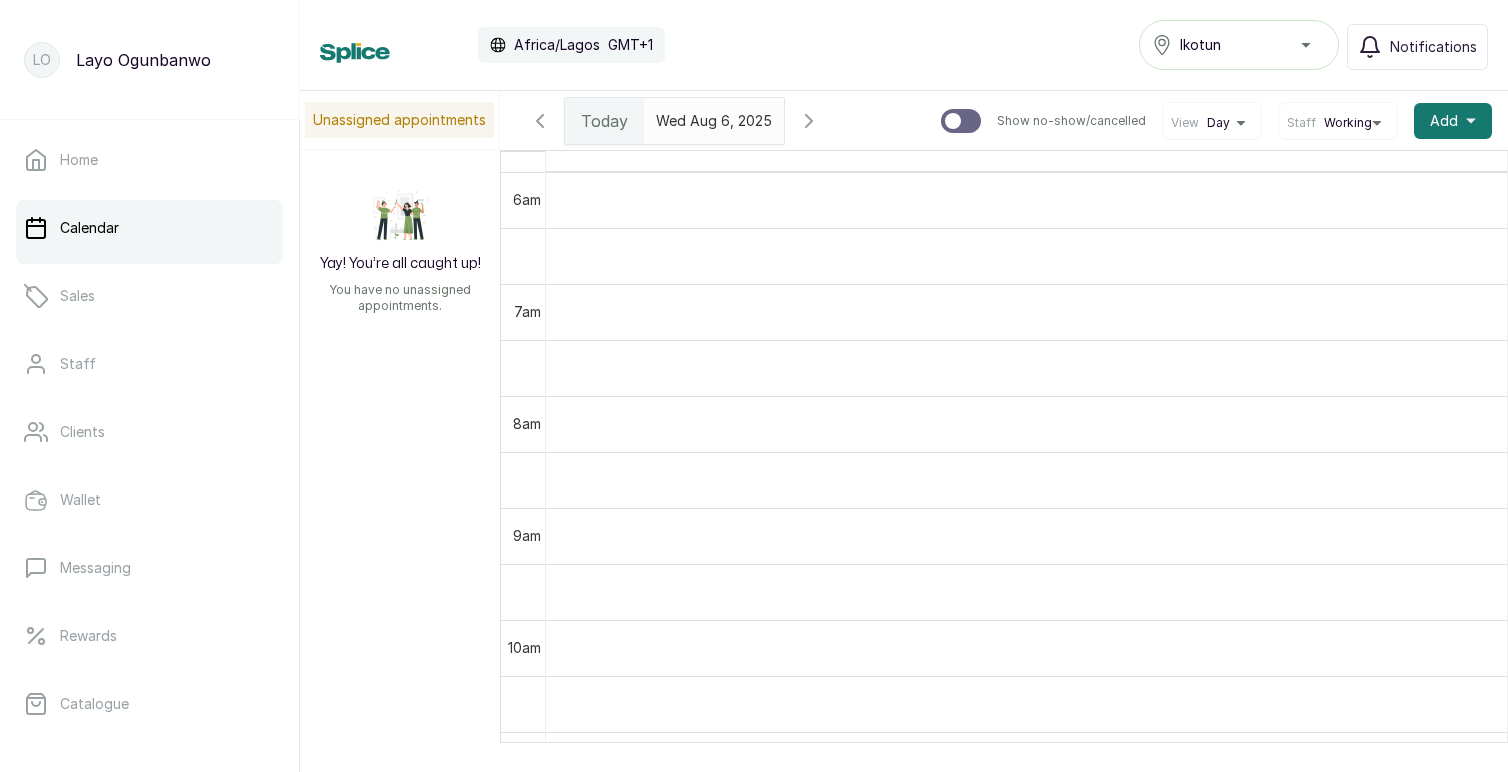 click on "Ikotun" at bounding box center (1239, 45) 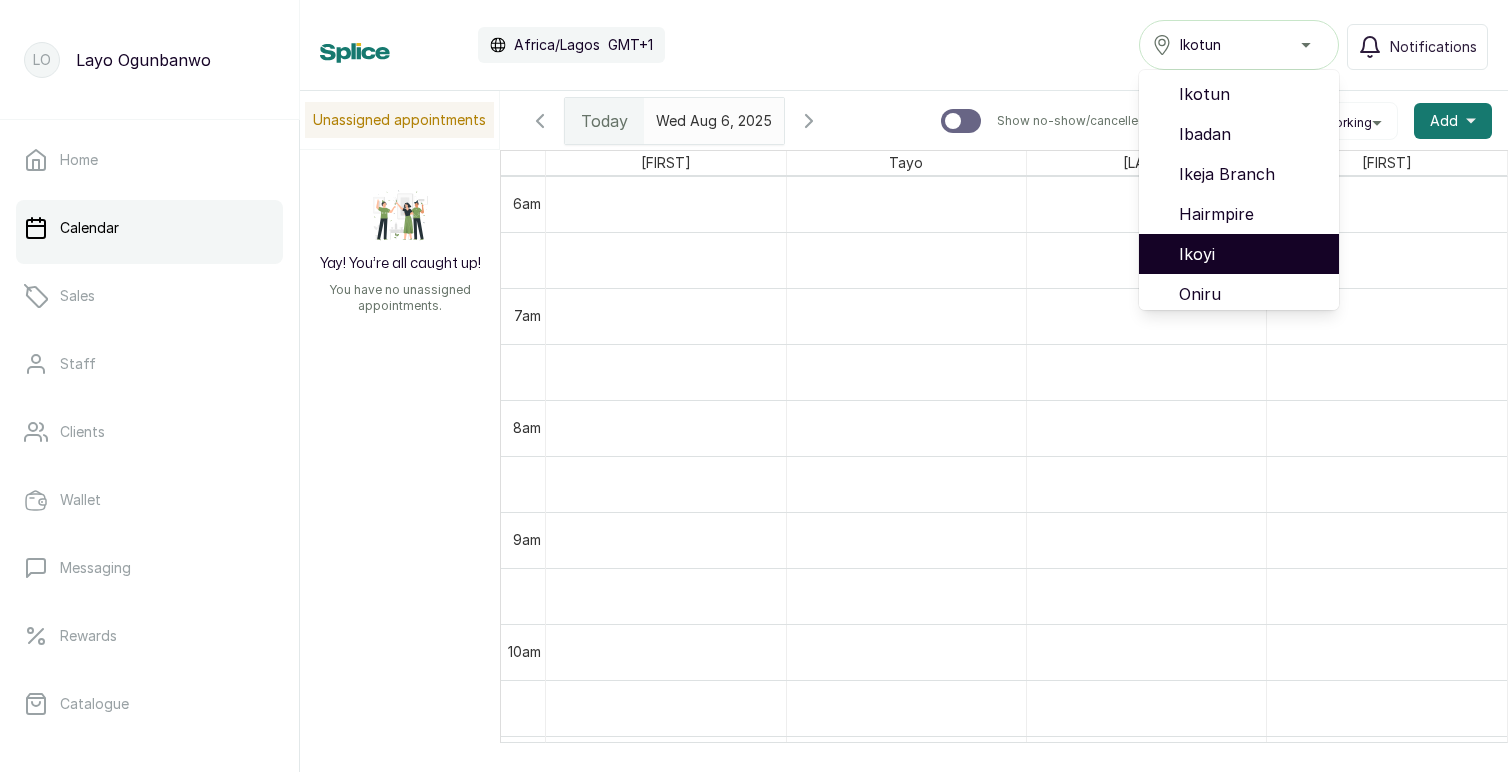 click on "Ikoyi" at bounding box center [1251, 254] 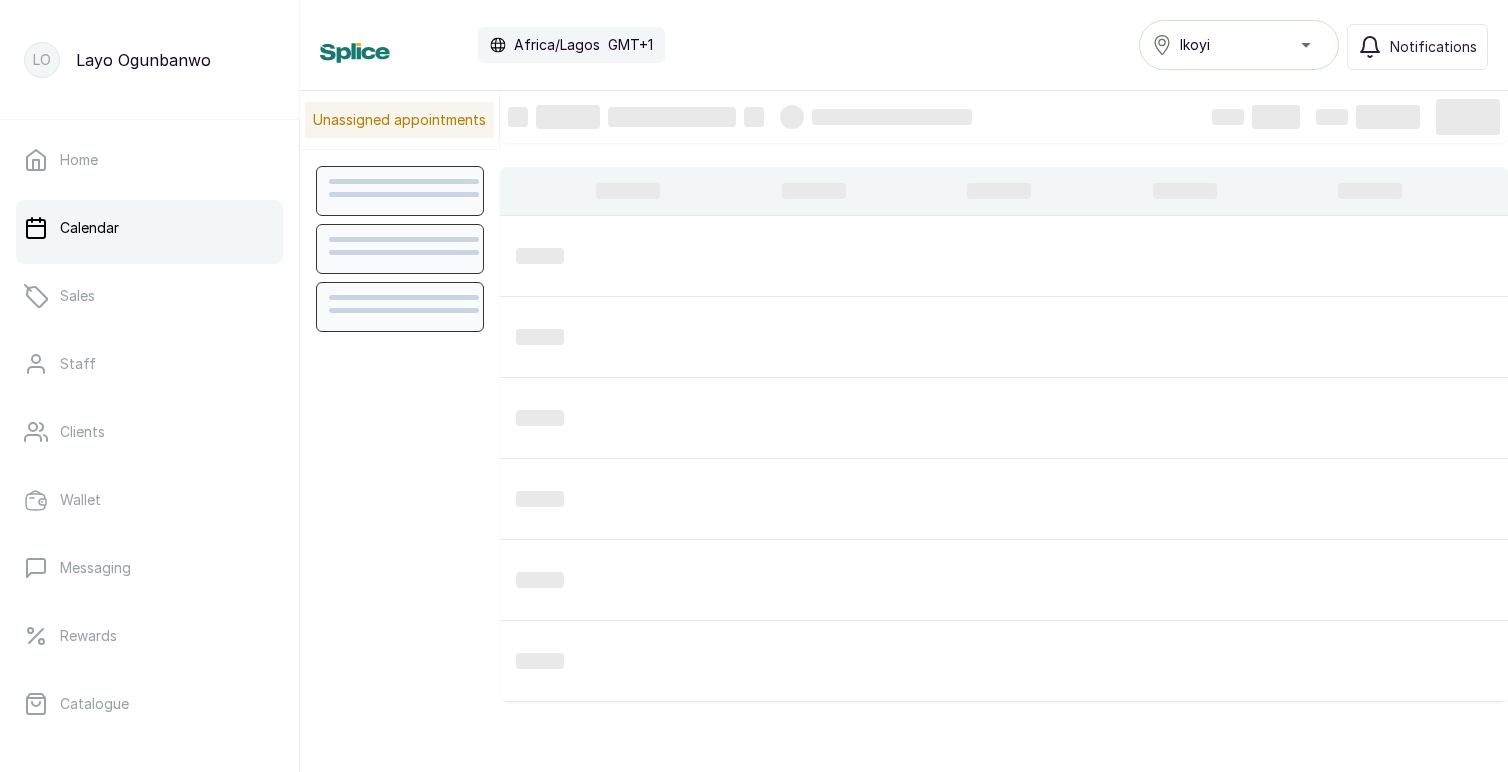 scroll, scrollTop: 0, scrollLeft: 0, axis: both 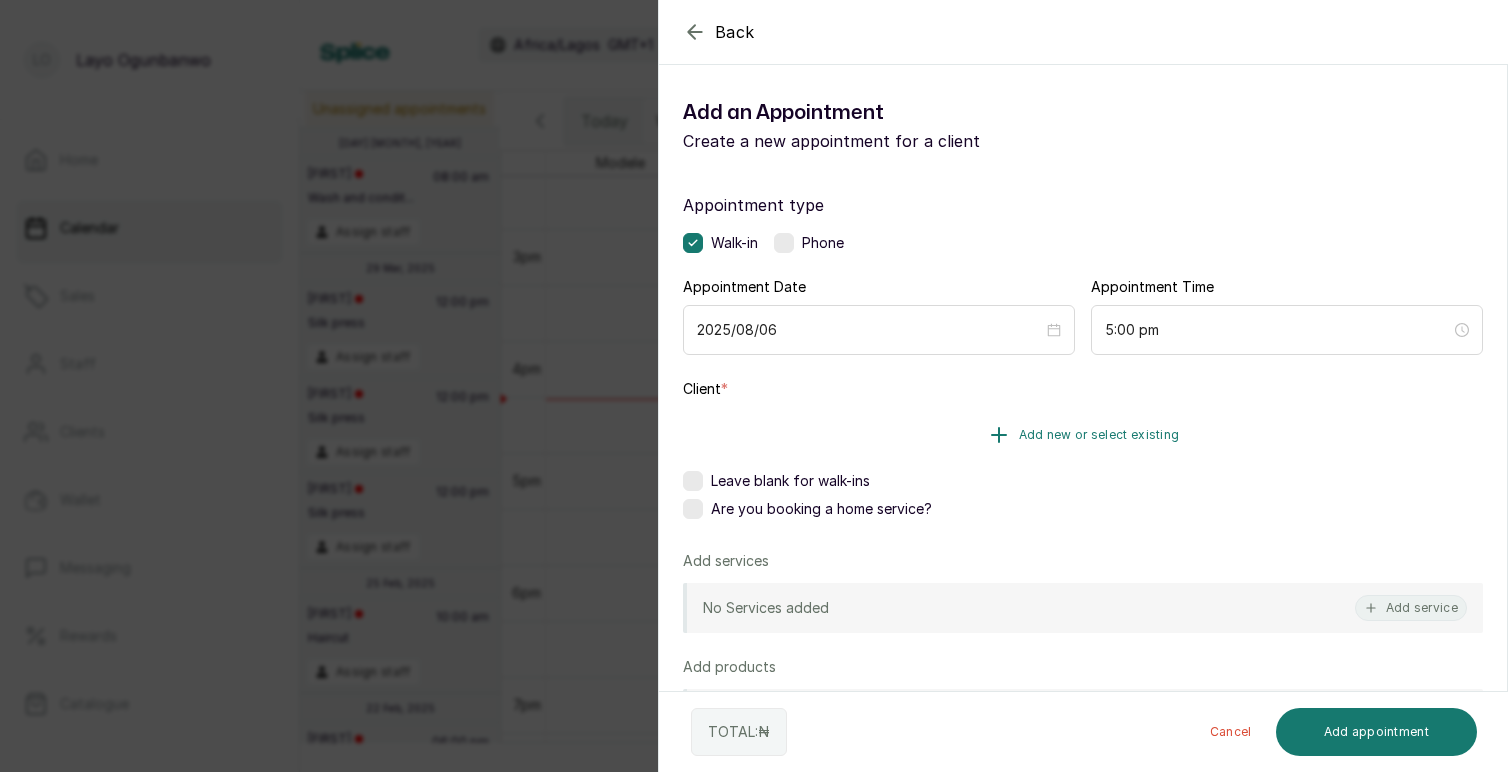 click on "Add new or select existing" at bounding box center [1099, 435] 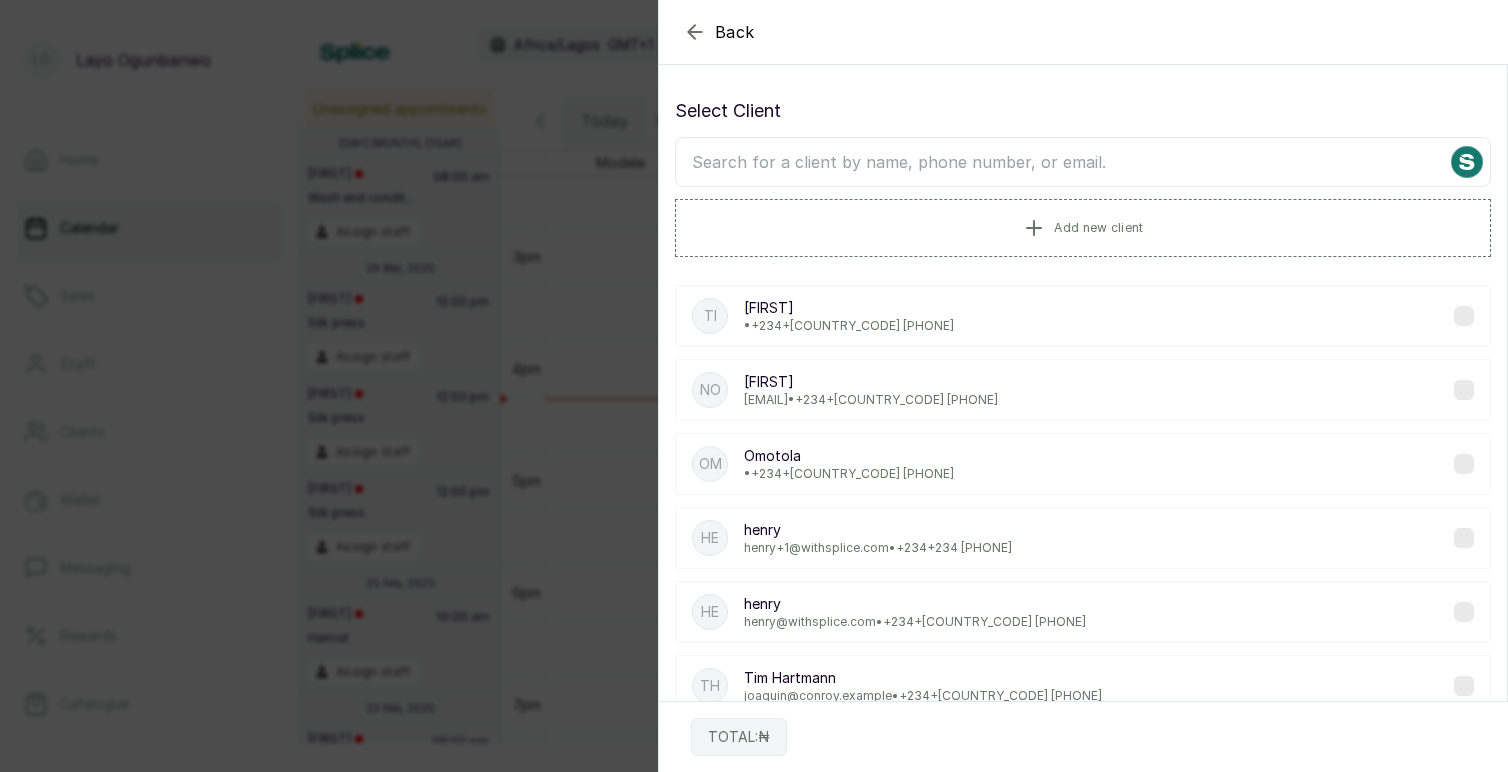 click on "Ti Timilehin      •  +234 7017063554" at bounding box center [1083, 316] 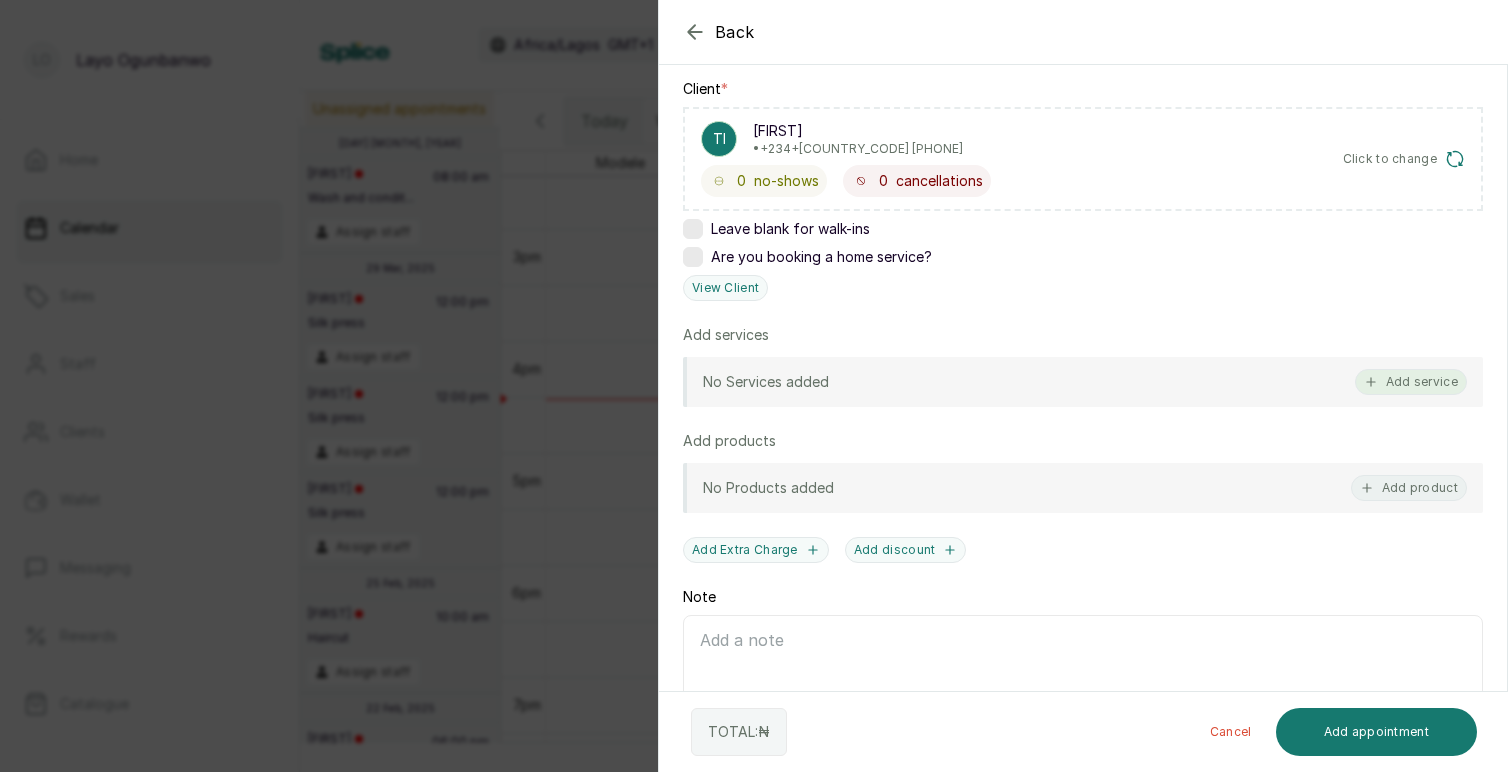 click on "Add service" at bounding box center (1411, 382) 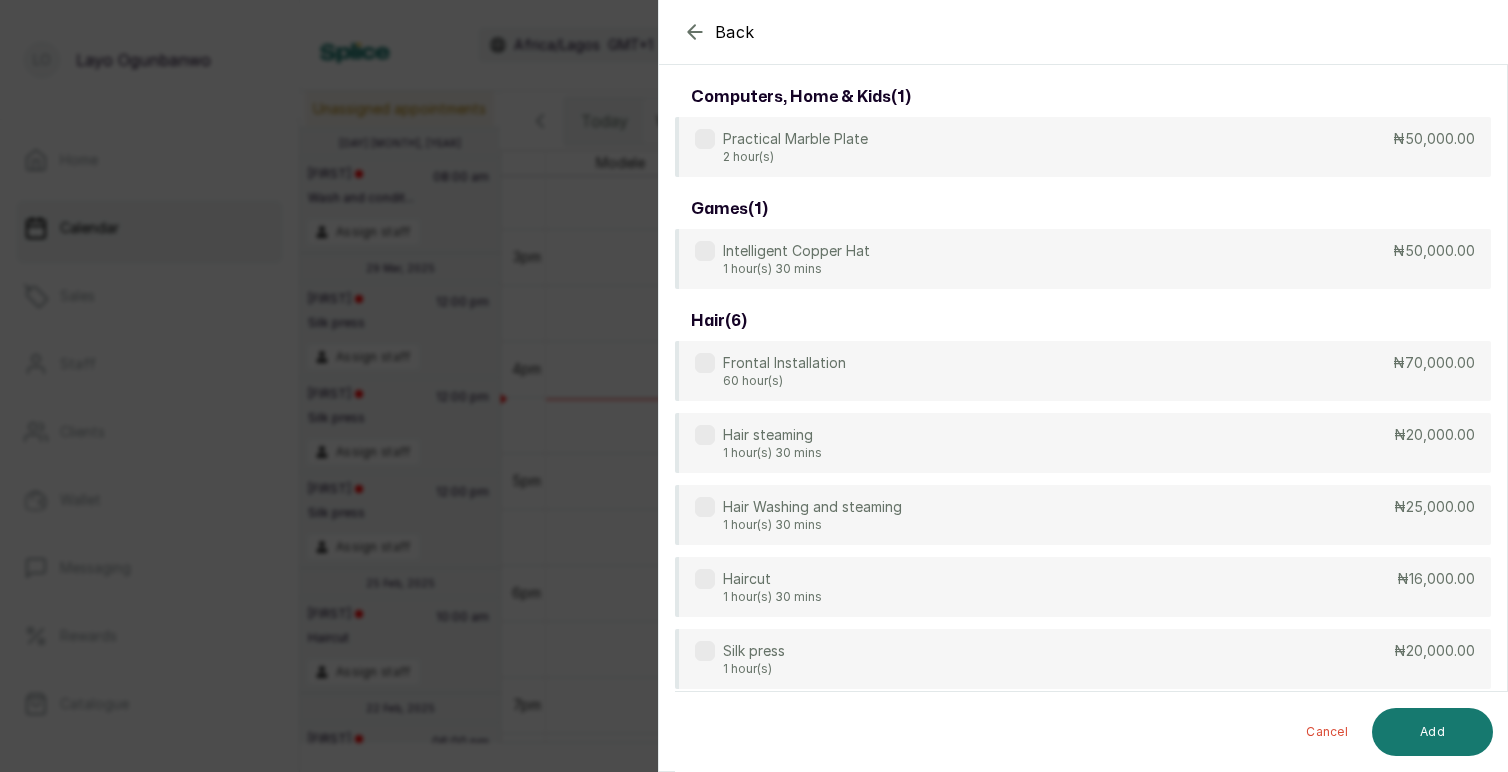 scroll, scrollTop: 80, scrollLeft: 0, axis: vertical 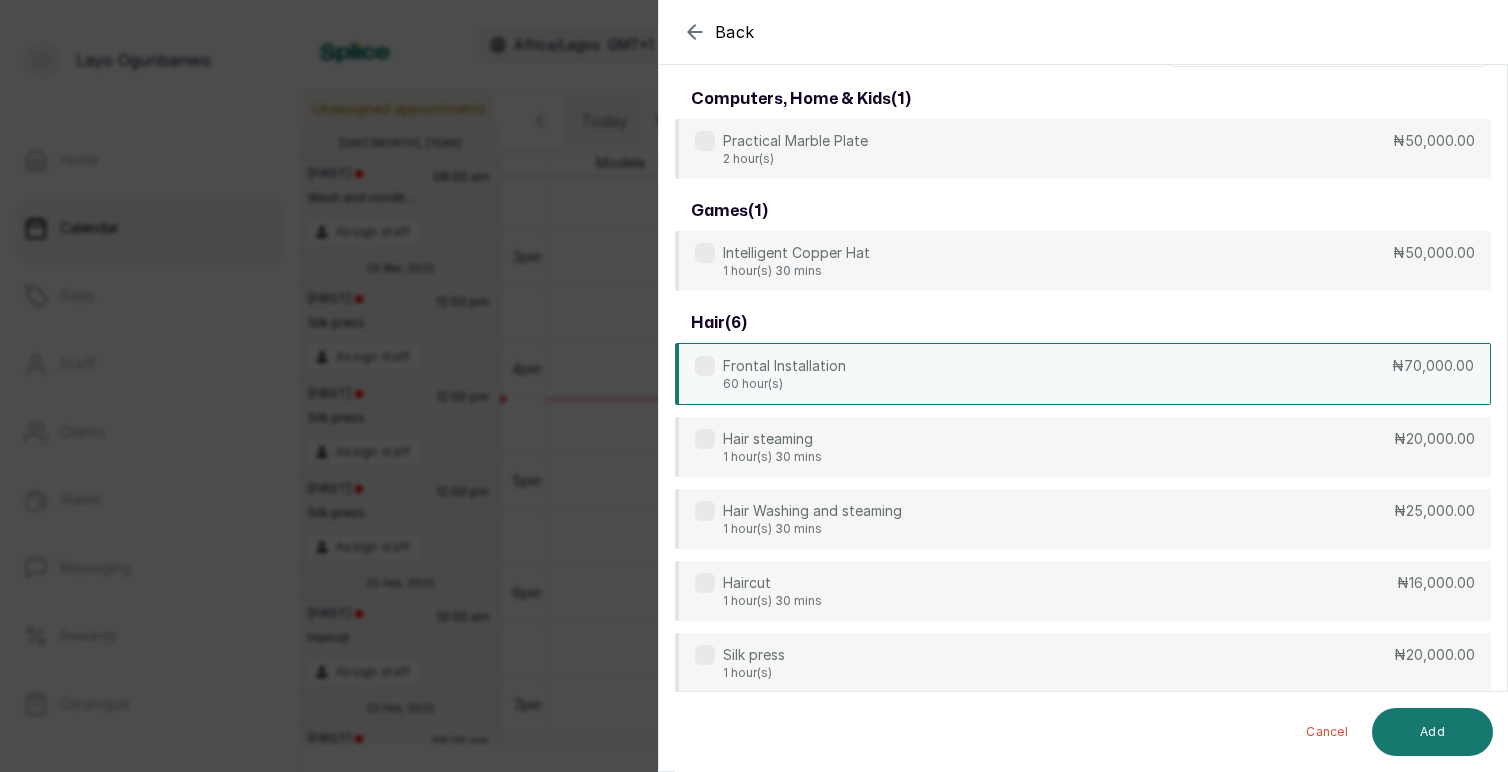 click on "Frontal Installation 60 hour(s) ₦70,000.00" at bounding box center (1083, 374) 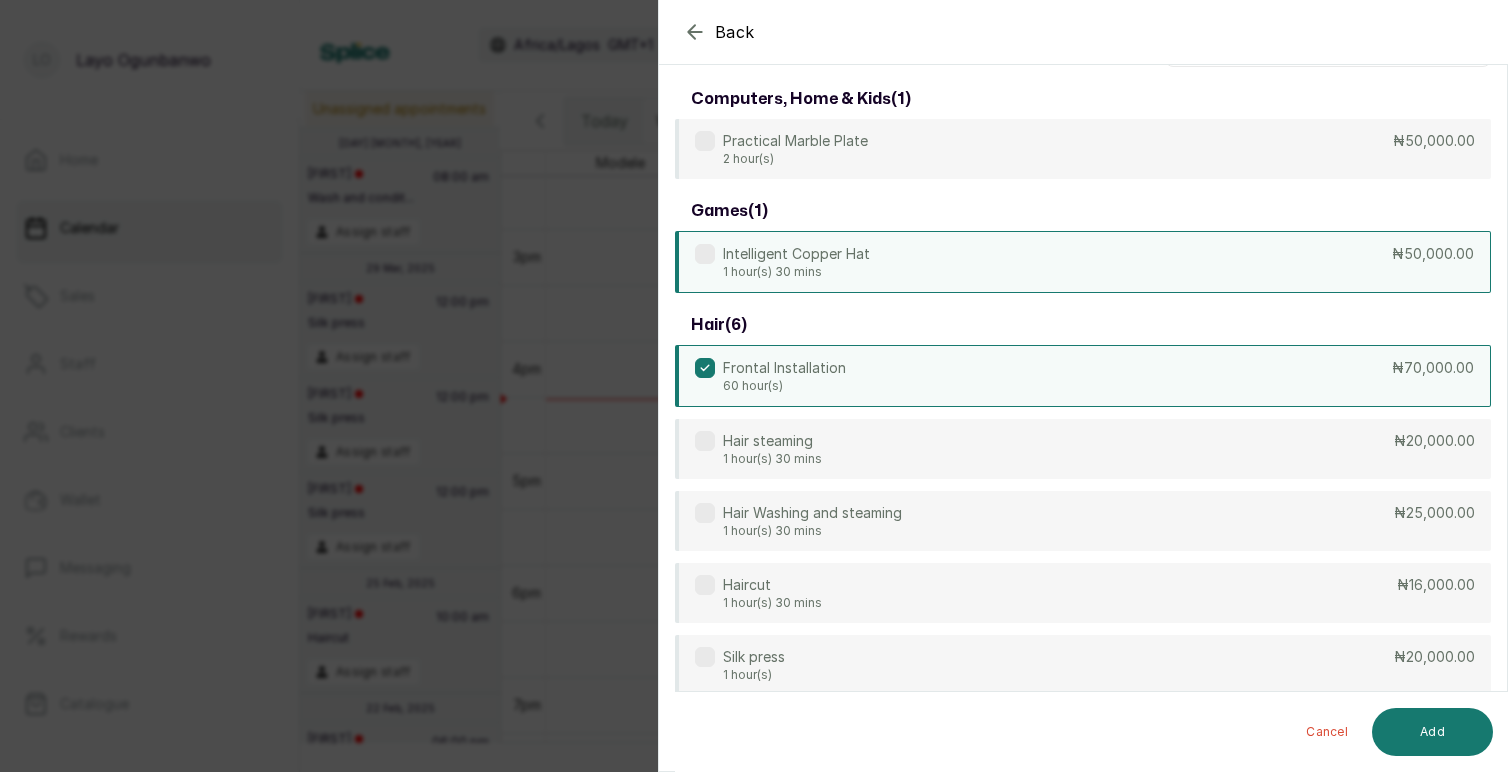 click on "Intelligent Copper Hat 1 hour(s) 30 mins ₦50,000.00" at bounding box center (1083, 262) 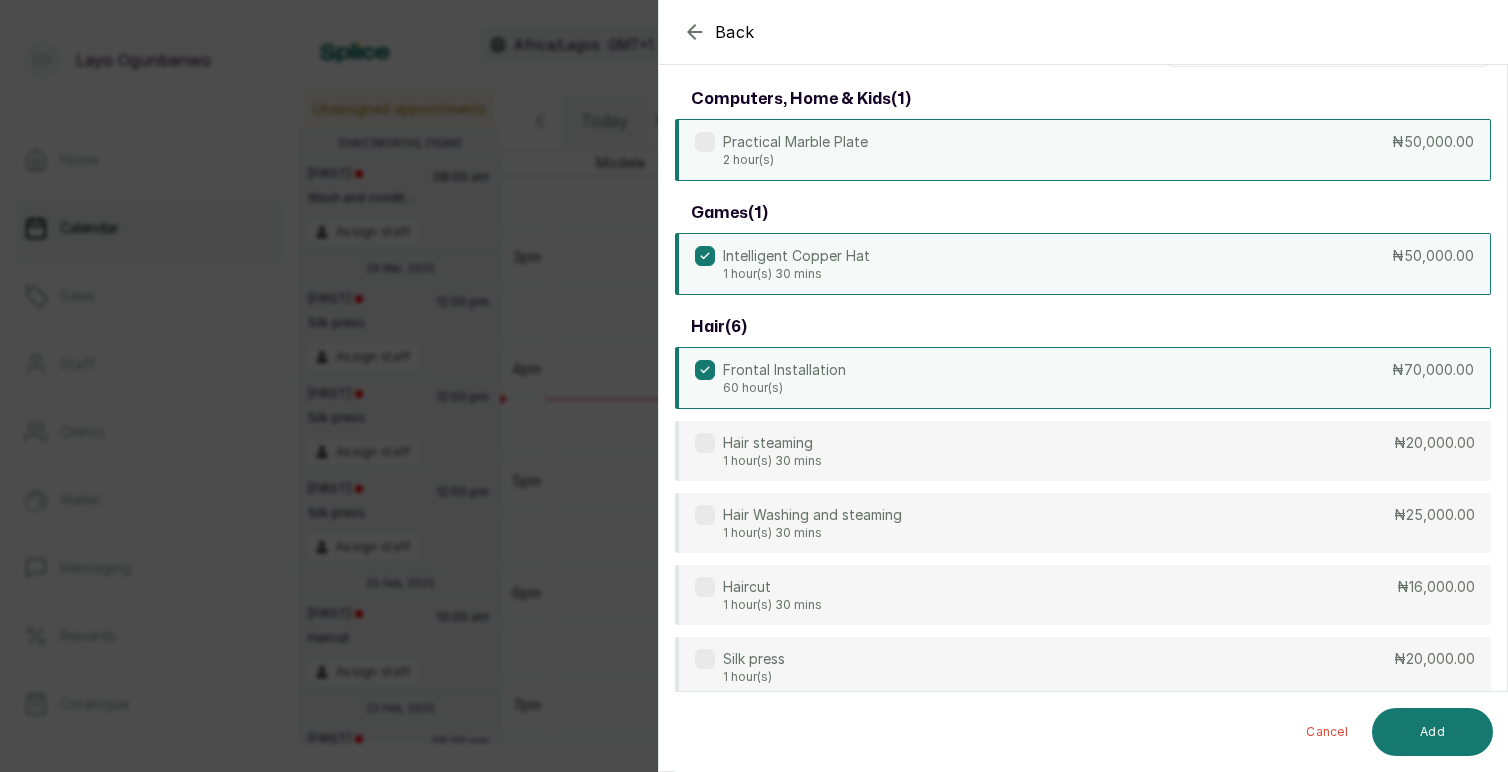 click on "Practical Marble Plate 2 hour(s) ₦50,000.00" at bounding box center (1083, 150) 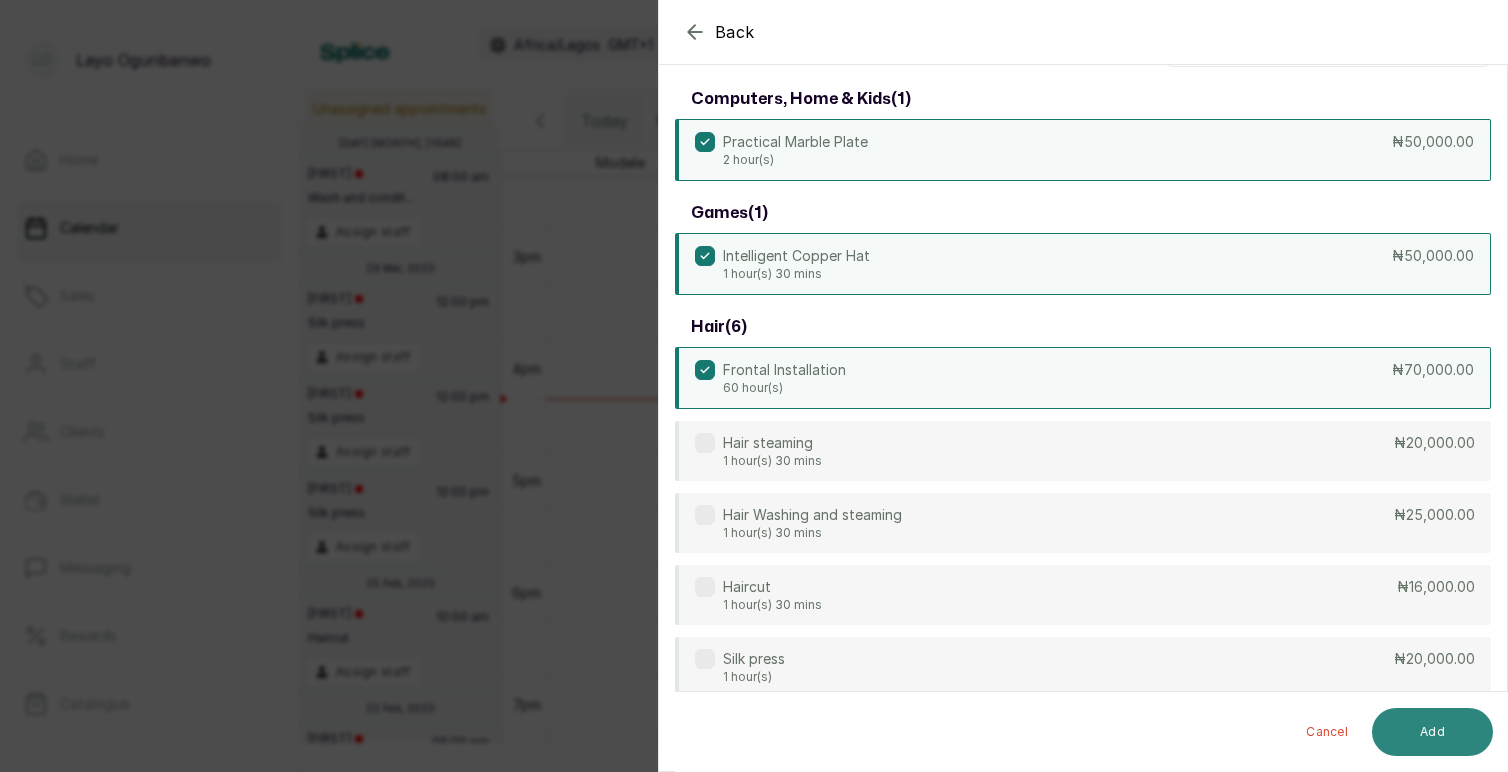 click on "Add" at bounding box center (1432, 732) 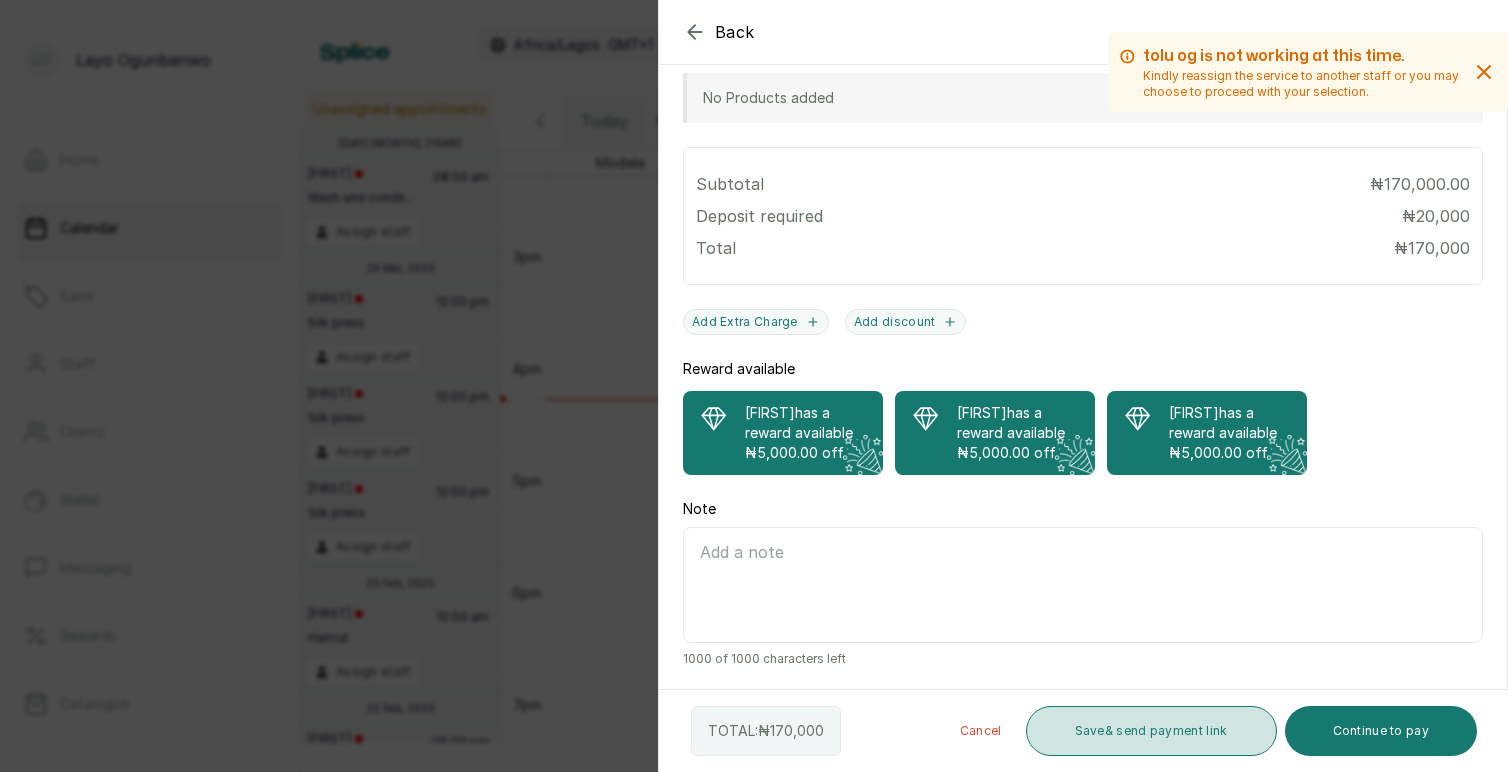 click on "Save  & send payment link" at bounding box center [1151, 731] 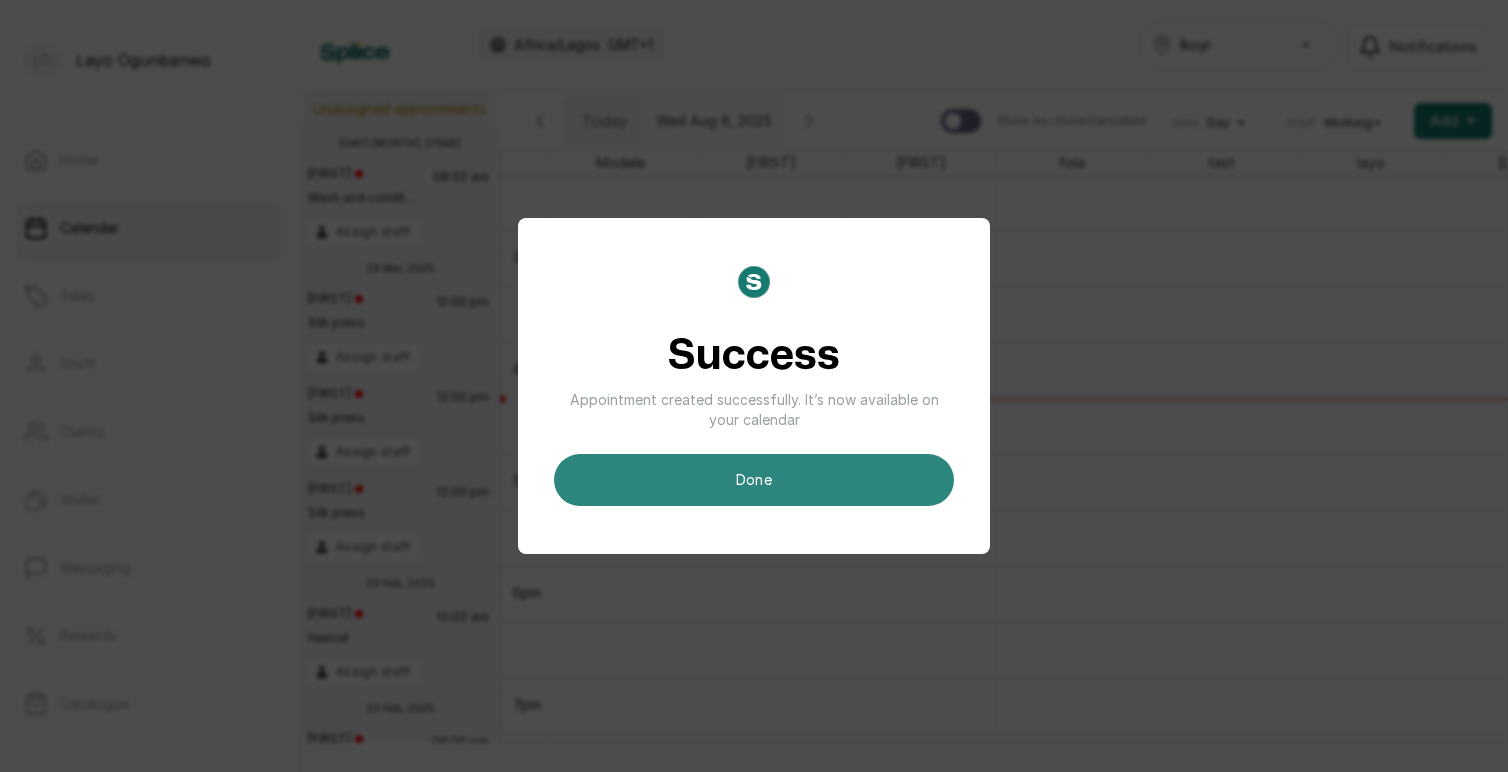 click on "done" at bounding box center [754, 480] 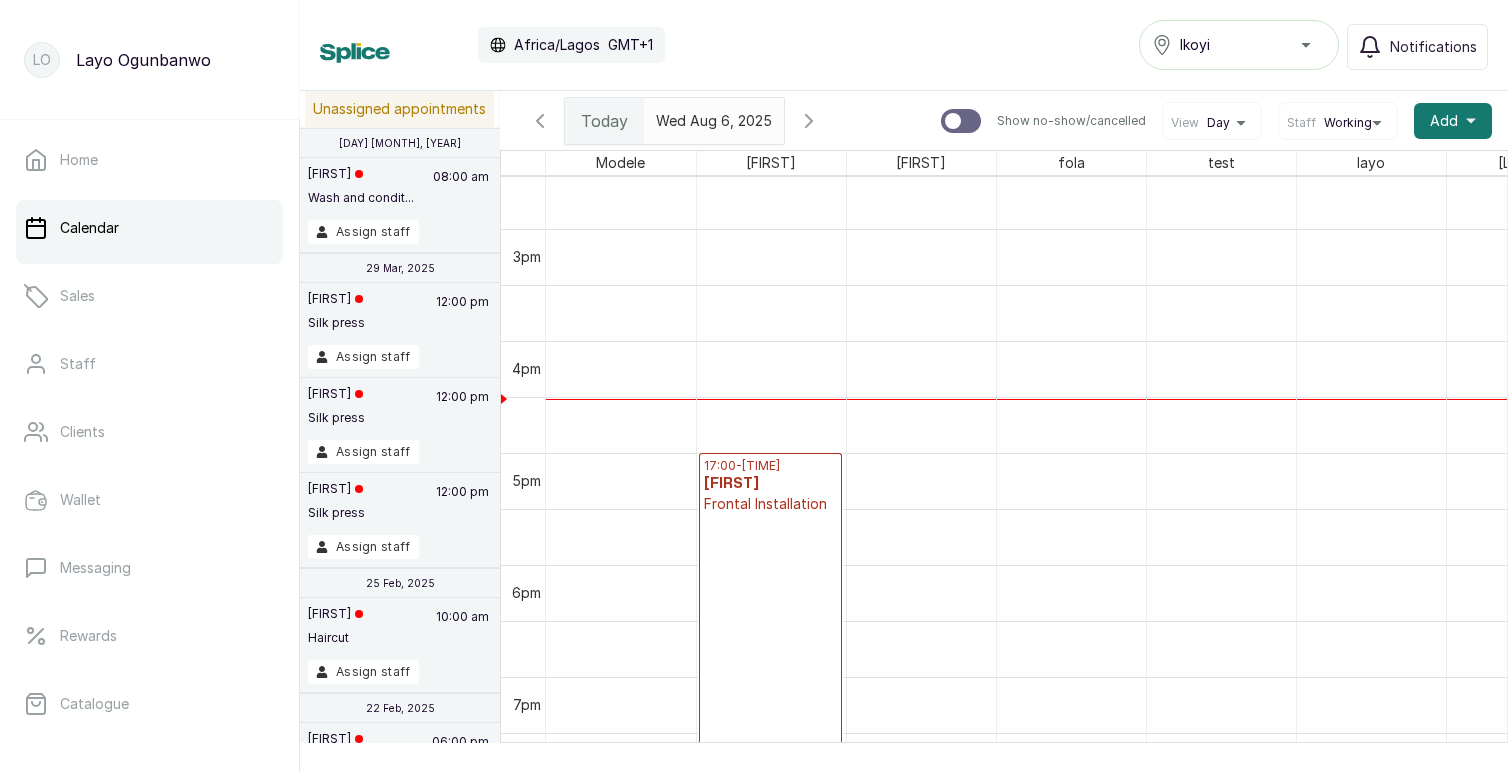 click on "17:00  -  05:00 Timilehin   Frontal Installation Deposit Pending" at bounding box center [770, 845] 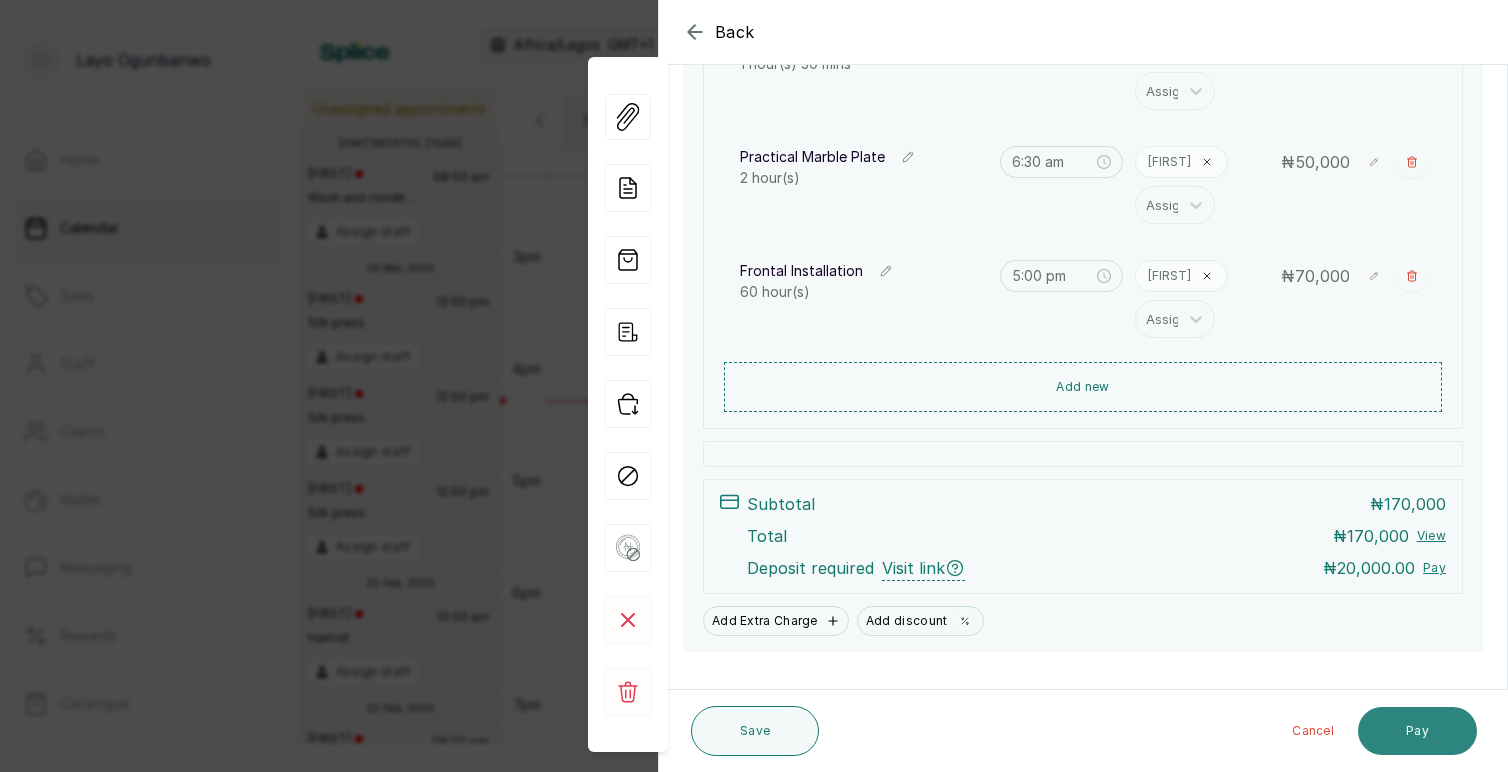 click on "Pay" at bounding box center (1417, 731) 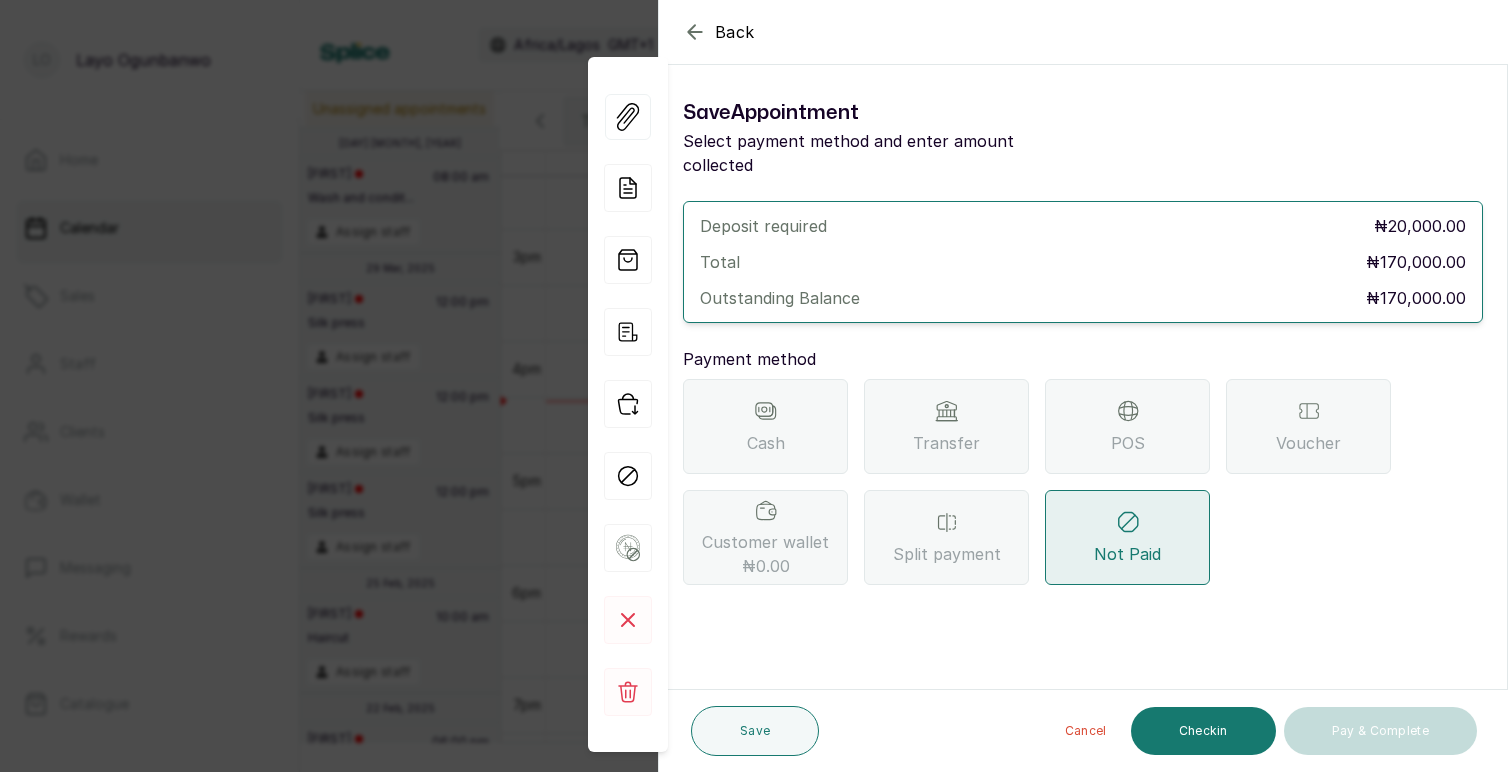 click on "Cash" at bounding box center (765, 426) 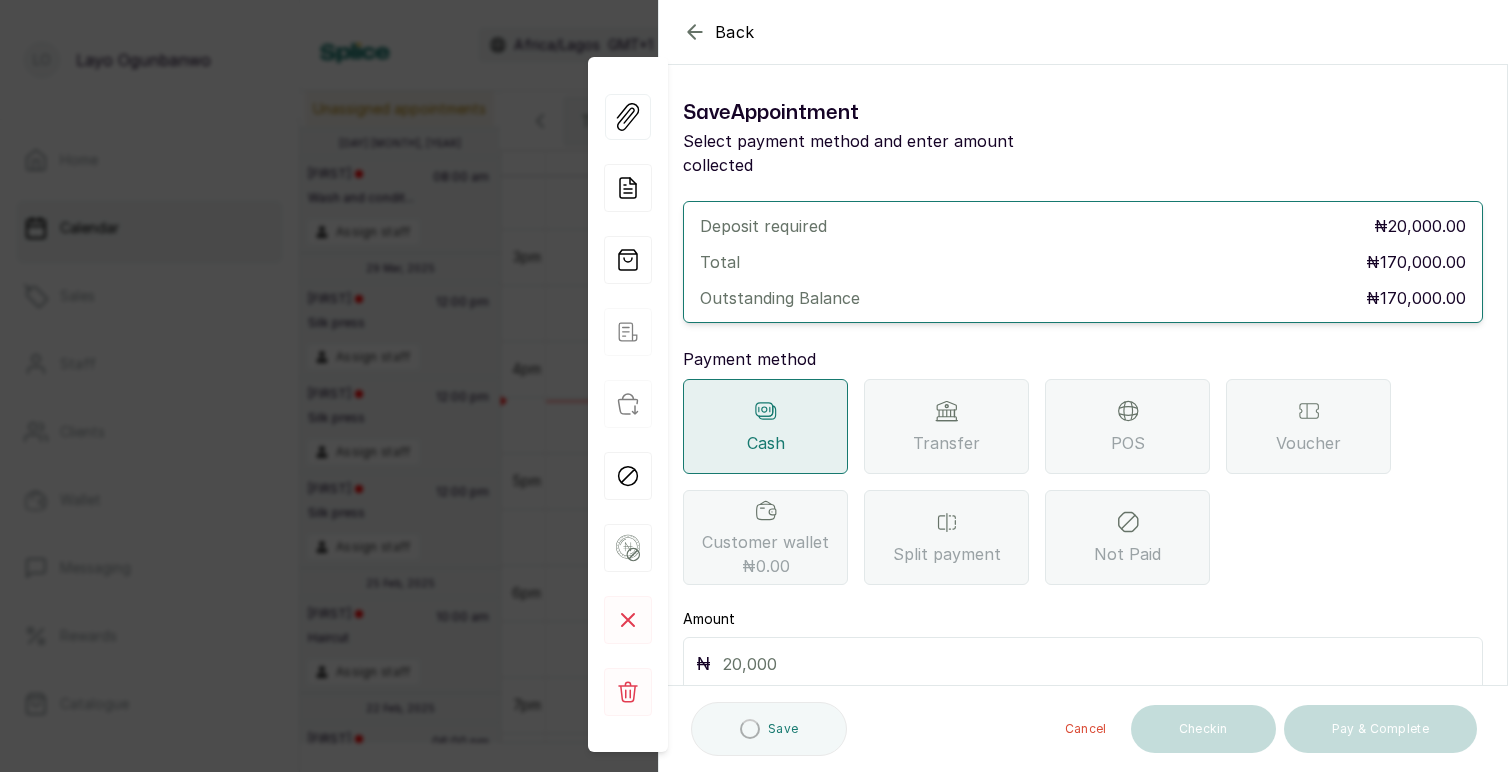 click at bounding box center [1096, 664] 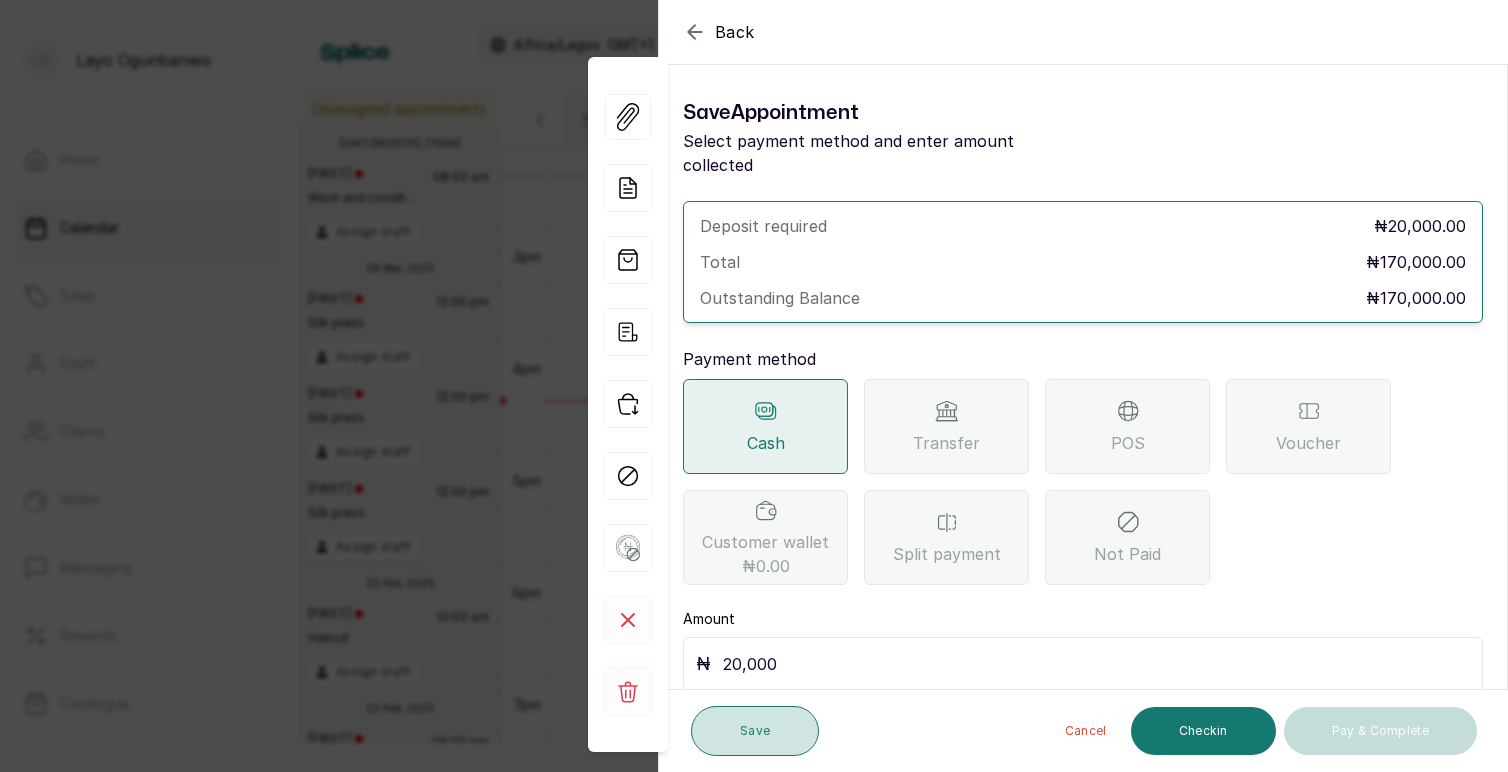 type on "20,000" 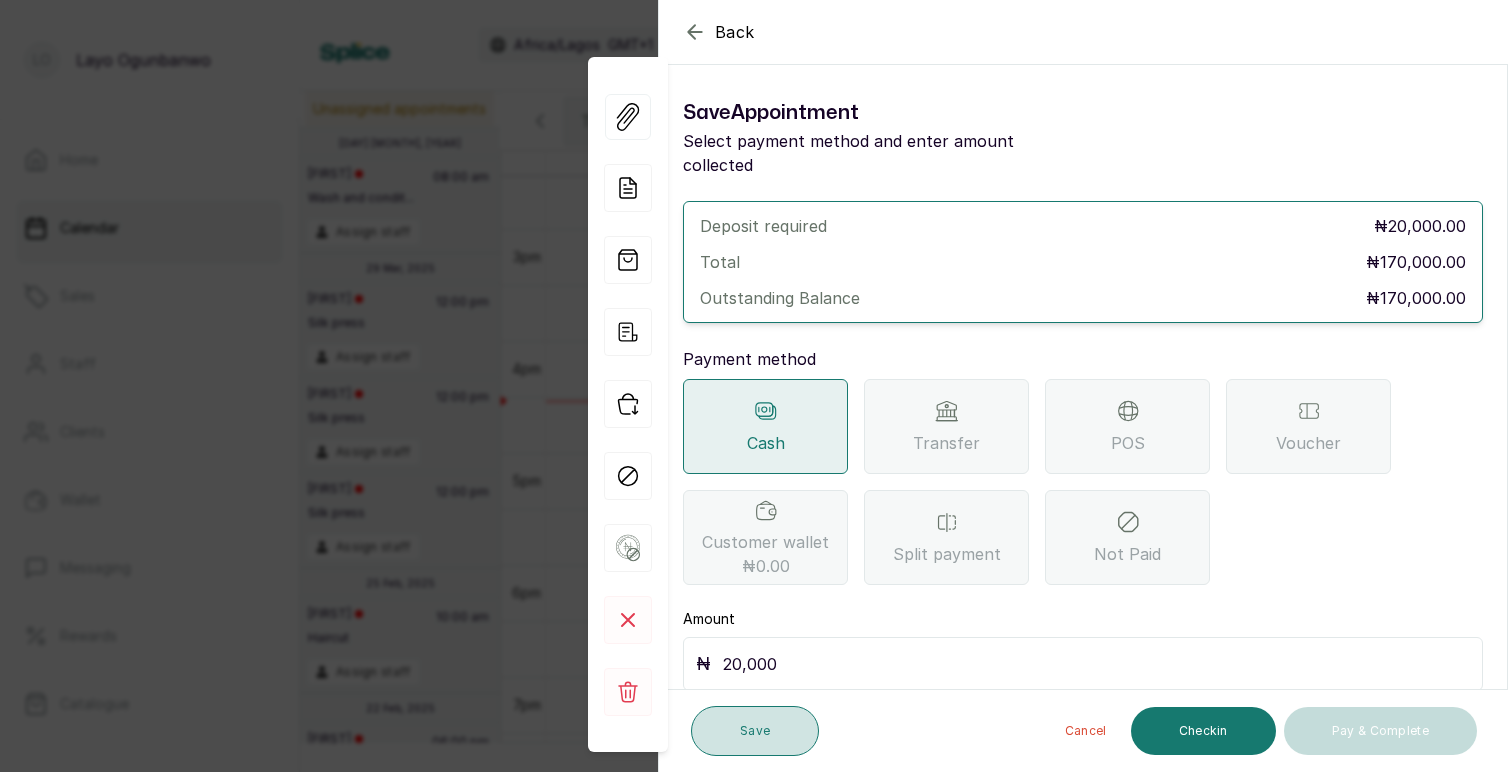 click on "Save" at bounding box center [755, 731] 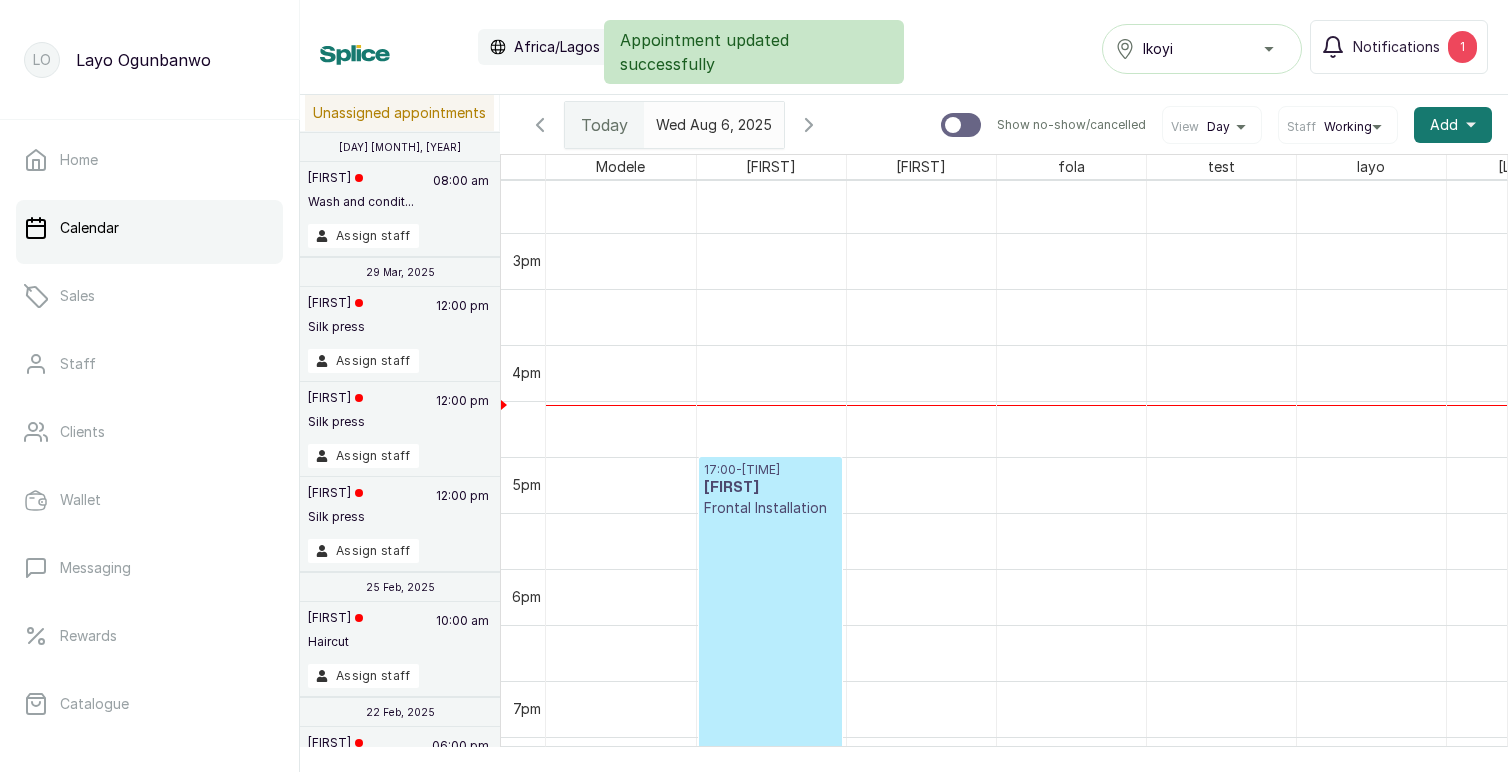 click on "17:00  -  05:00 Timilehin   Frontal Installation Confirmed" at bounding box center (770, 849) 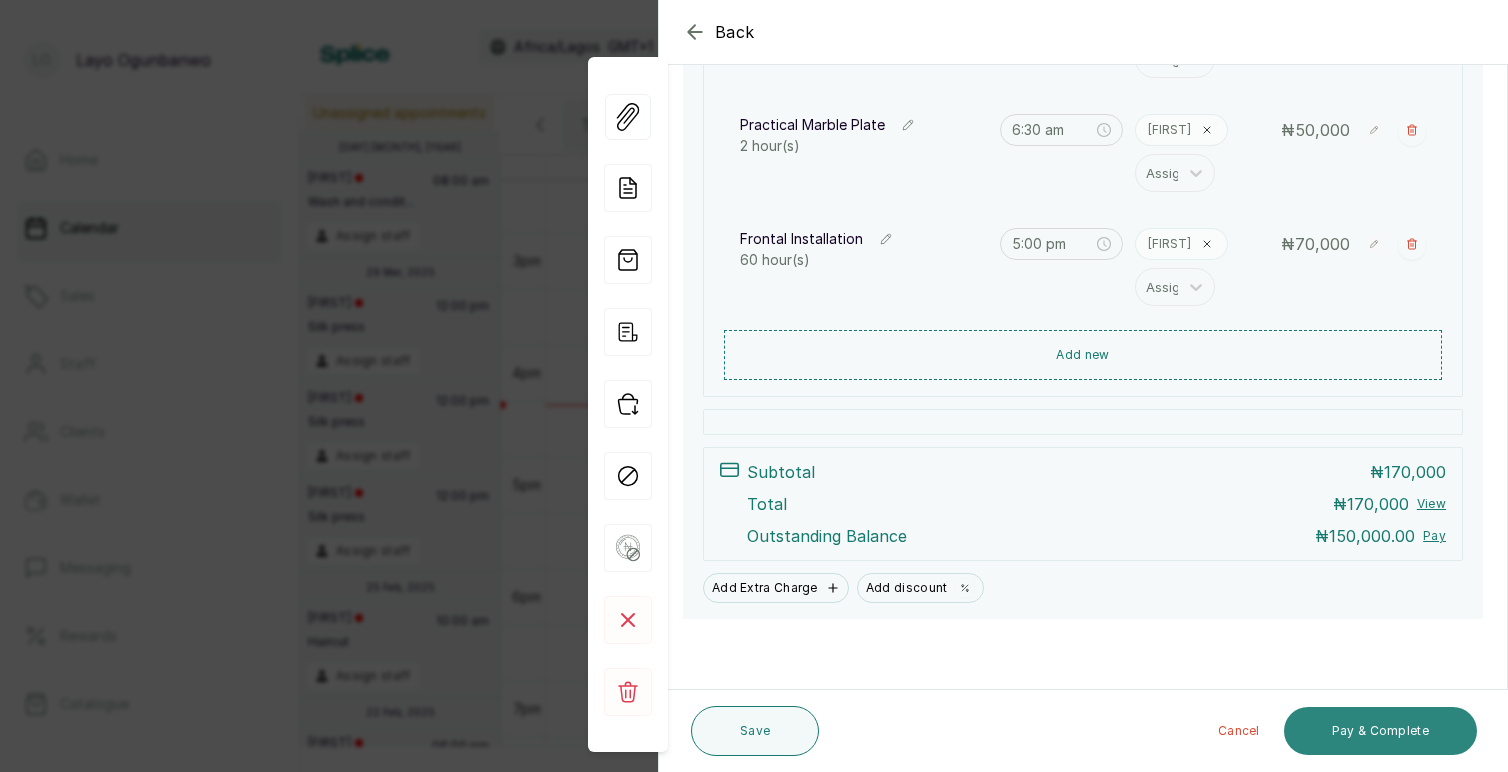 click on "Pay & Complete" at bounding box center [1380, 731] 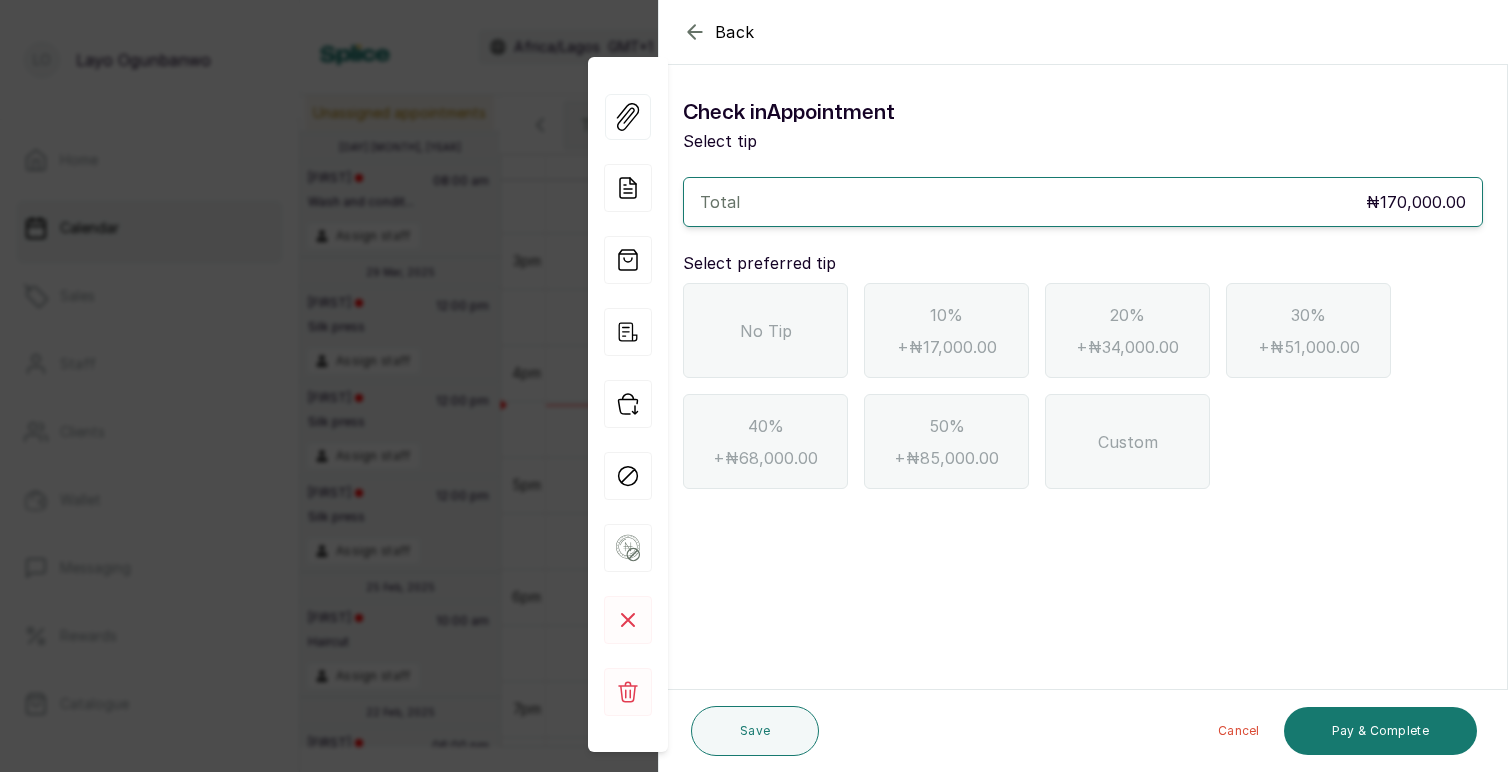 click on "No Tip" at bounding box center (765, 330) 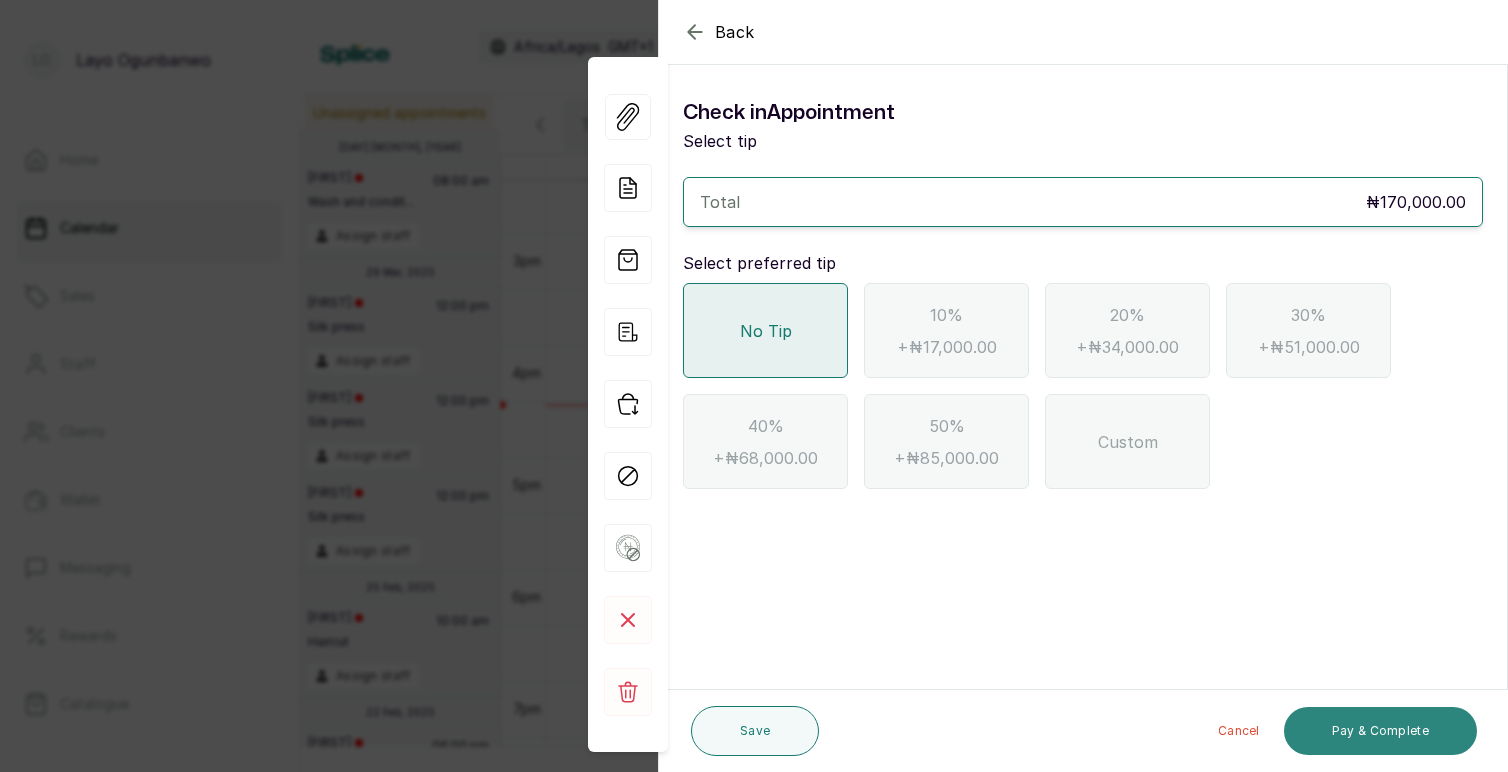 click on "Pay & Complete" at bounding box center [1380, 731] 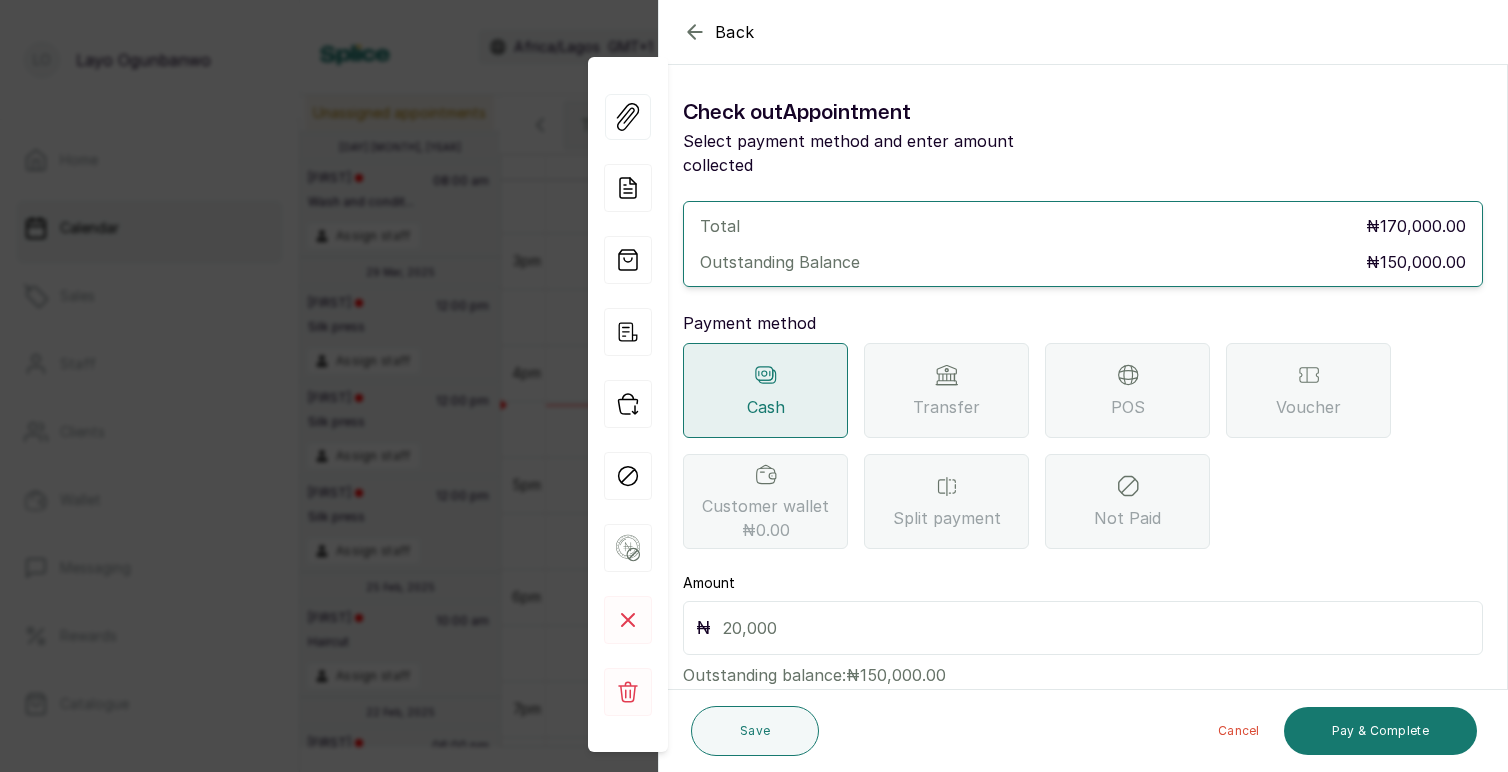 click at bounding box center (1096, 628) 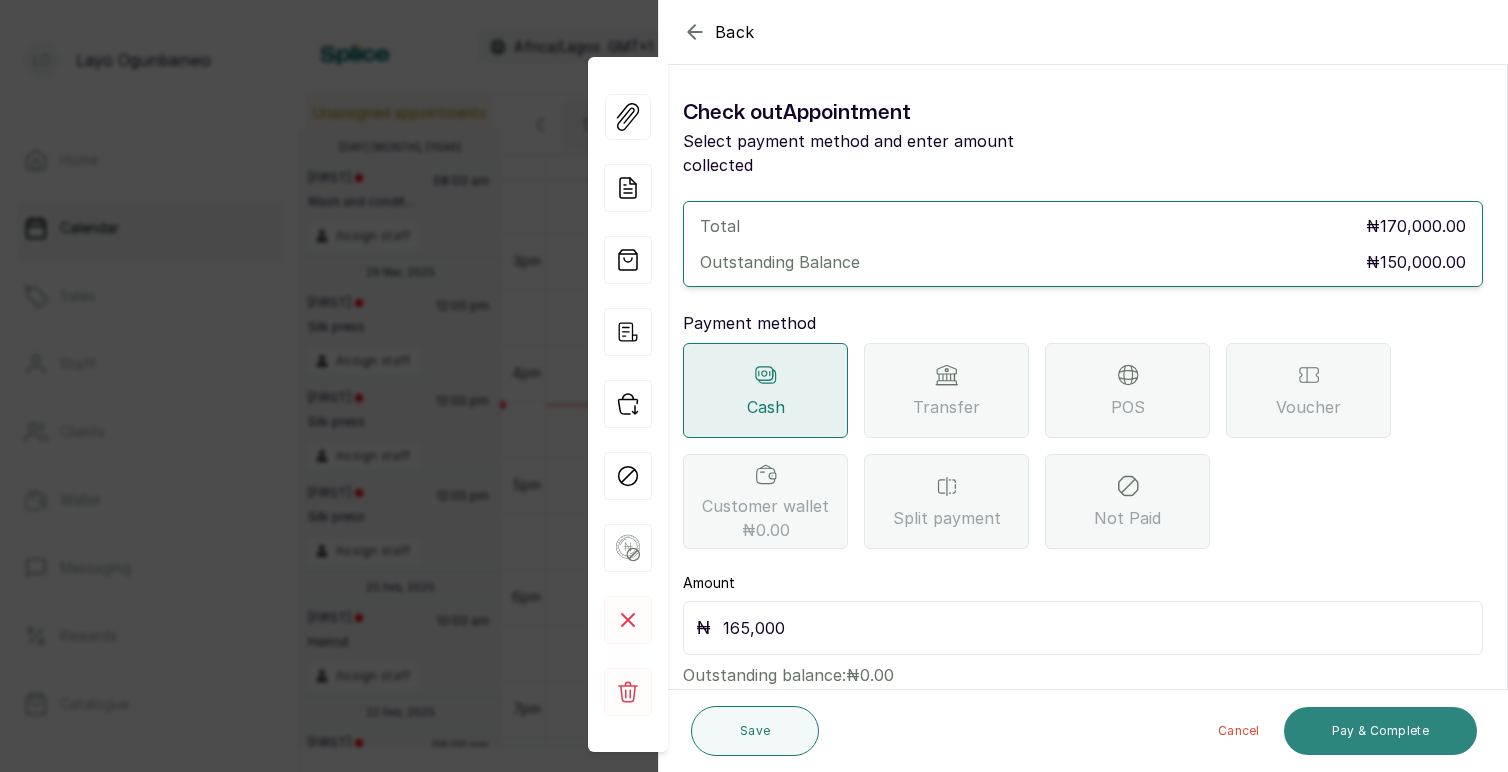 type on "165,000" 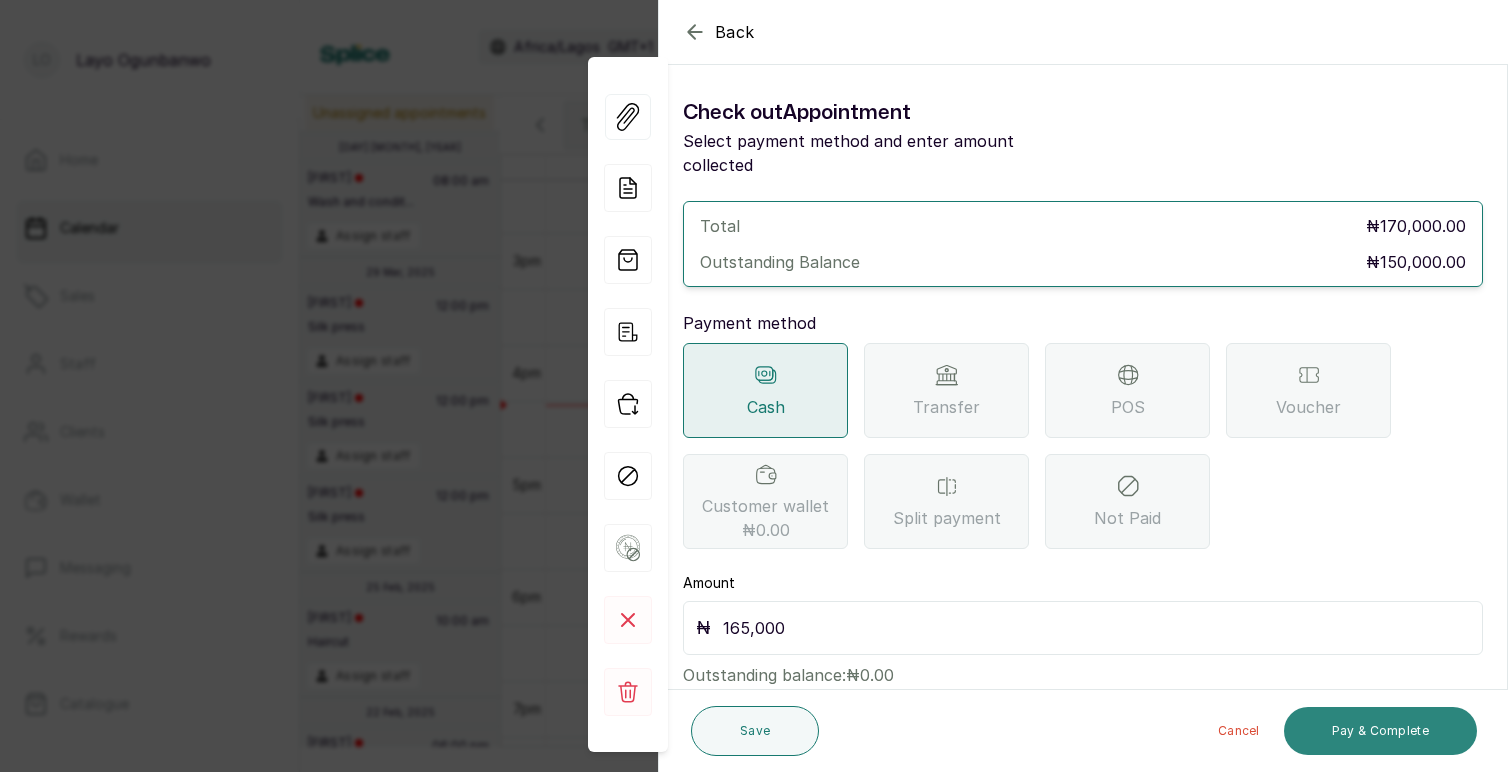 click on "Pay & Complete" at bounding box center [1380, 731] 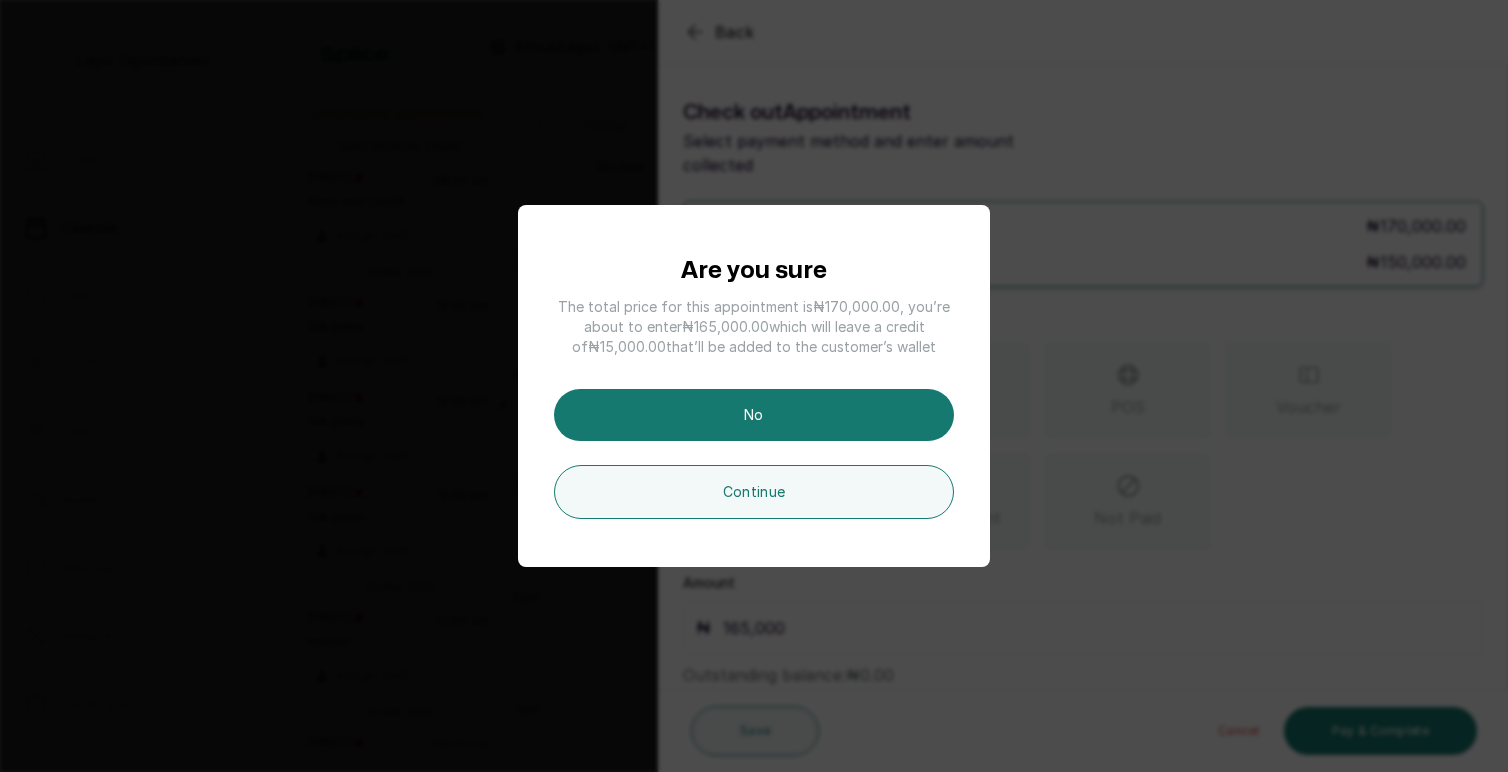 drag, startPoint x: 555, startPoint y: 301, endPoint x: 963, endPoint y: 351, distance: 411.0523 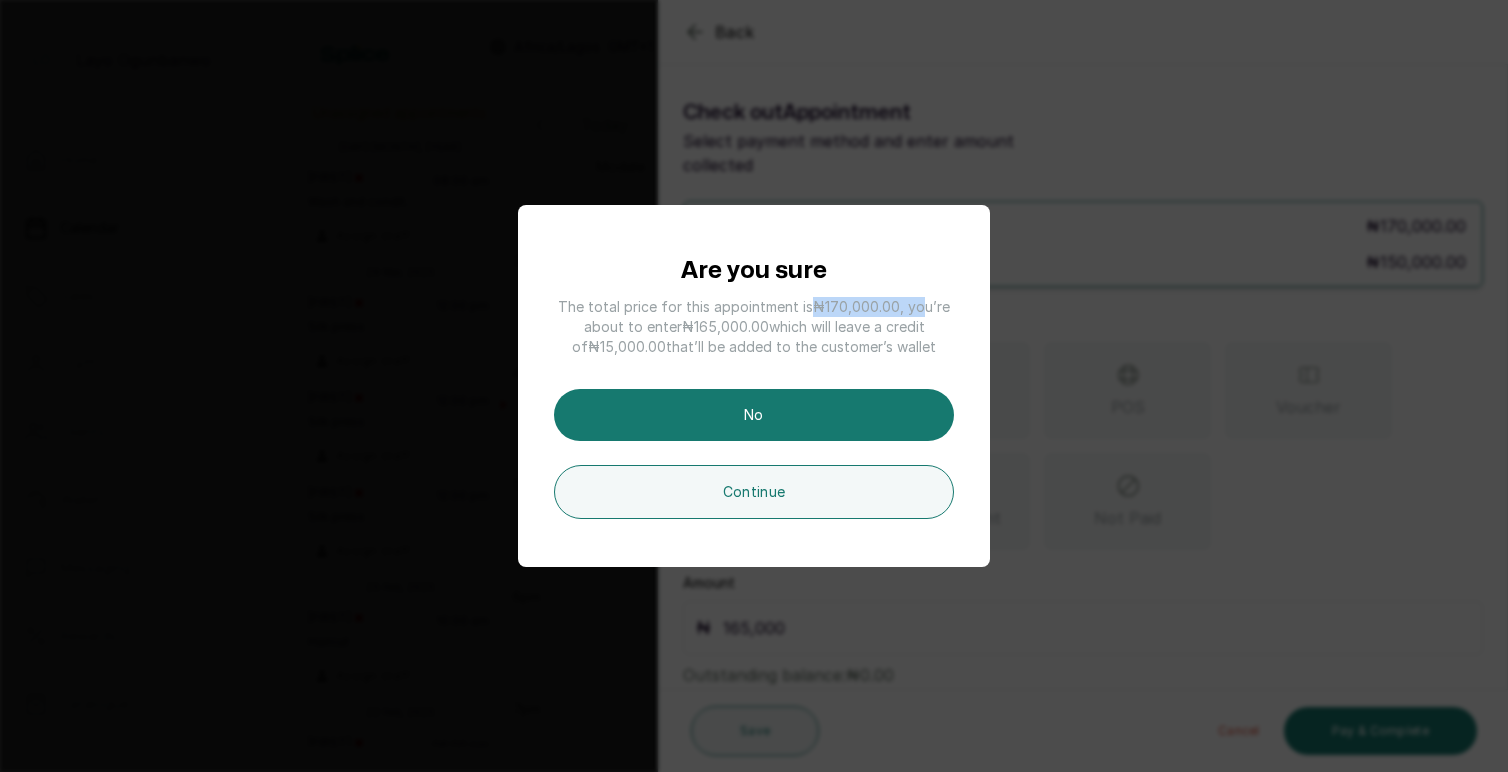 drag, startPoint x: 815, startPoint y: 304, endPoint x: 922, endPoint y: 303, distance: 107.00467 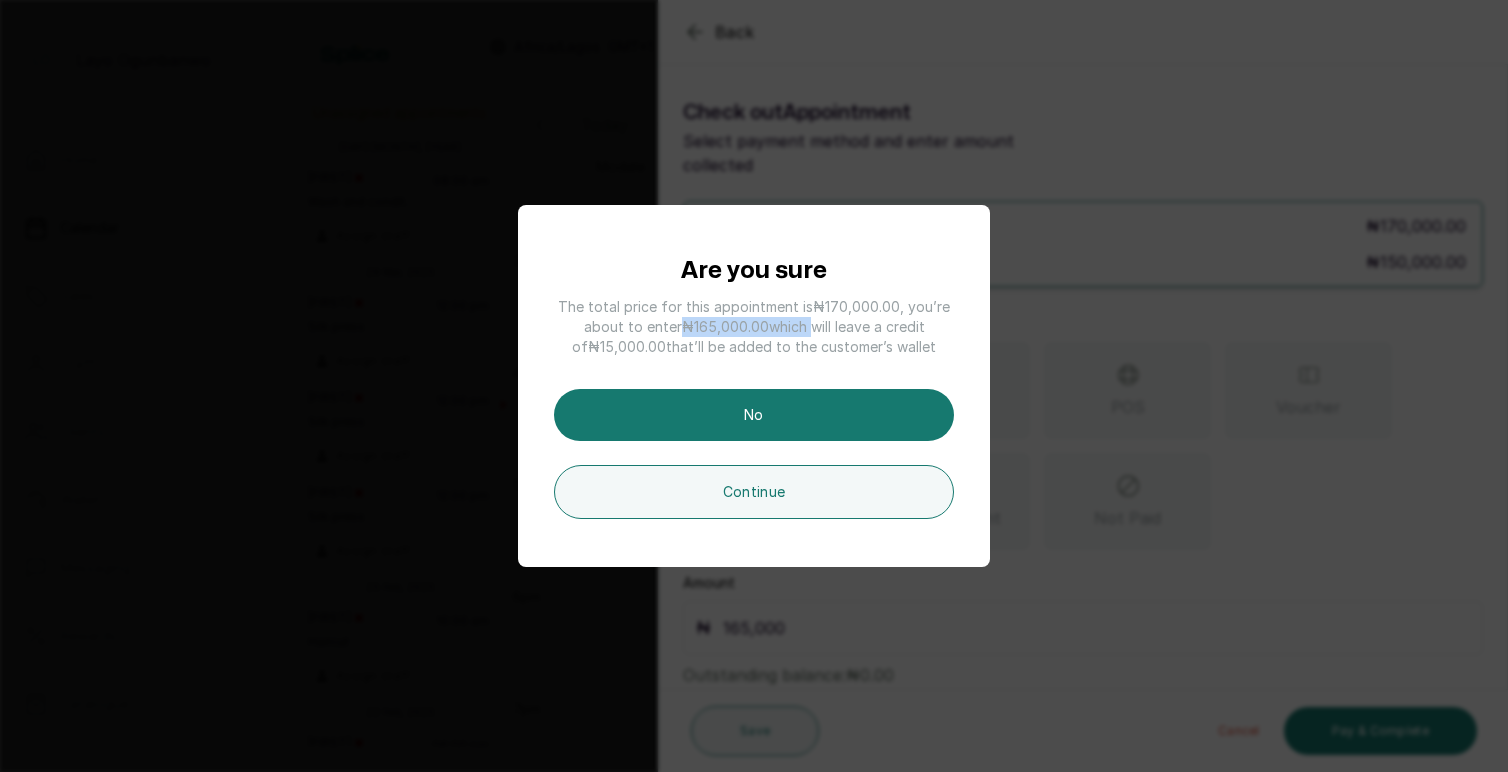 drag, startPoint x: 673, startPoint y: 322, endPoint x: 796, endPoint y: 317, distance: 123.101585 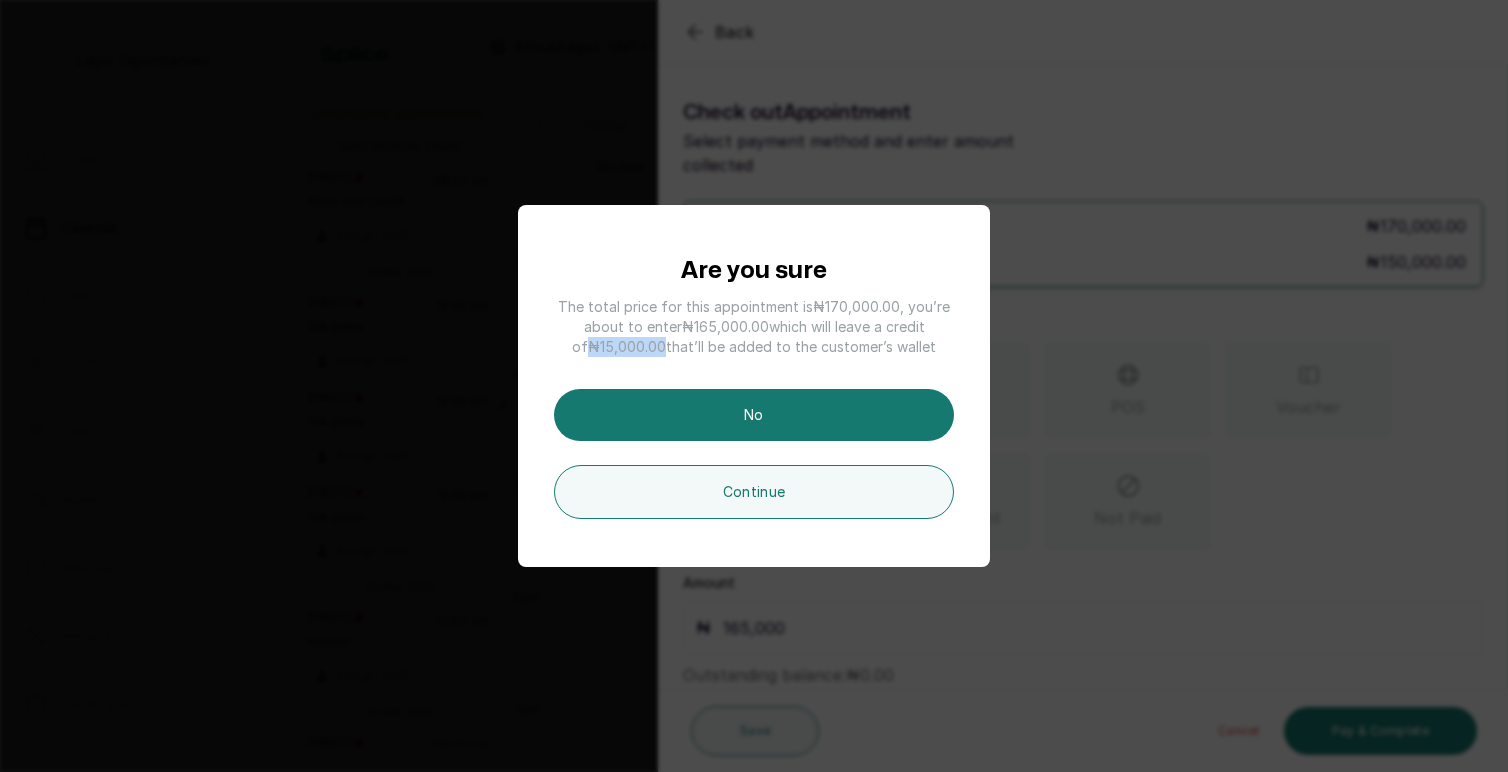 drag, startPoint x: 659, startPoint y: 342, endPoint x: 576, endPoint y: 335, distance: 83.294655 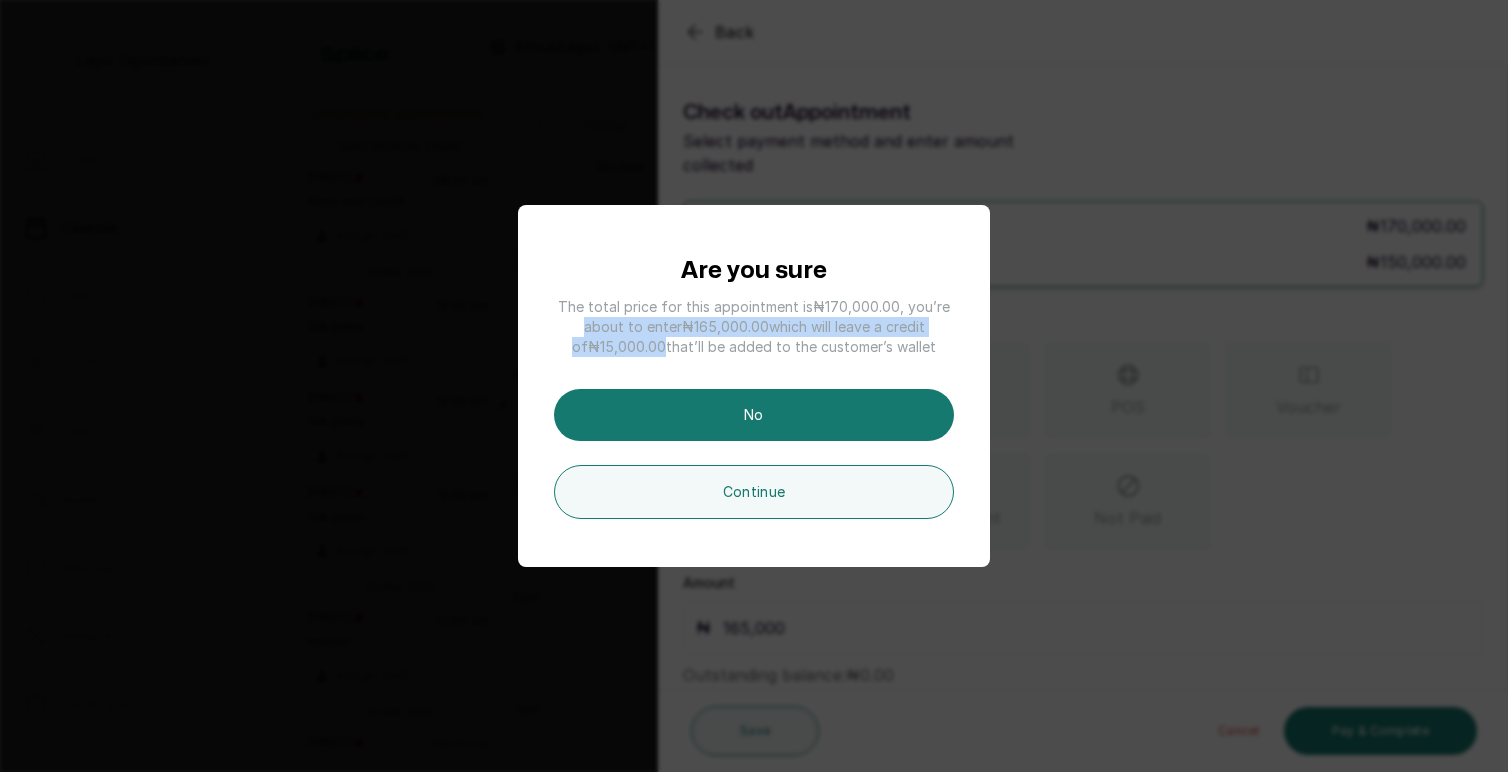click on "The total price for this appointment is  ₦170,000.00 , you’re about to enter  ₦165,000.00  which will leave a credit of  ₦15,000.00  that’ll be added to the customer’s wallet" at bounding box center [754, 327] 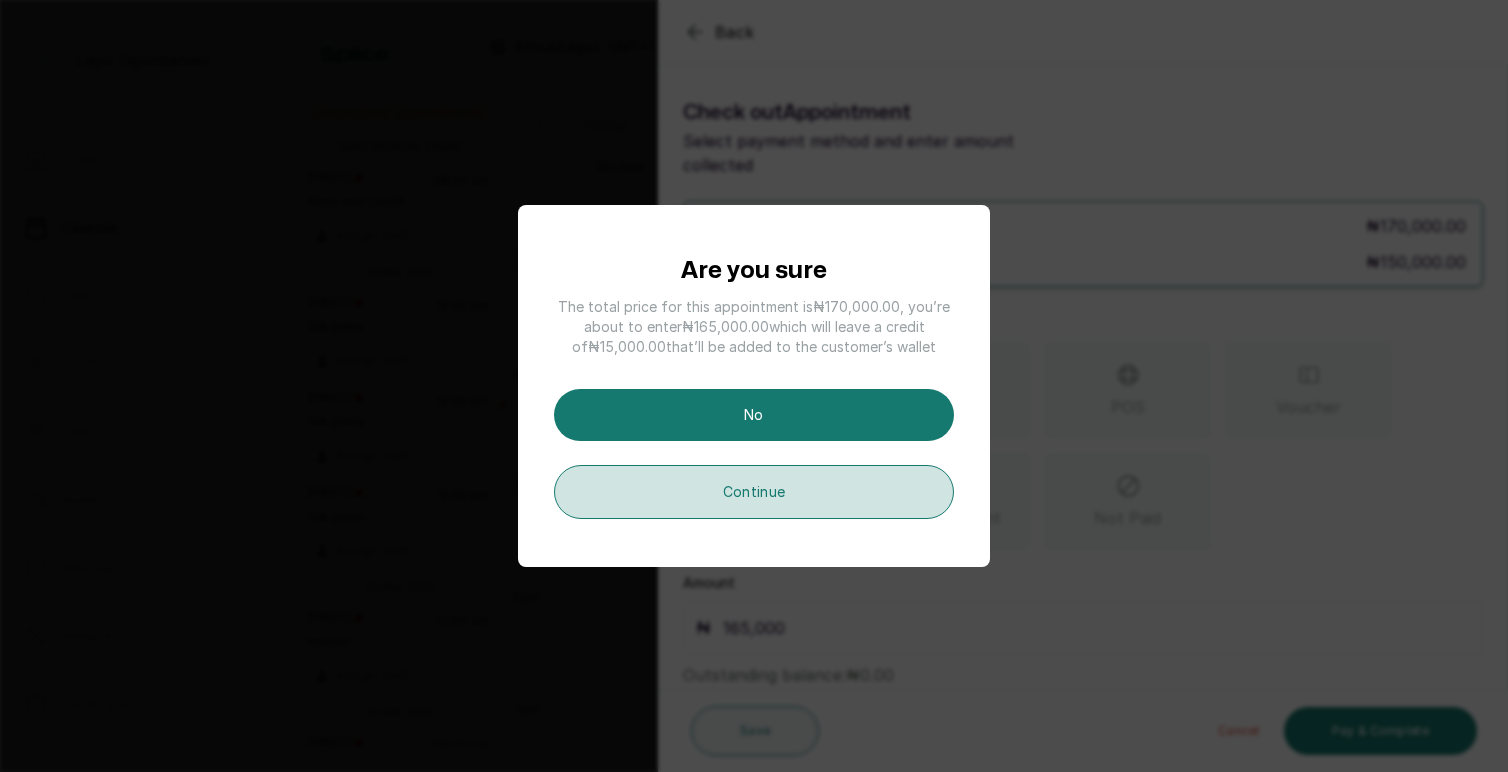 click on "Continue" at bounding box center [754, 492] 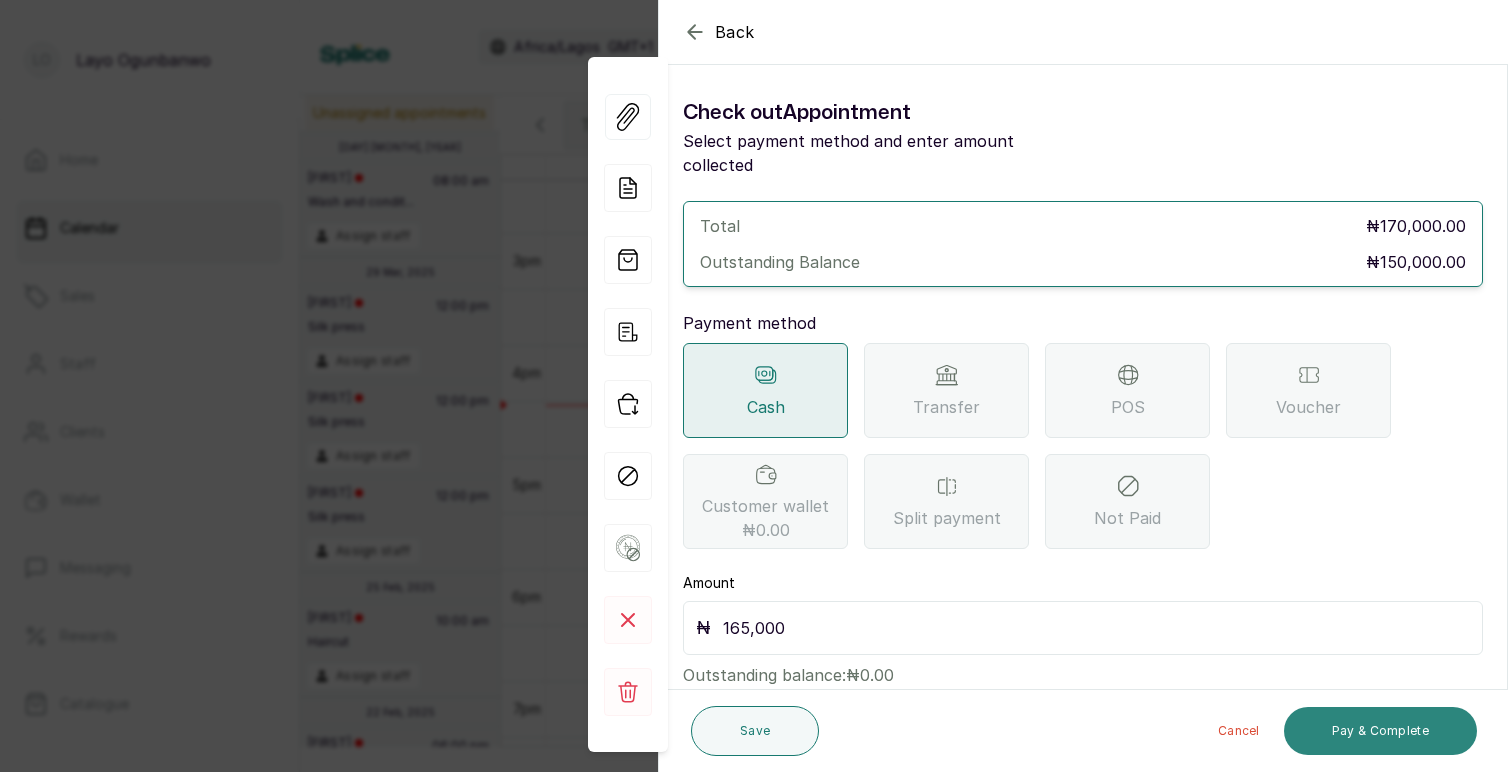 click on "Pay & Complete" at bounding box center (1380, 731) 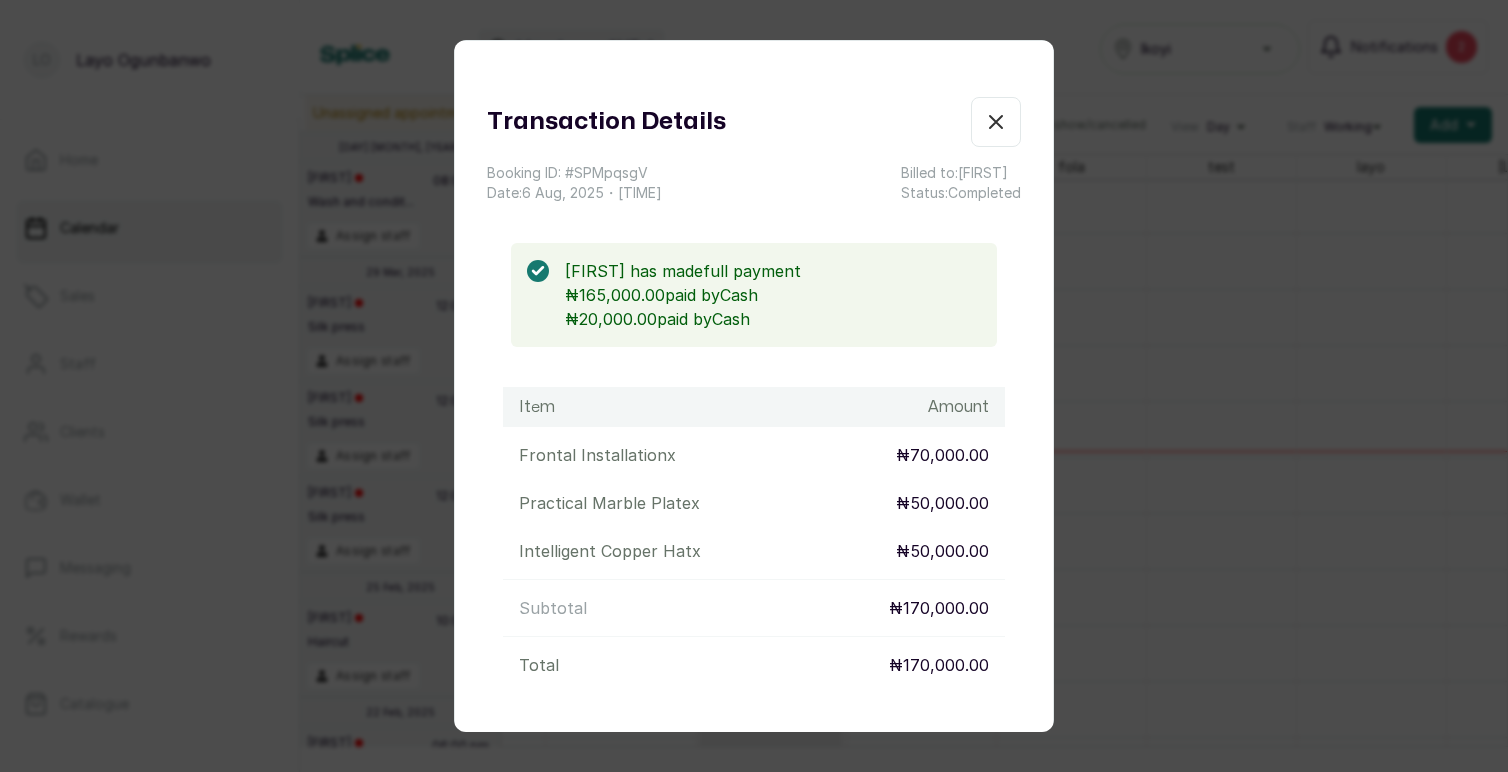 click on "Transaction Details Booking ID: # SPMpqsgV Date:  6 Aug, 2025  ・  5:00 AM Billed to:  Timilehin     Status:  Completed Timilehin      has made  full payment ₦165,000.00  paid by  Cash ₦20,000.00  paid by  Cash Item Amount Frontal Installation  x ₦70,000.00 Practical Marble Plate  x ₦50,000.00 Intelligent Copper Hat  x ₦50,000.00 Subtotal ₦170,000.00 Total ₦170,000.00  Print receipt Copy link Email Cancel Rebook appointment" at bounding box center [754, 386] 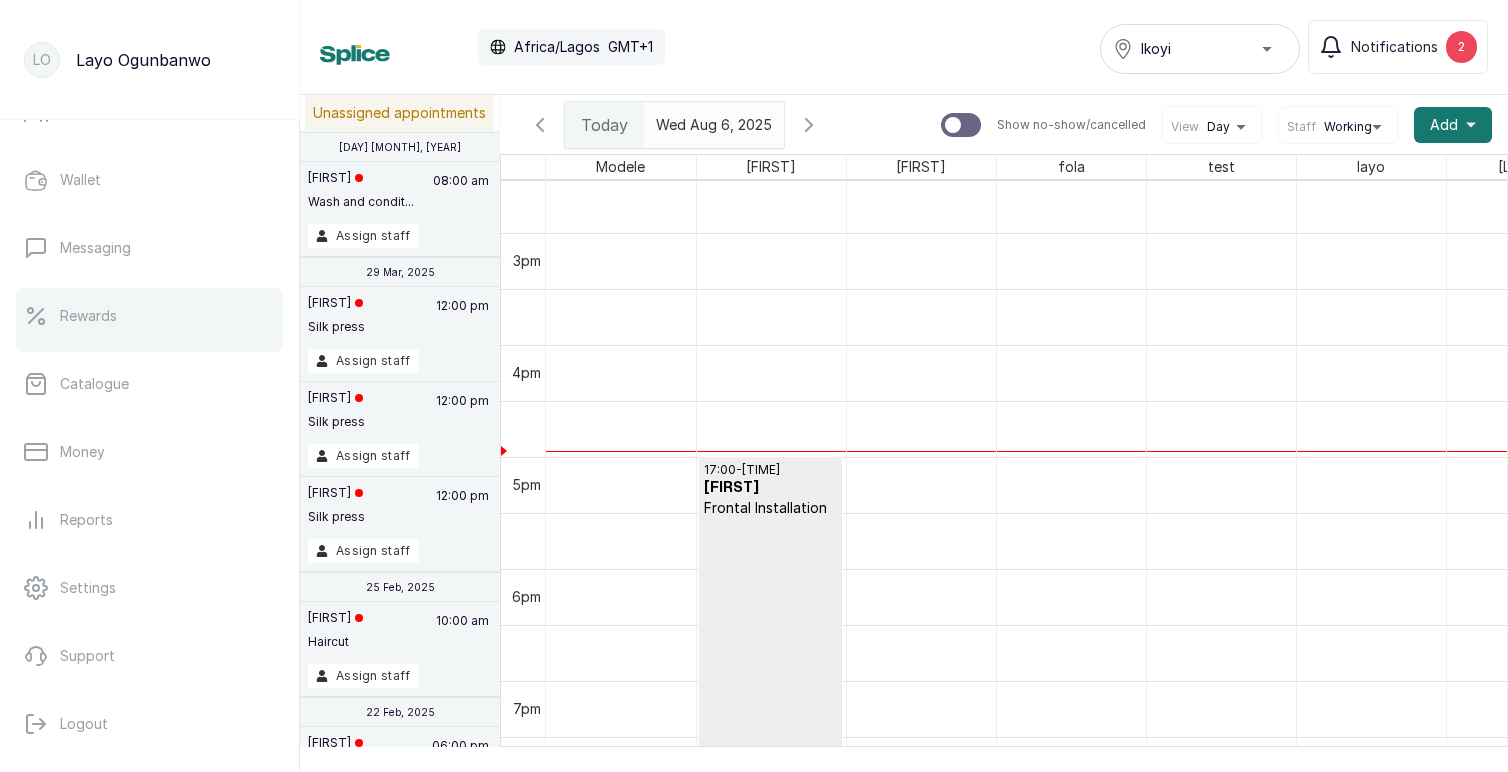 scroll, scrollTop: 356, scrollLeft: 0, axis: vertical 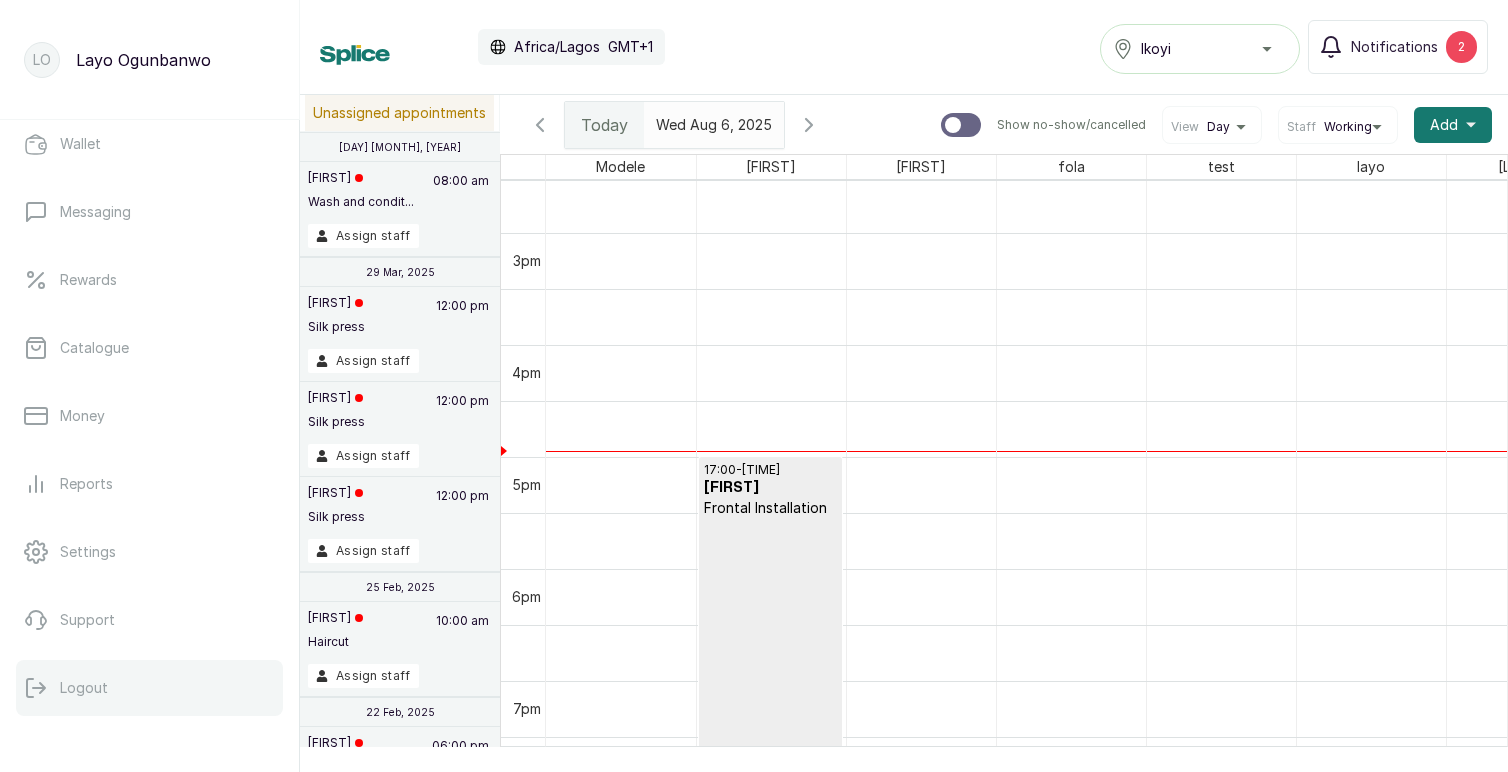 click on "Logout" at bounding box center (84, 688) 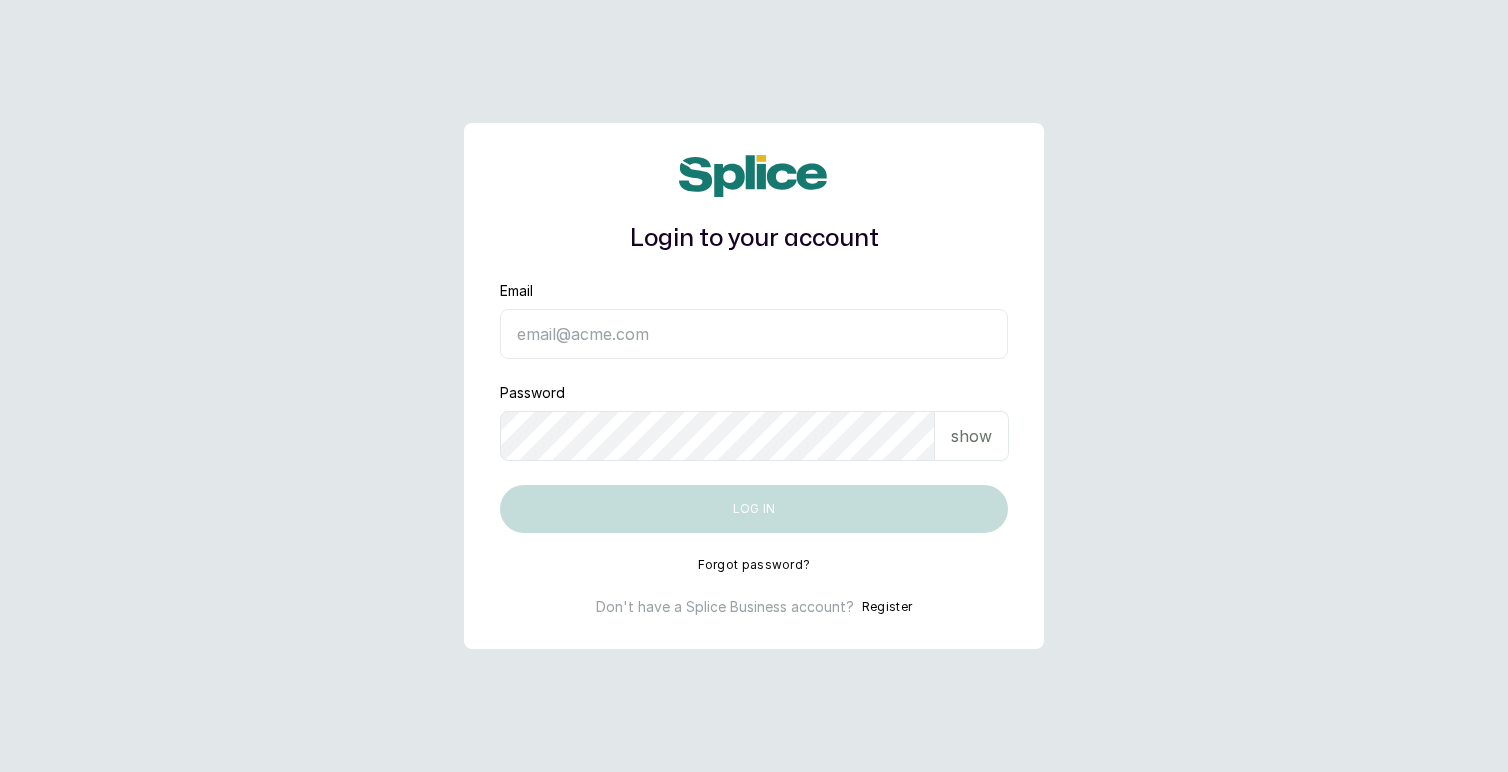 scroll, scrollTop: 0, scrollLeft: 0, axis: both 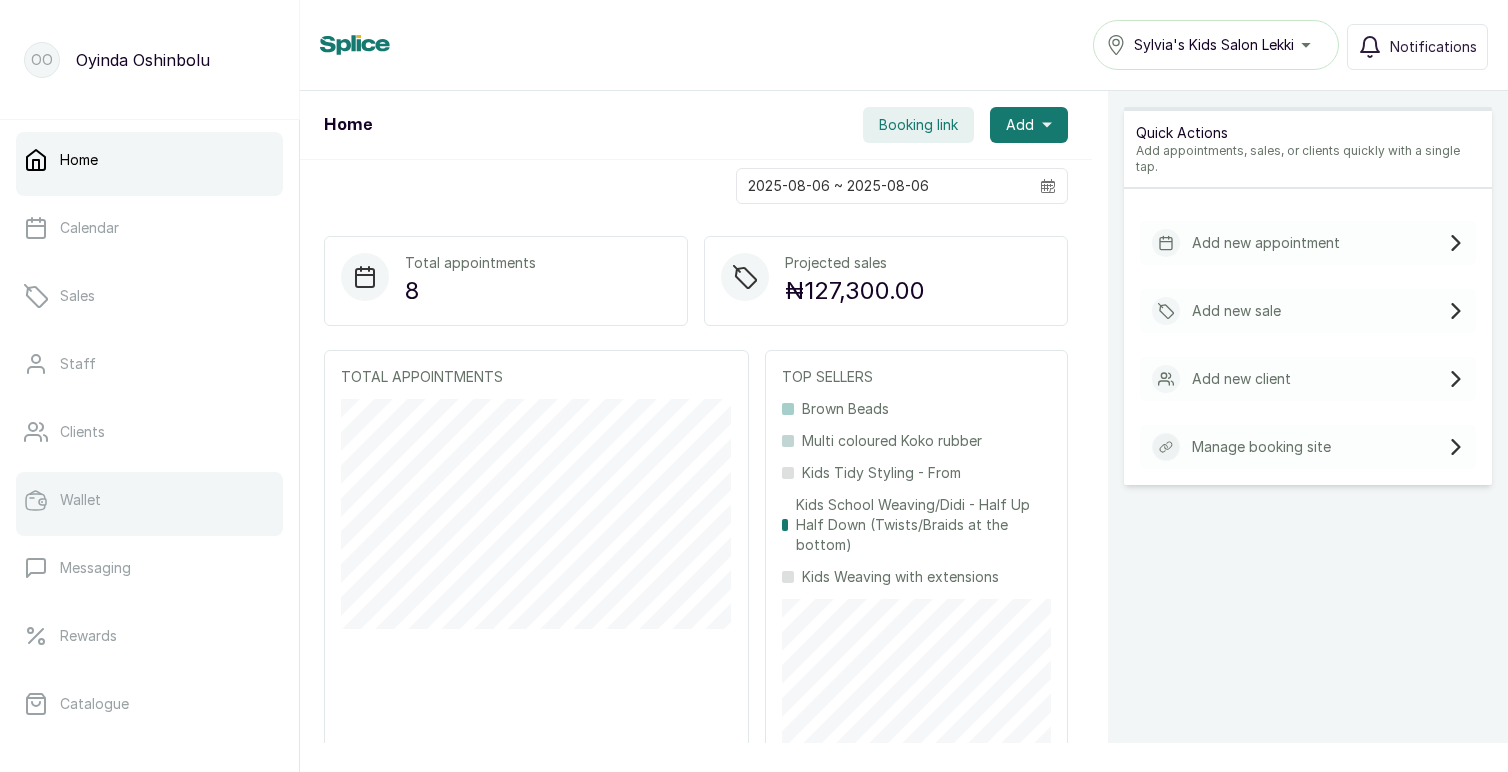 click on "Wallet" at bounding box center (80, 500) 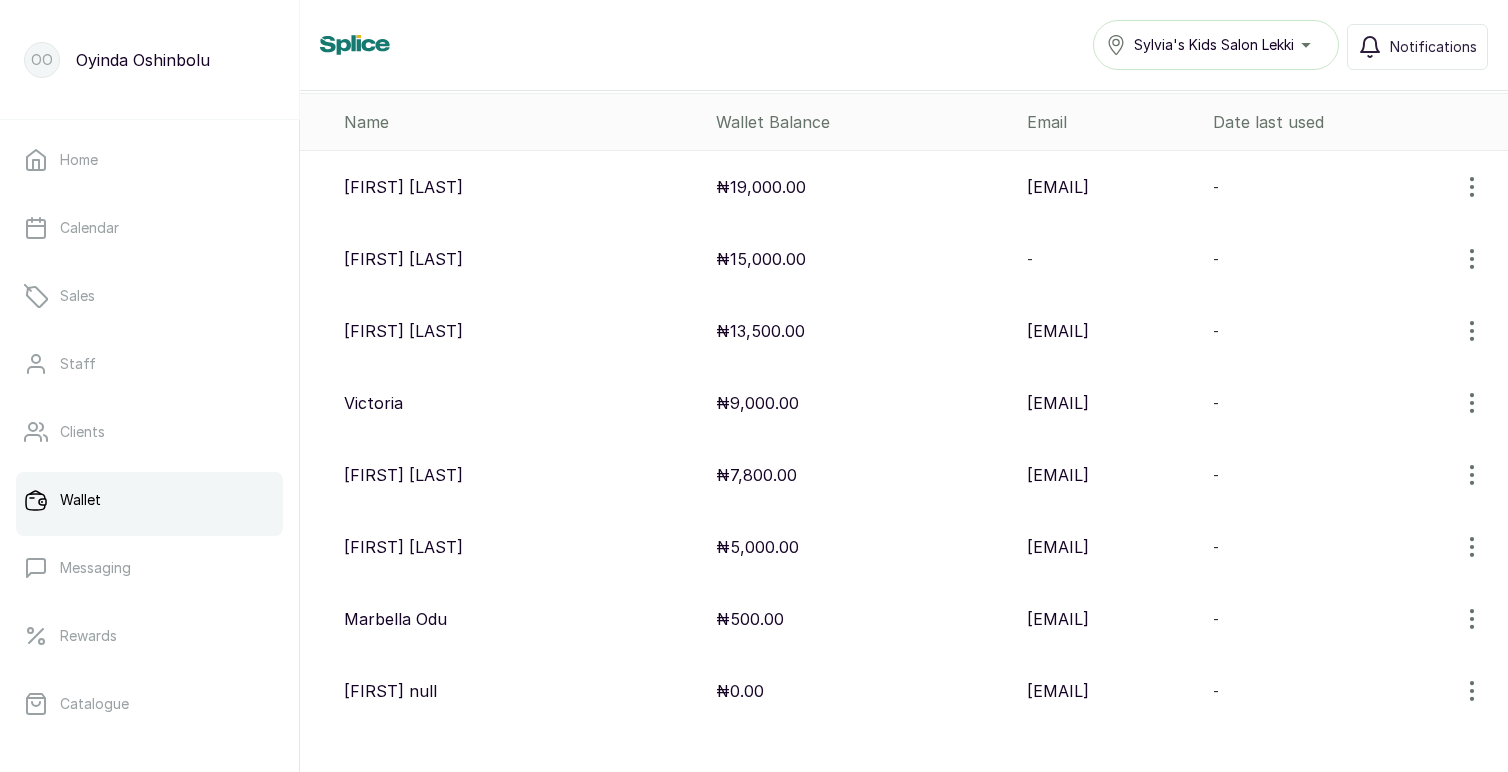 scroll, scrollTop: 335, scrollLeft: 0, axis: vertical 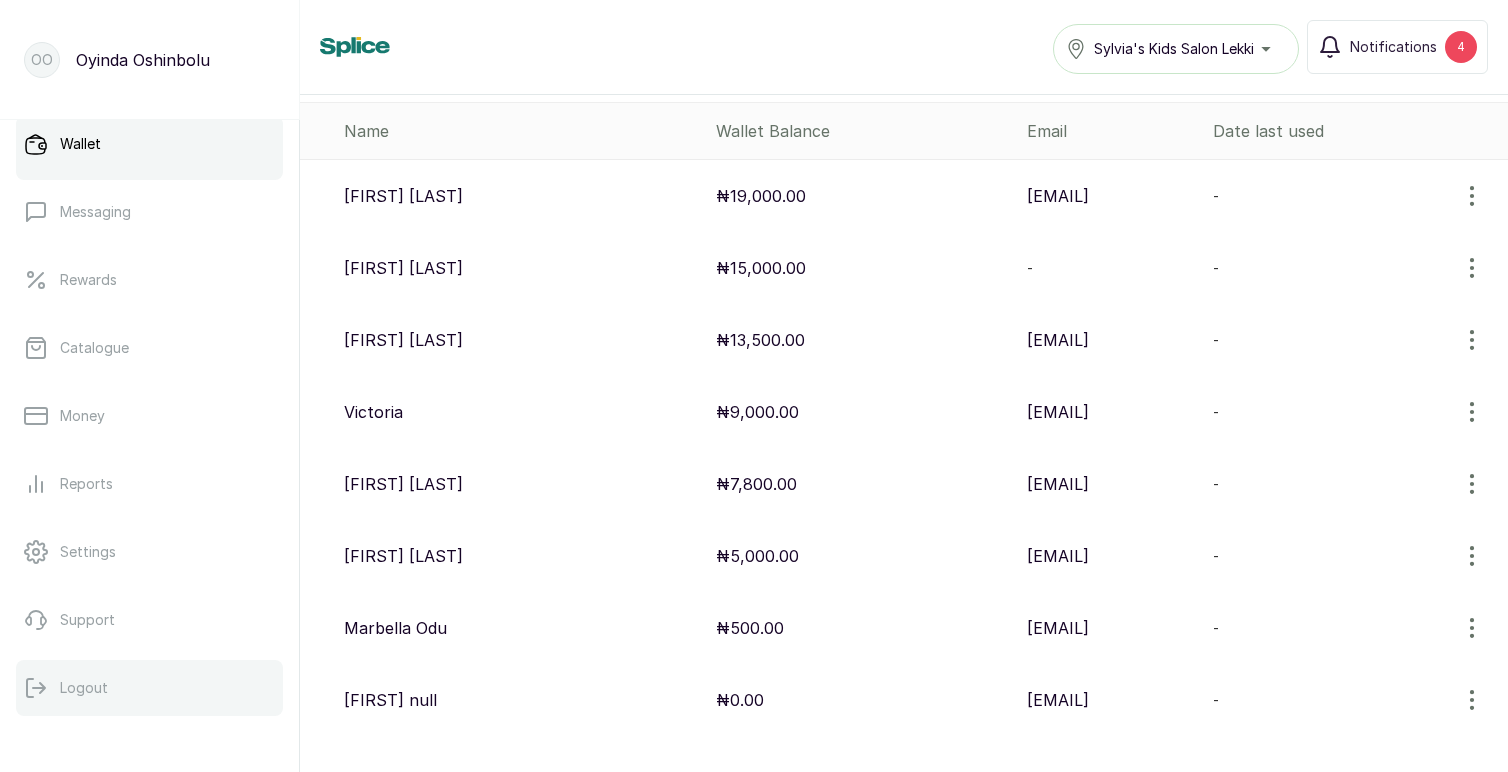 click on "Logout" at bounding box center [84, 688] 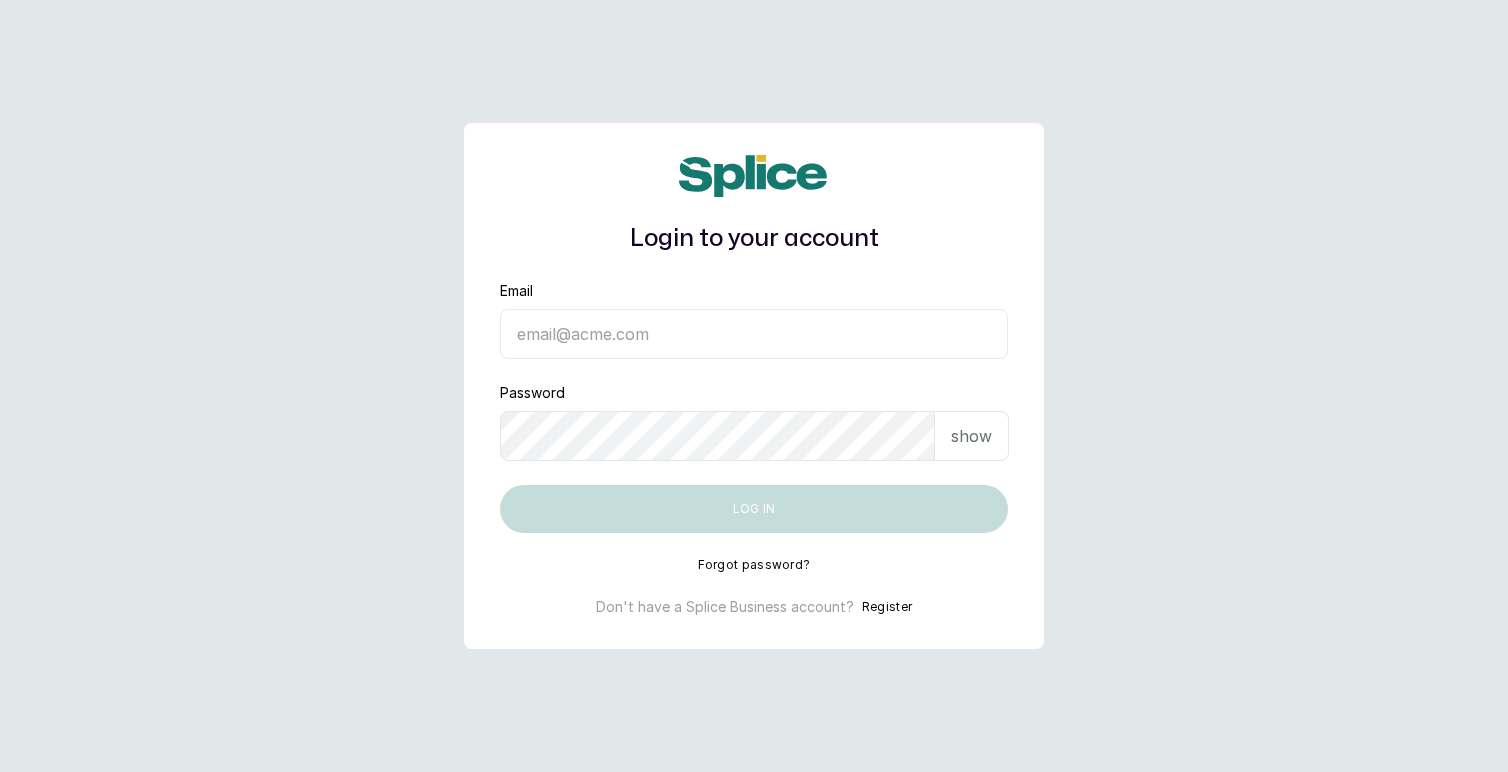 scroll, scrollTop: 0, scrollLeft: 0, axis: both 